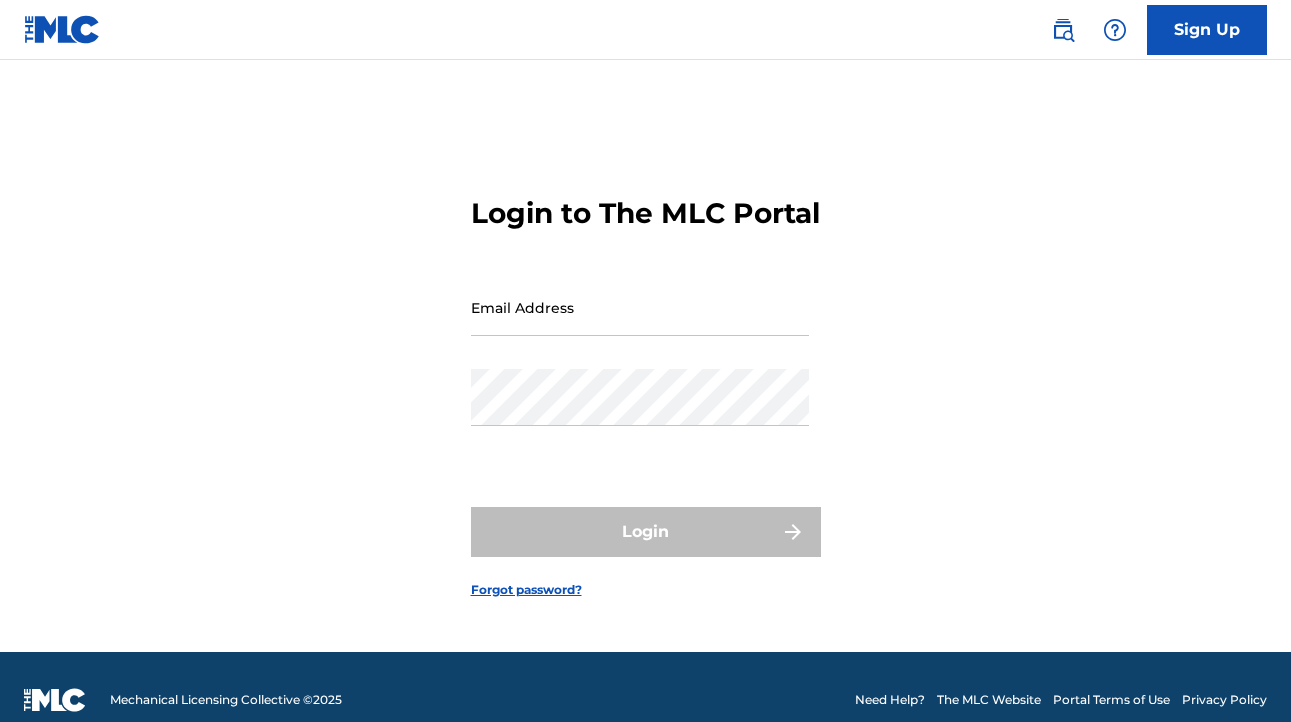 scroll, scrollTop: 0, scrollLeft: 0, axis: both 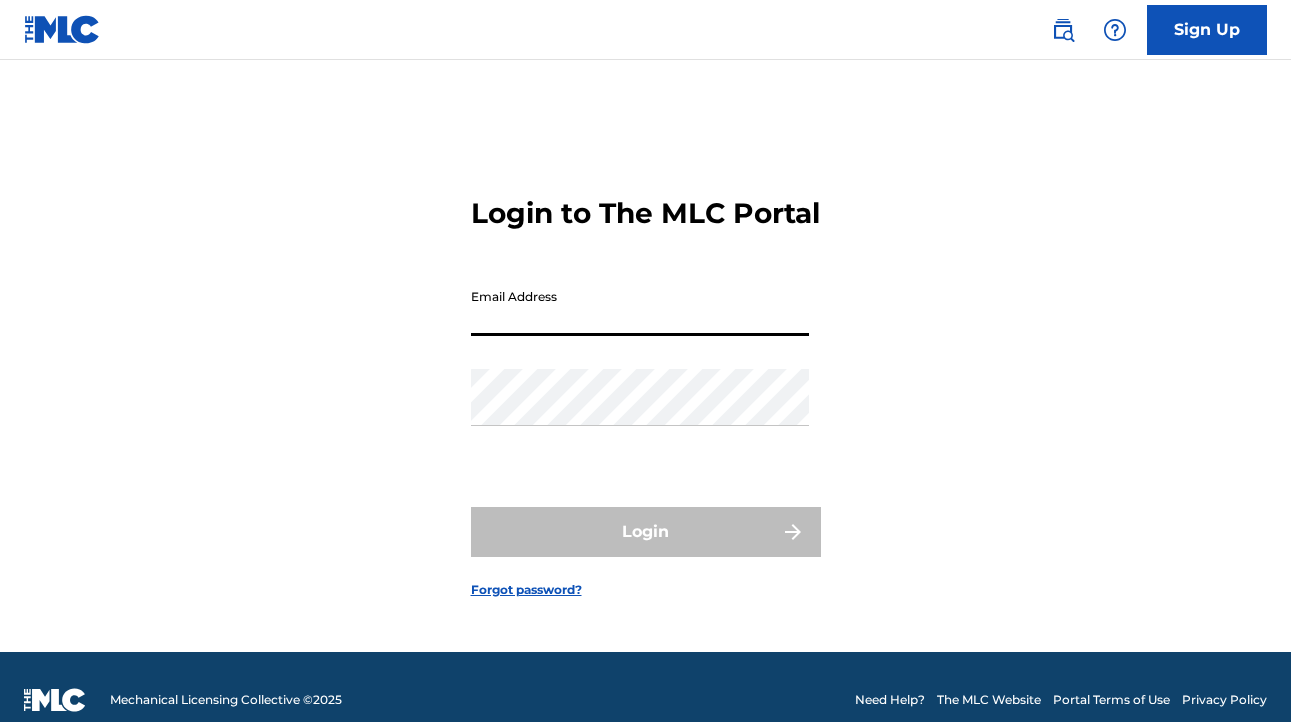 paste on "[EMAIL_ADDRESS][DOMAIN_NAME]" 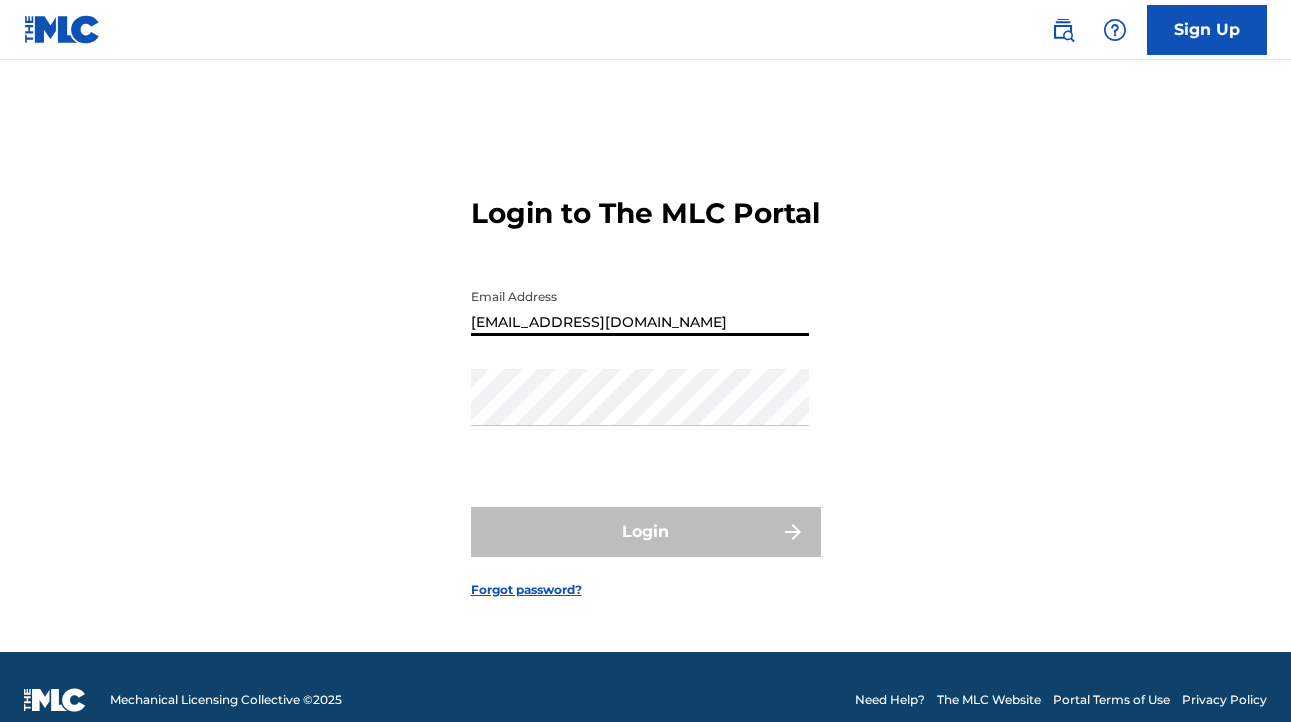 type on "[EMAIL_ADDRESS][DOMAIN_NAME]" 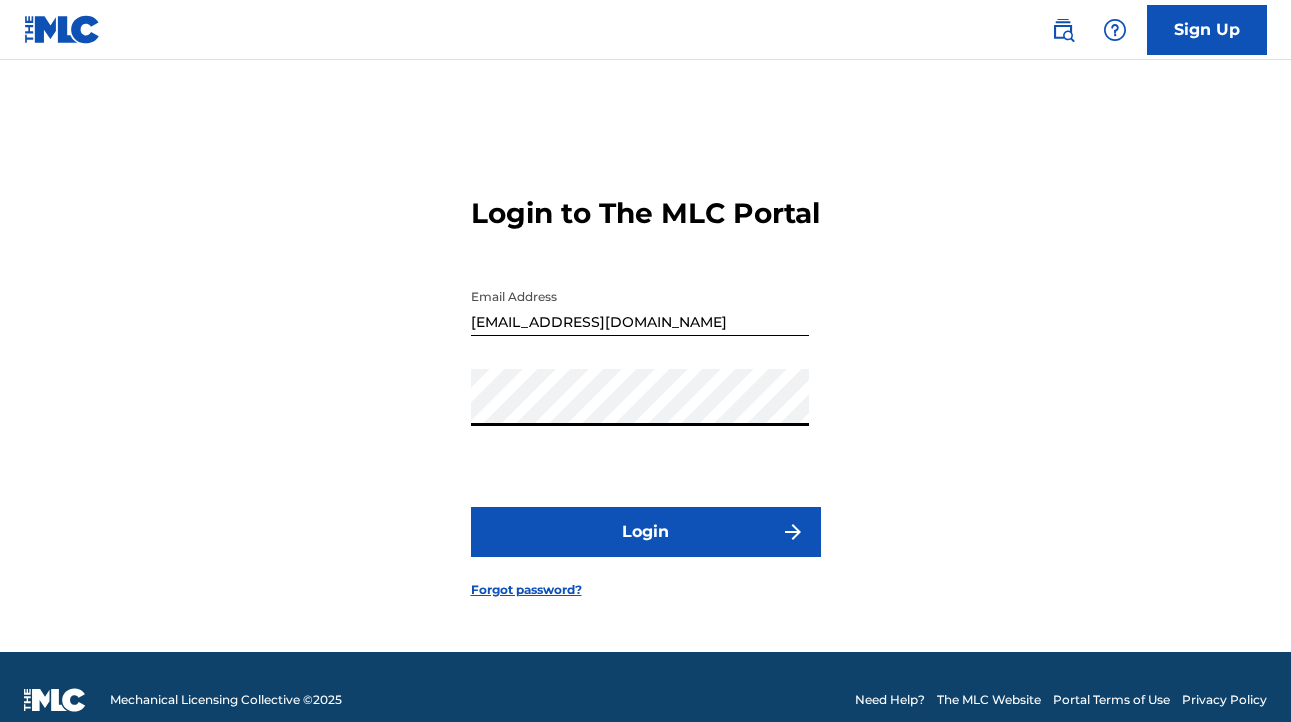 click on "Login" at bounding box center (646, 532) 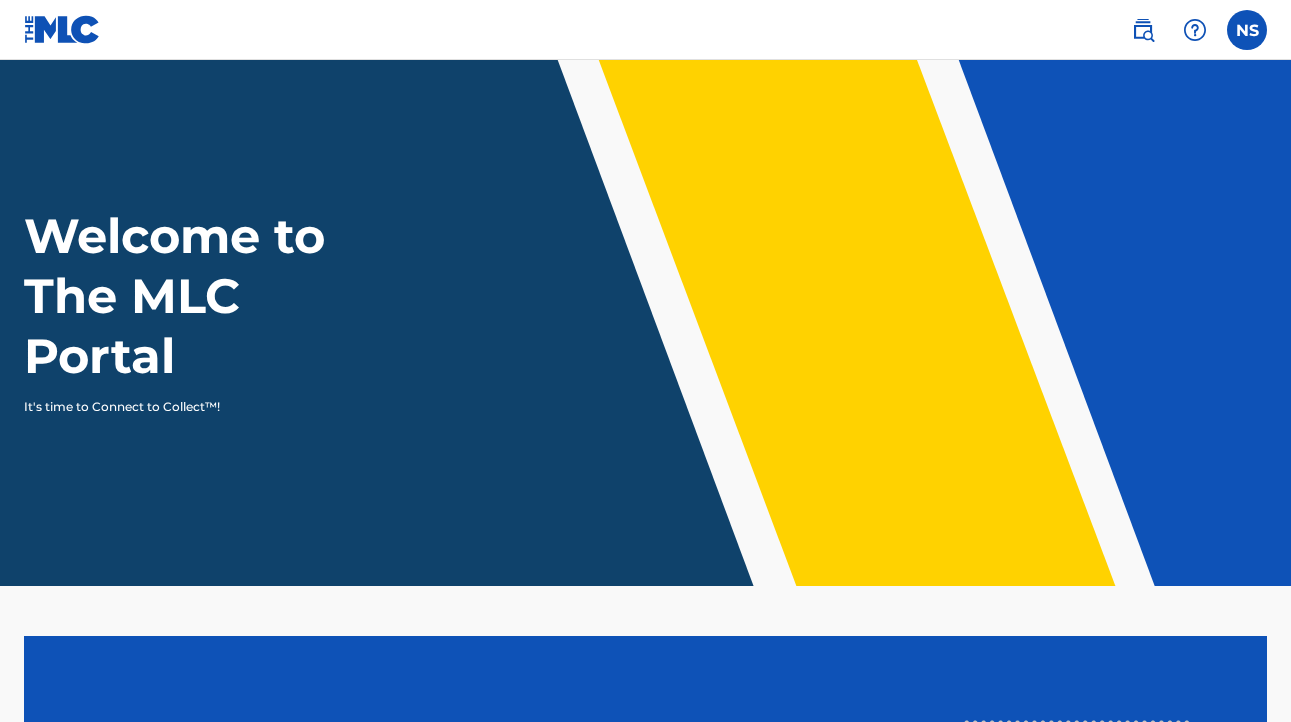 scroll, scrollTop: 0, scrollLeft: 0, axis: both 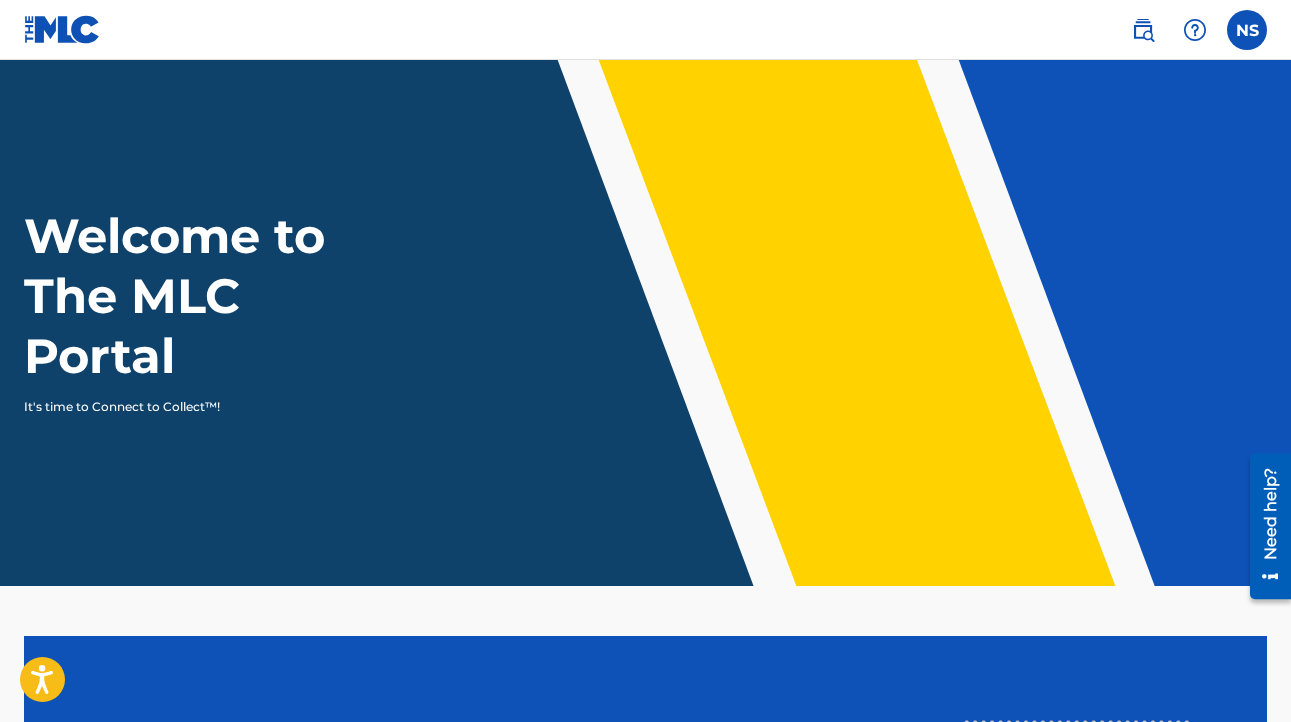 click at bounding box center [1247, 30] 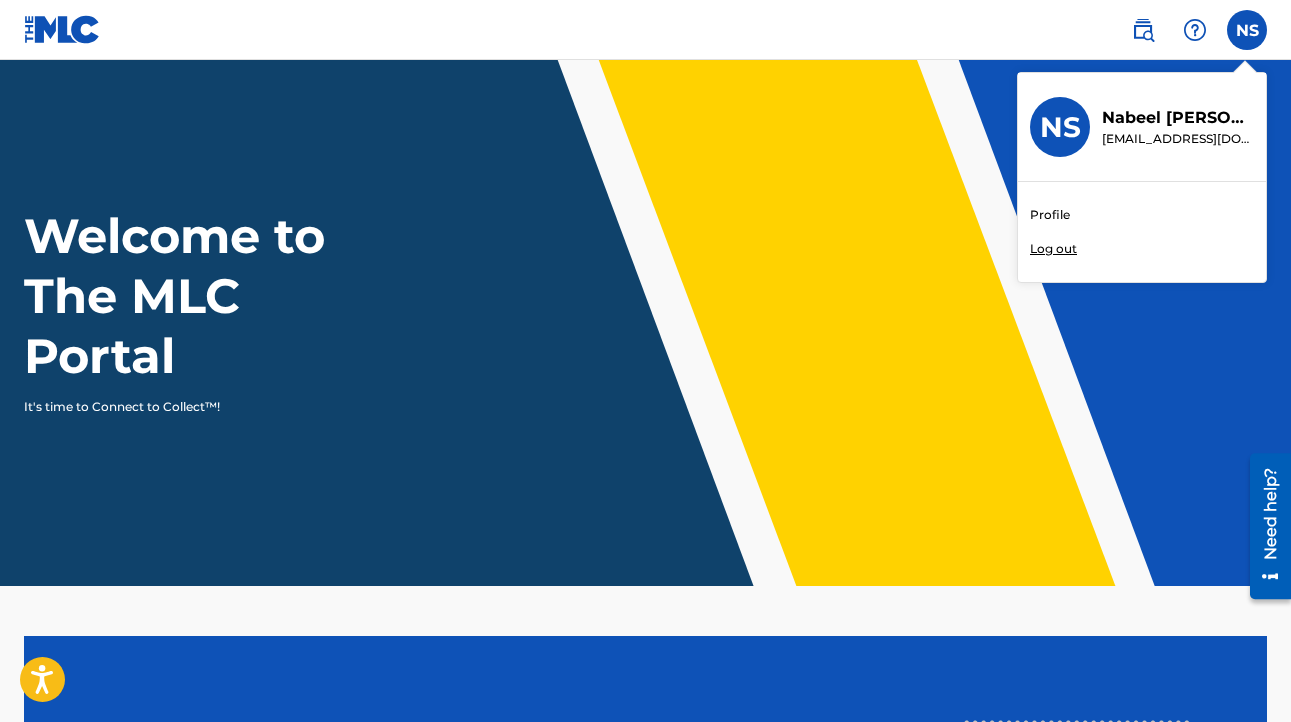 click on "Profile" at bounding box center [1050, 215] 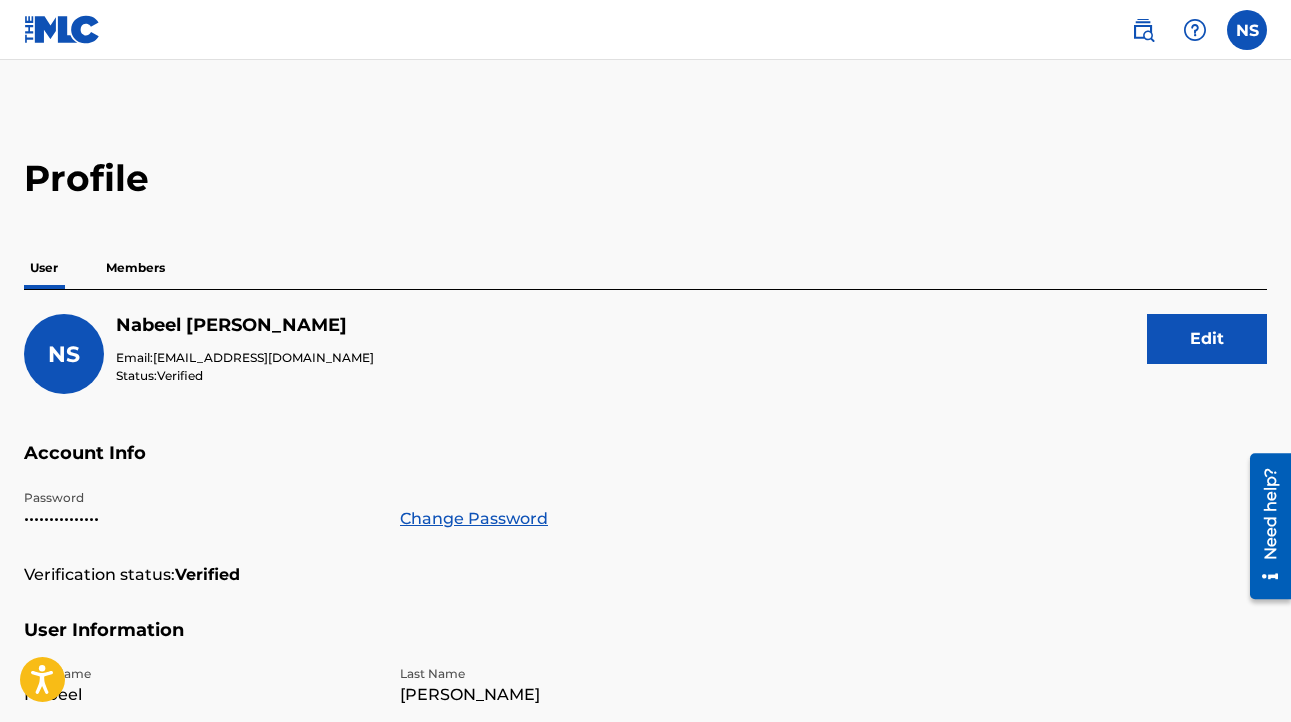 scroll, scrollTop: 0, scrollLeft: 0, axis: both 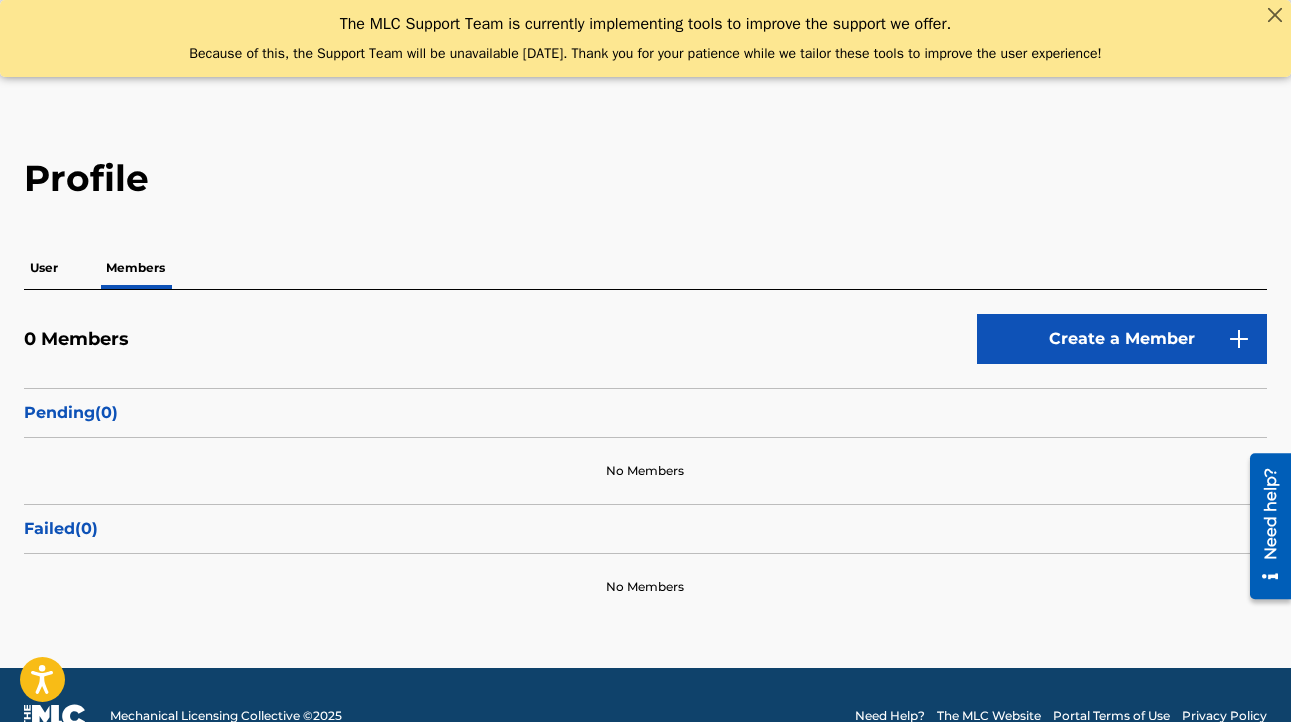 click on "User" at bounding box center [44, 268] 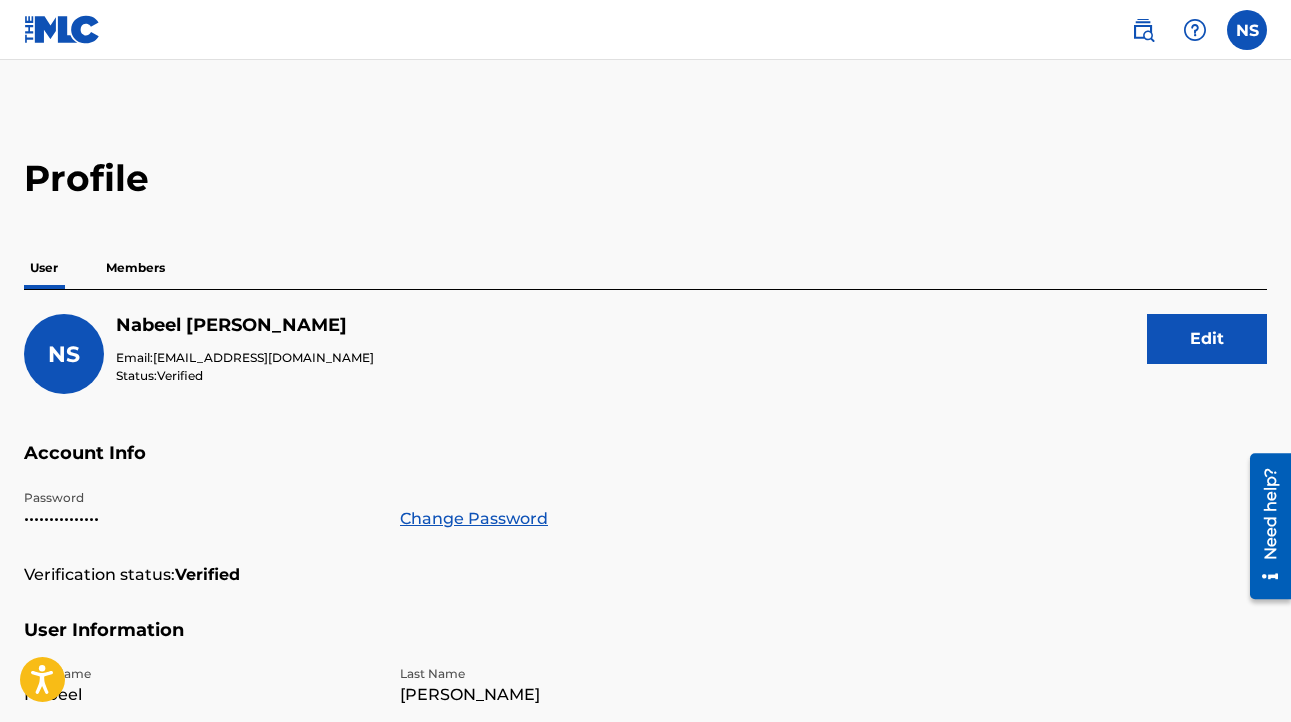 click on "Members" at bounding box center [135, 268] 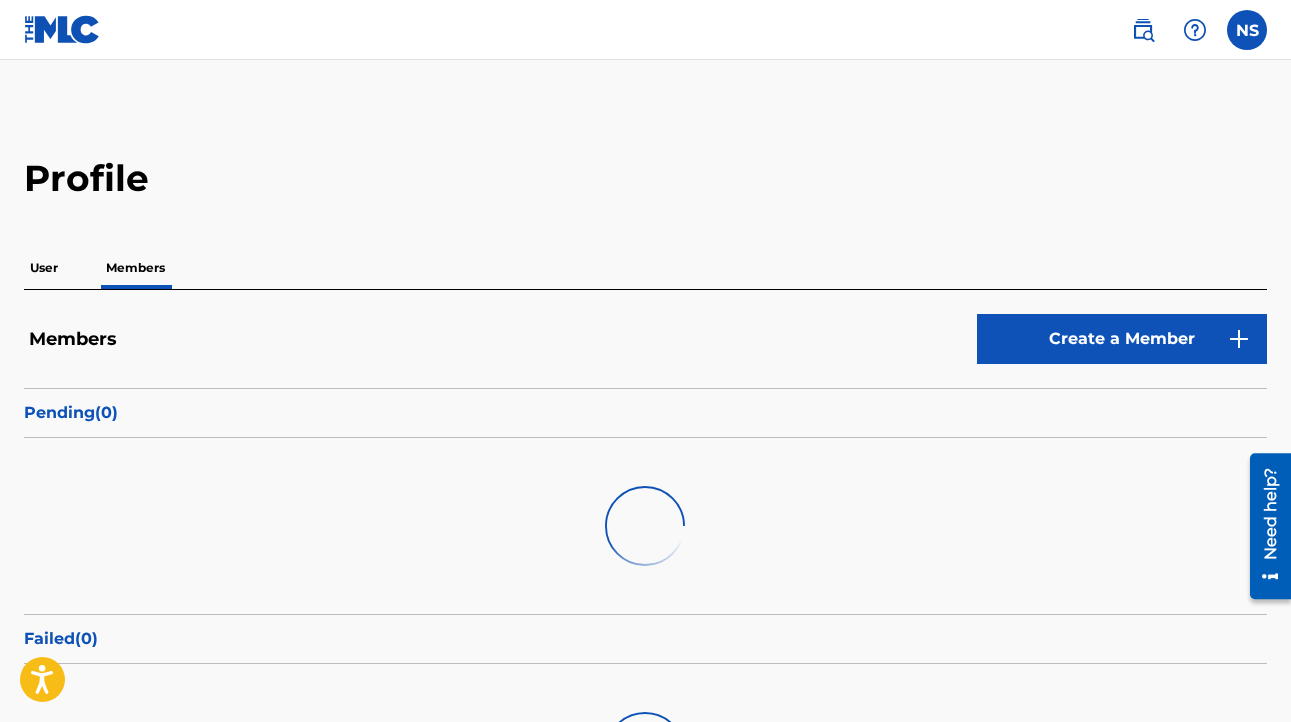 scroll, scrollTop: 0, scrollLeft: 0, axis: both 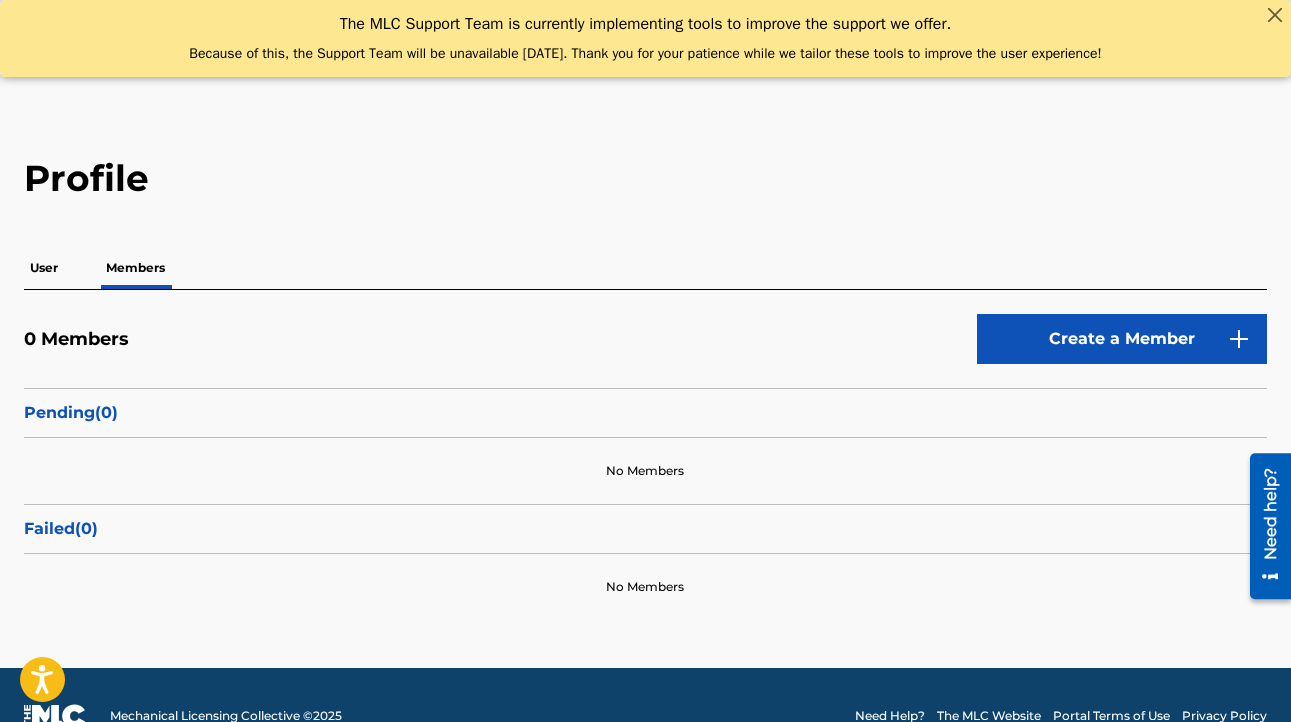 click on "Create a Member" at bounding box center [1122, 339] 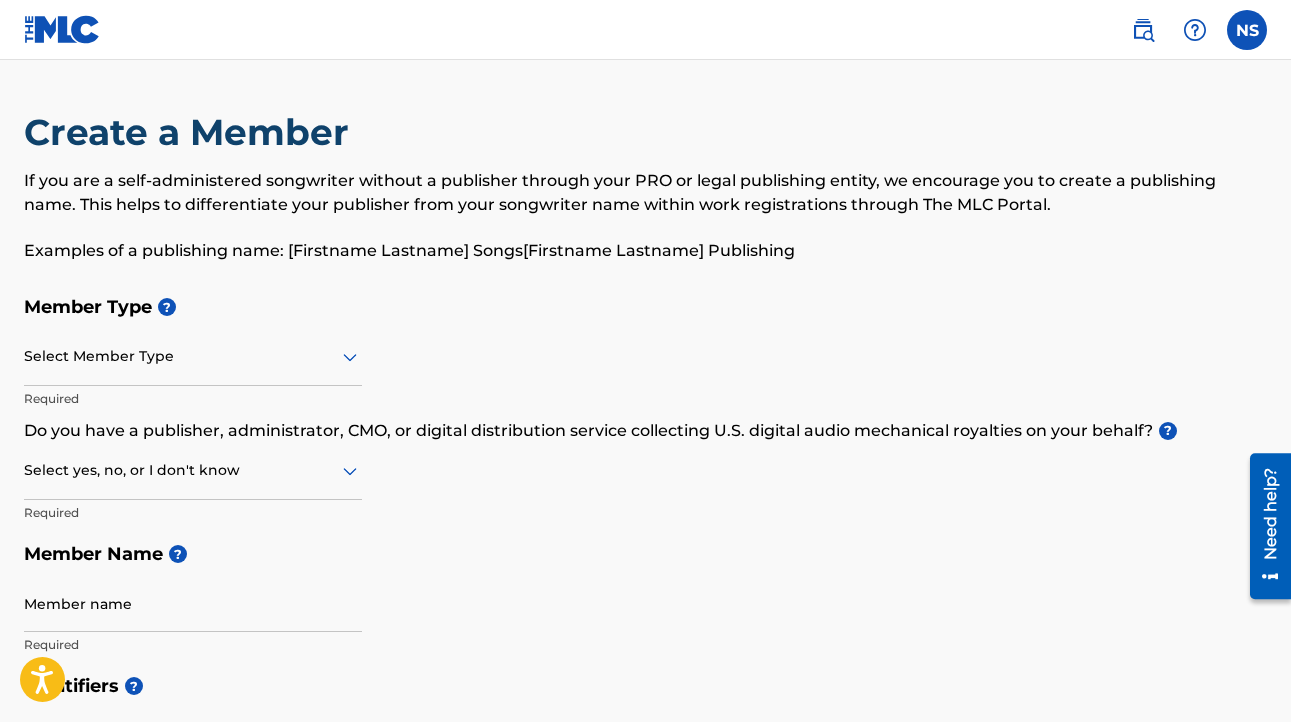 scroll, scrollTop: 32, scrollLeft: 0, axis: vertical 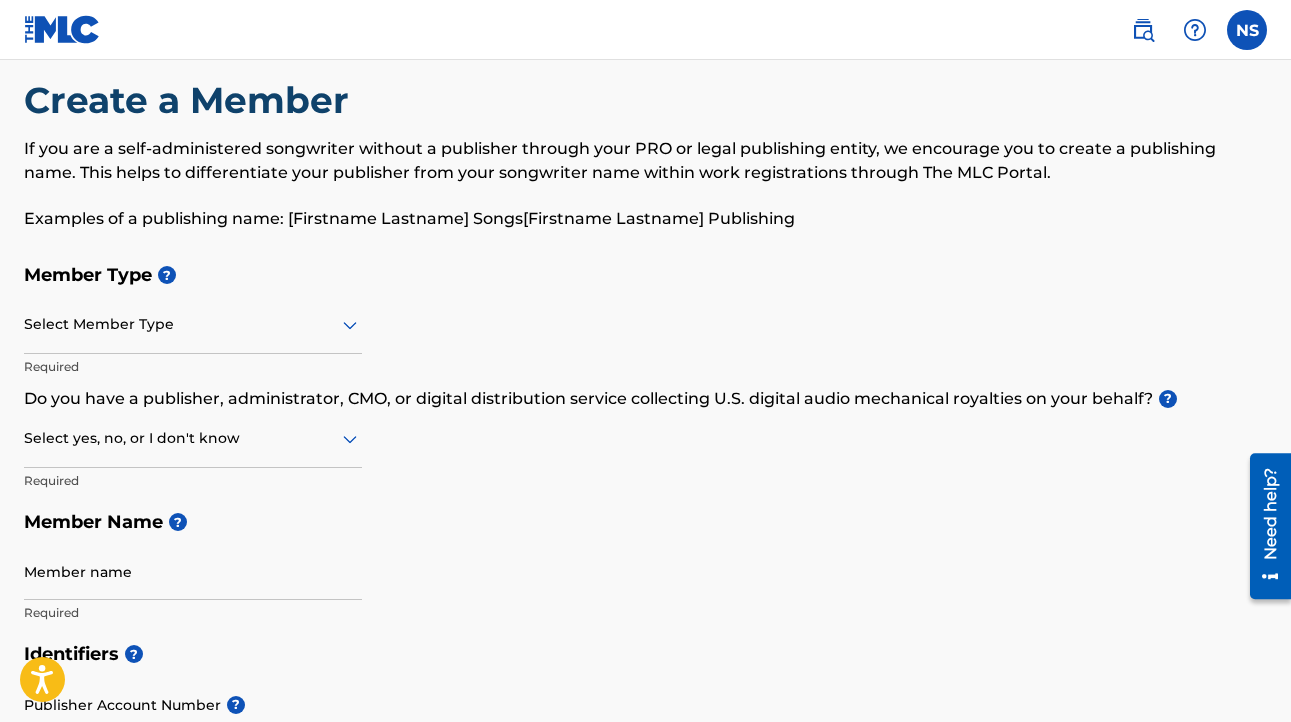 click on "Select Member Type" at bounding box center (193, 325) 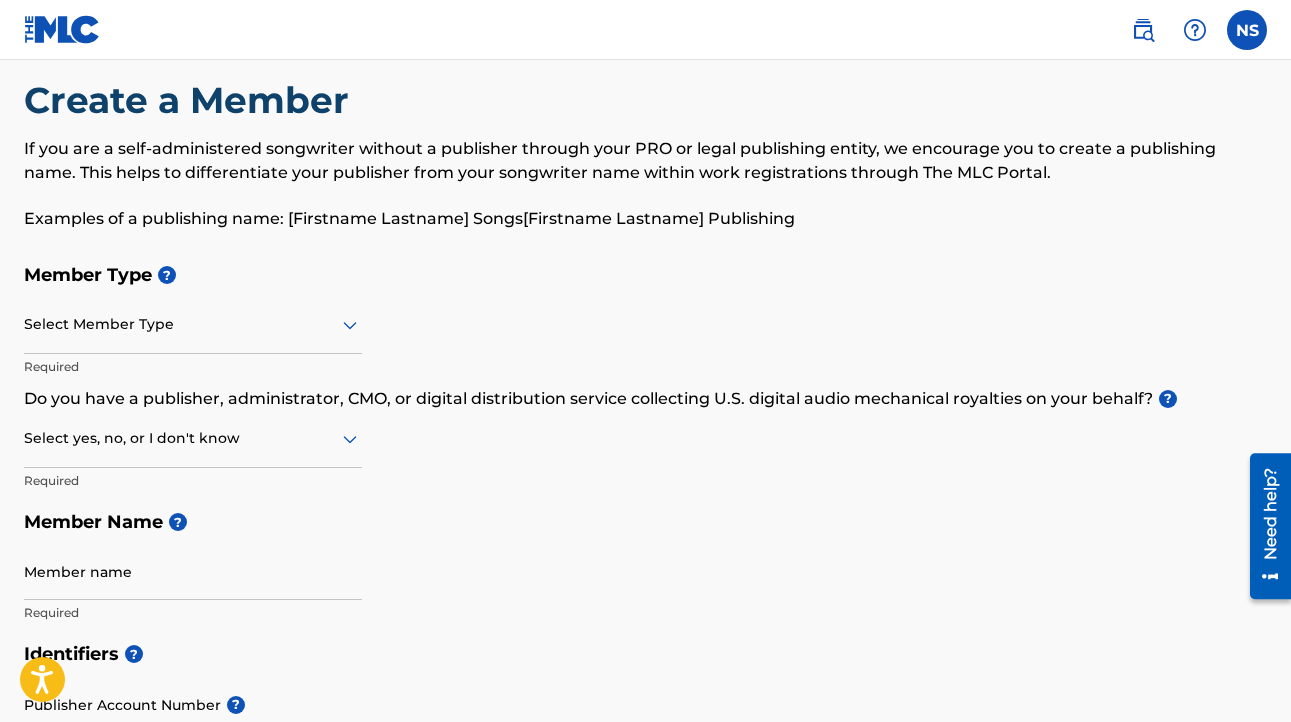 click on "If you are a self-administered songwriter without a publisher through your PRO or legal publishing entity, we encourage you to create a publishing name. This helps to differentiate your publisher from your songwriter name within work registrations through The MLC Portal." at bounding box center (645, 161) 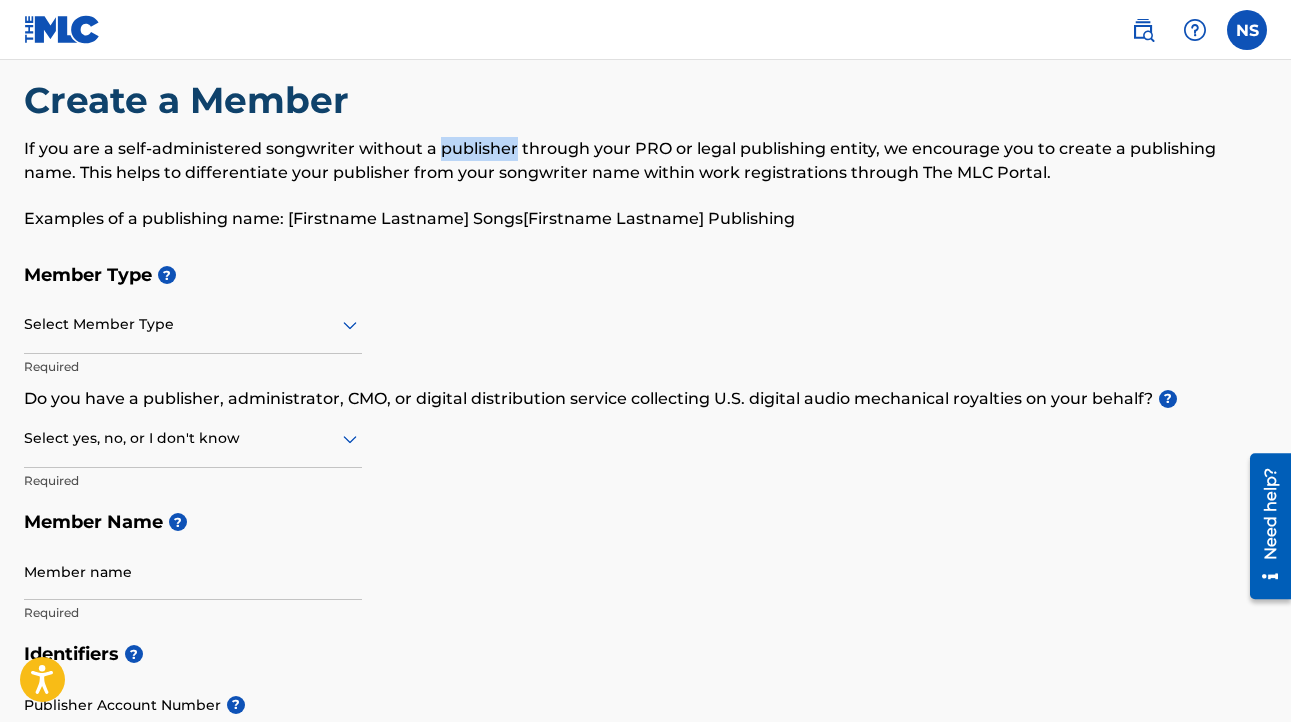 click on "If you are a self-administered songwriter without a publisher through your PRO or legal publishing entity, we encourage you to create a publishing name. This helps to differentiate your publisher from your songwriter name within work registrations through The MLC Portal." at bounding box center (645, 161) 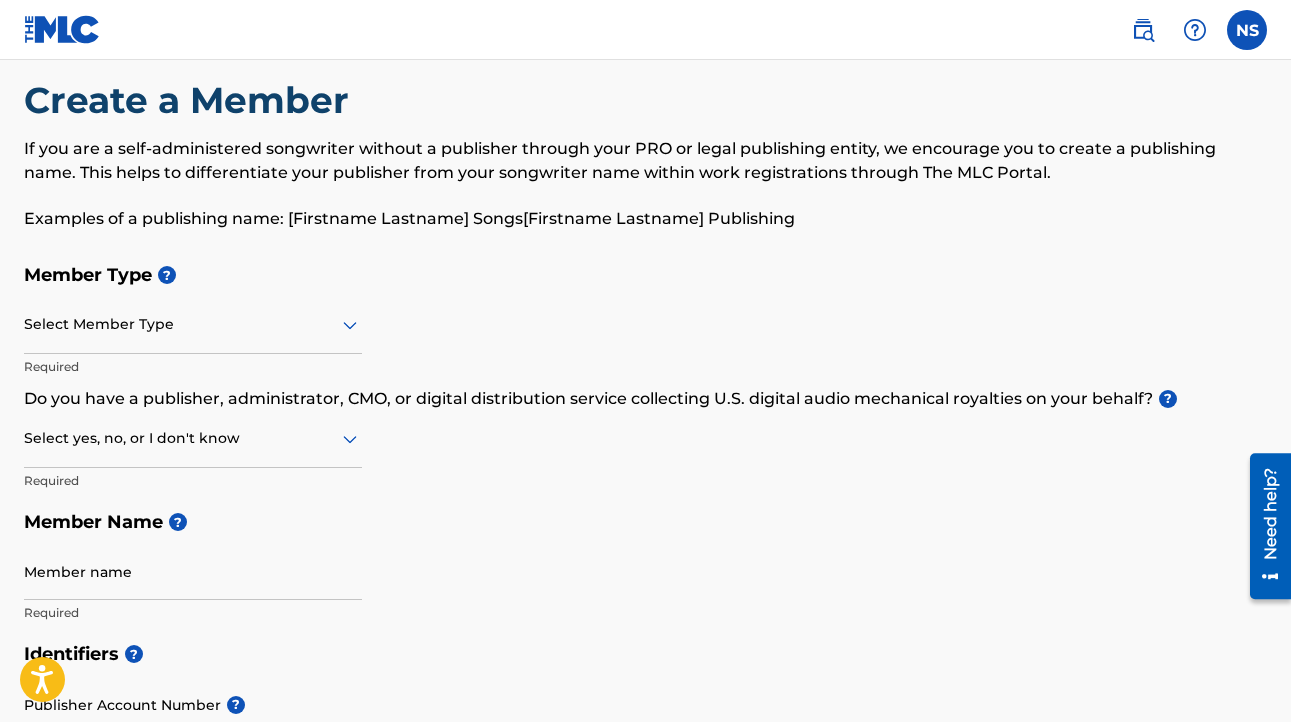 click on "If you are a self-administered songwriter without a publisher through your PRO or legal publishing entity, we encourage you to create a publishing name. This helps to differentiate your publisher from your songwriter name within work registrations through The MLC Portal." at bounding box center [645, 161] 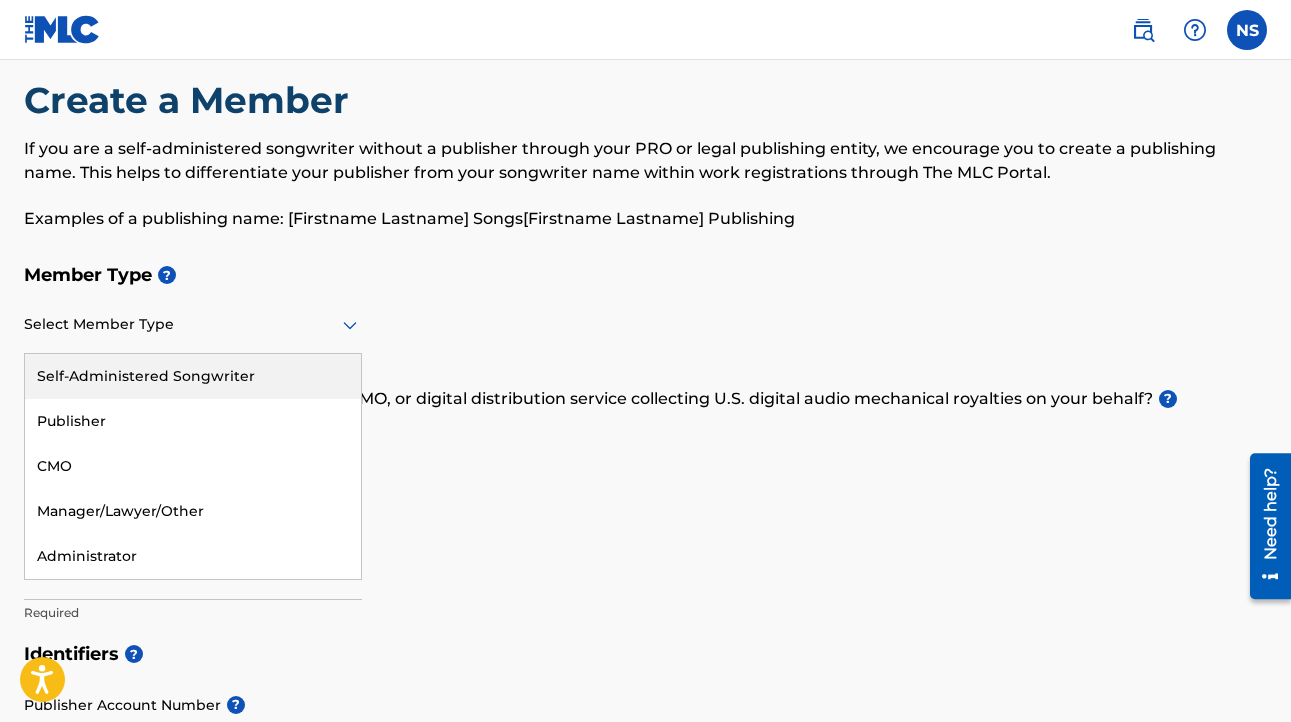 click on "Self-Administered Songwriter" at bounding box center [193, 376] 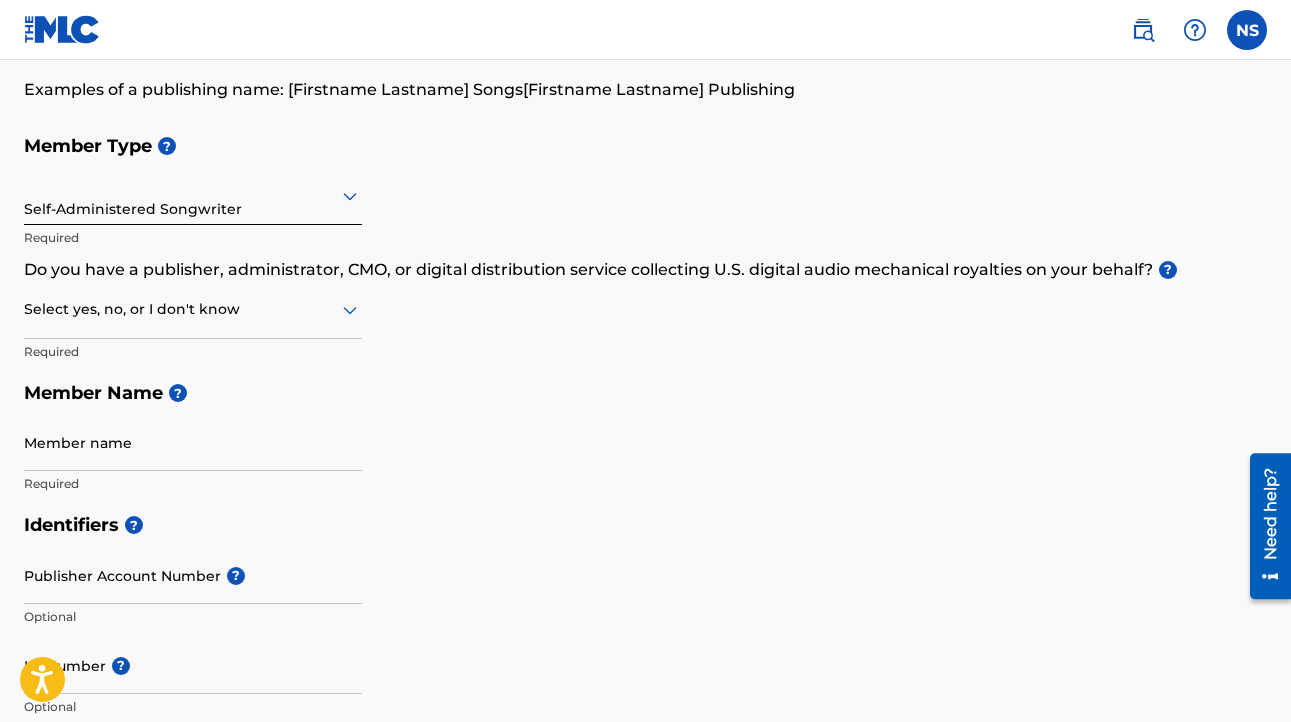 scroll, scrollTop: 162, scrollLeft: 0, axis: vertical 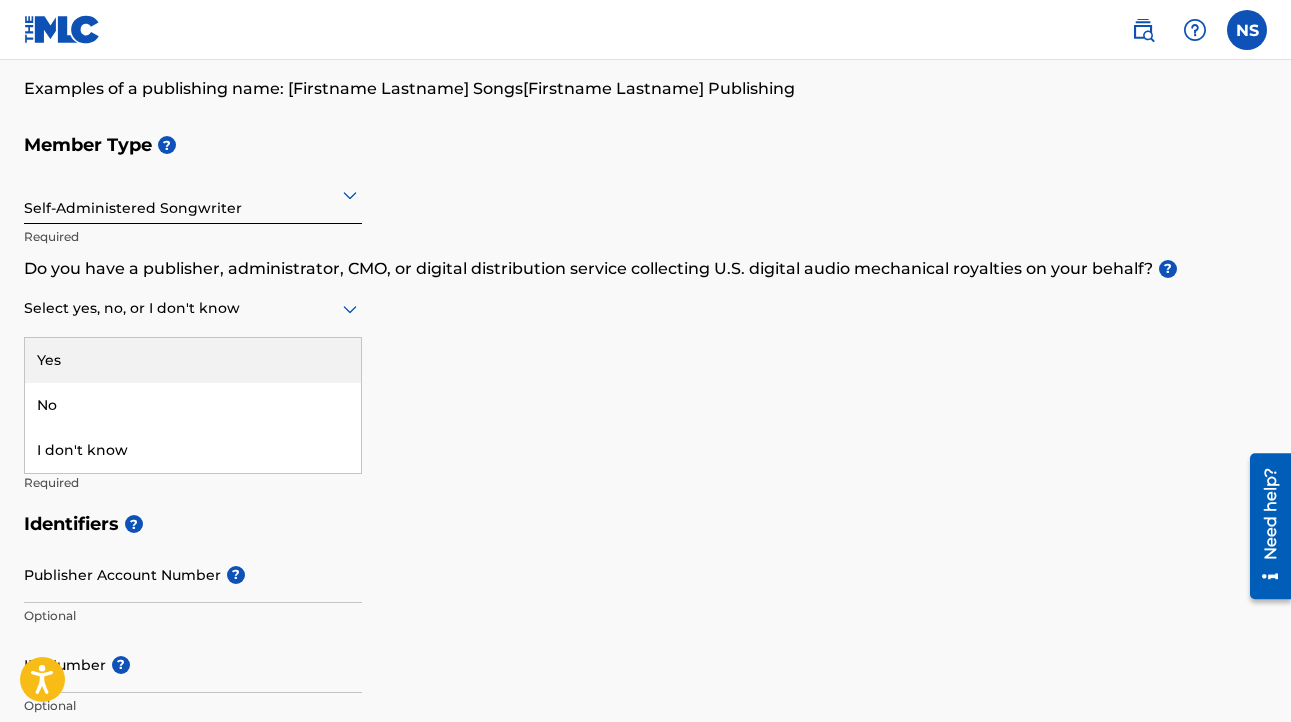 click 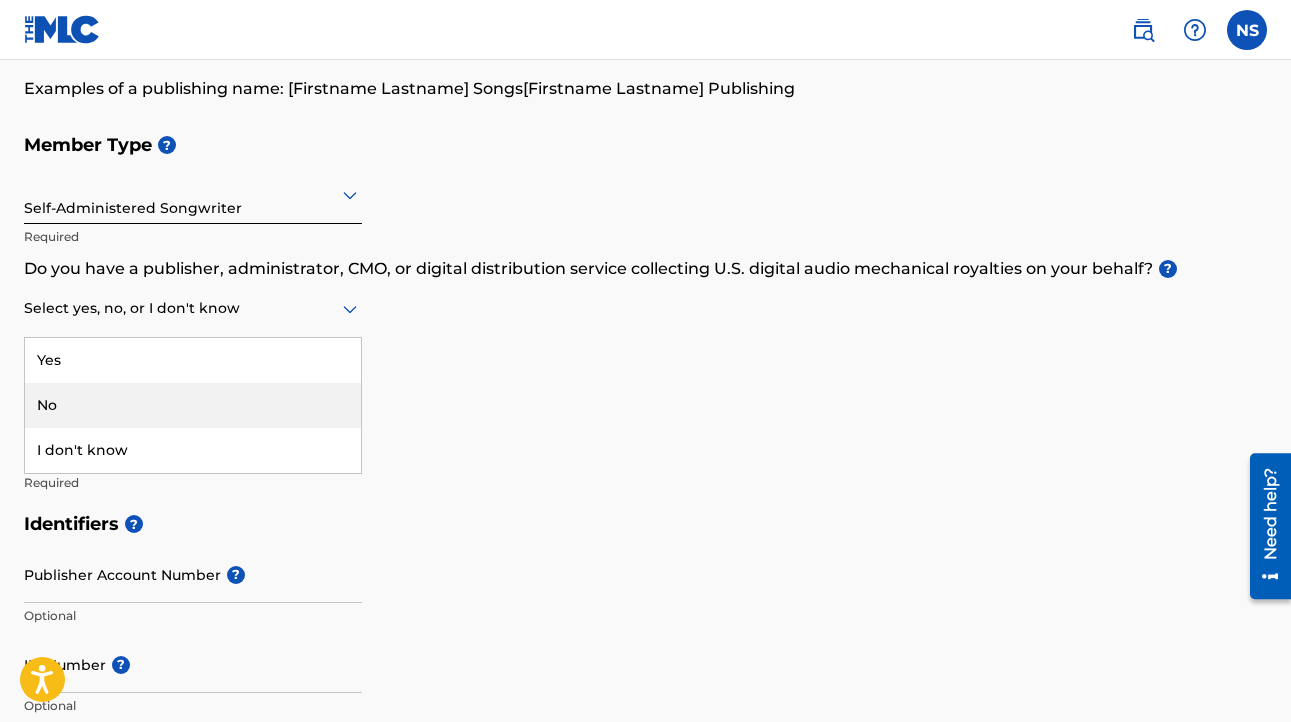 click on "No" at bounding box center (193, 405) 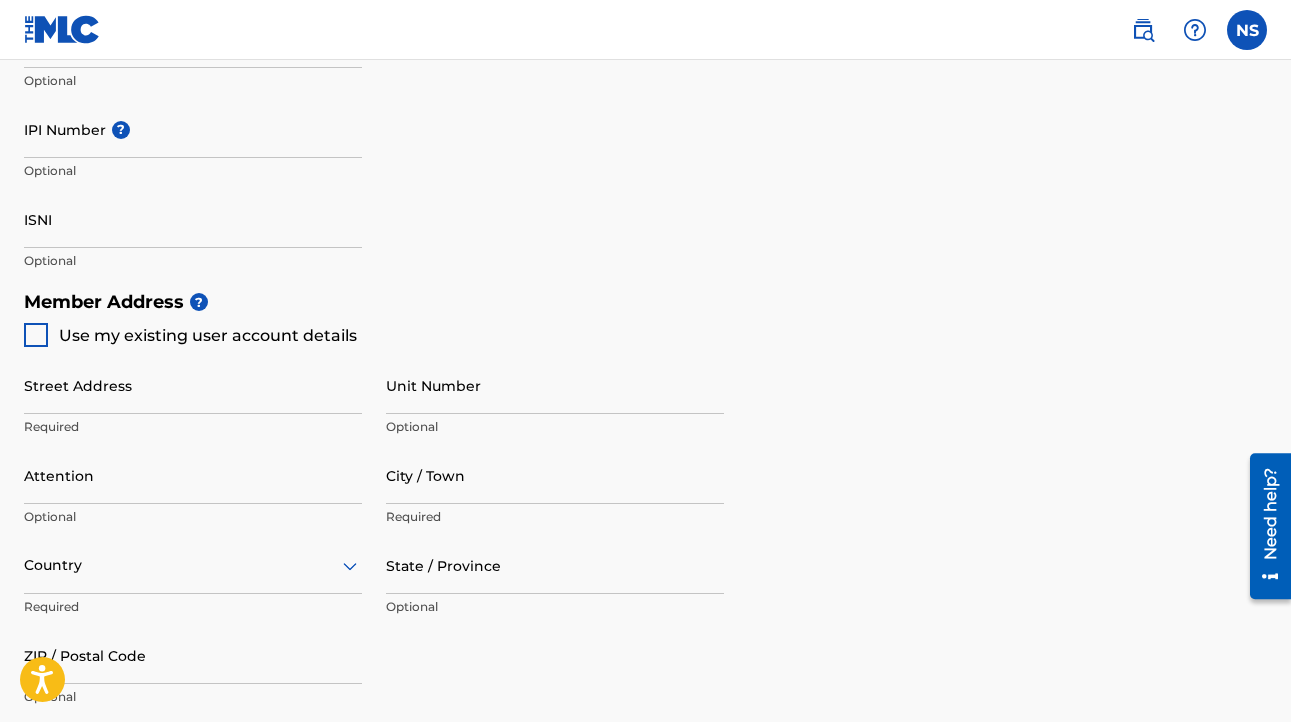 scroll, scrollTop: 707, scrollLeft: 0, axis: vertical 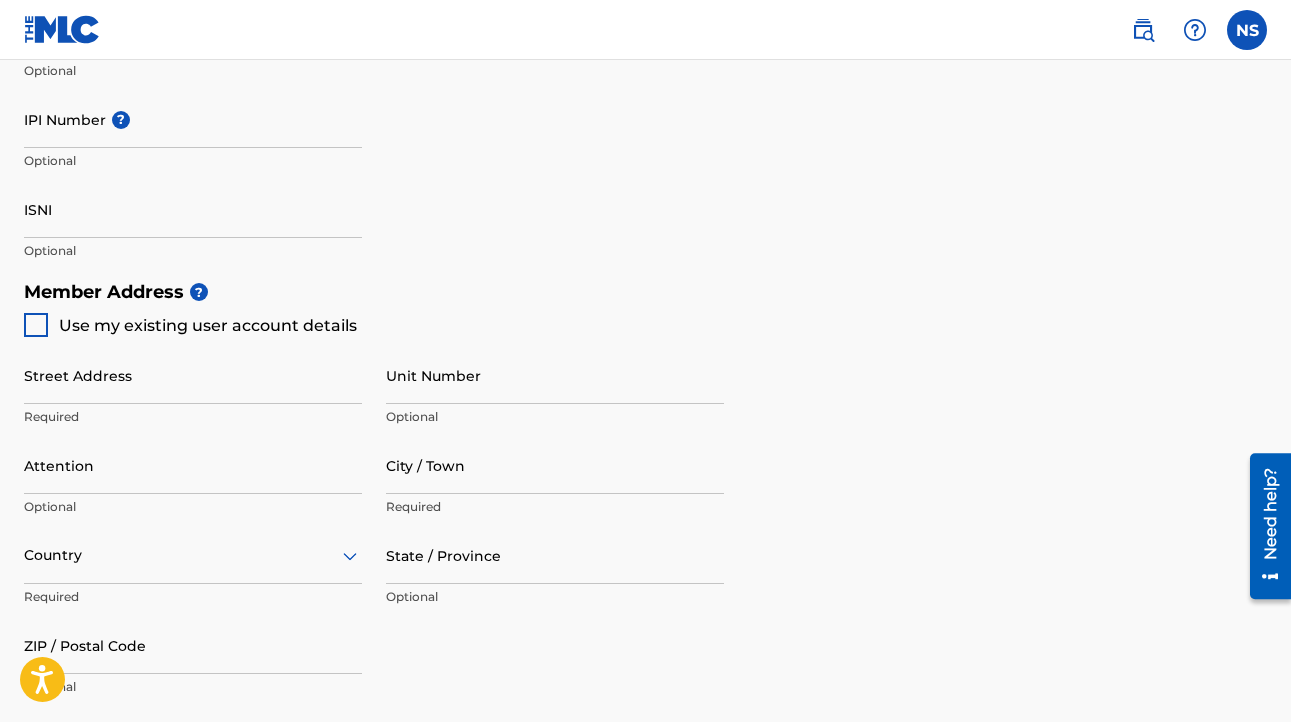click at bounding box center (36, 325) 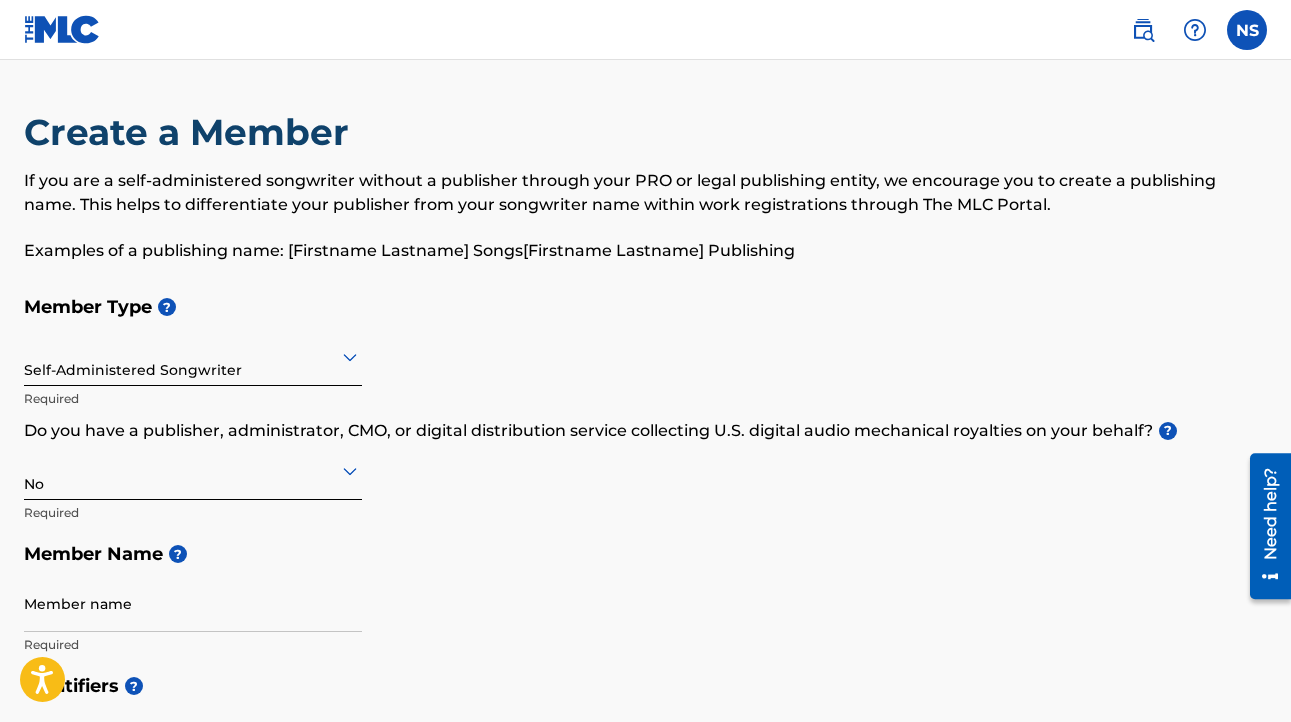 scroll, scrollTop: 0, scrollLeft: 0, axis: both 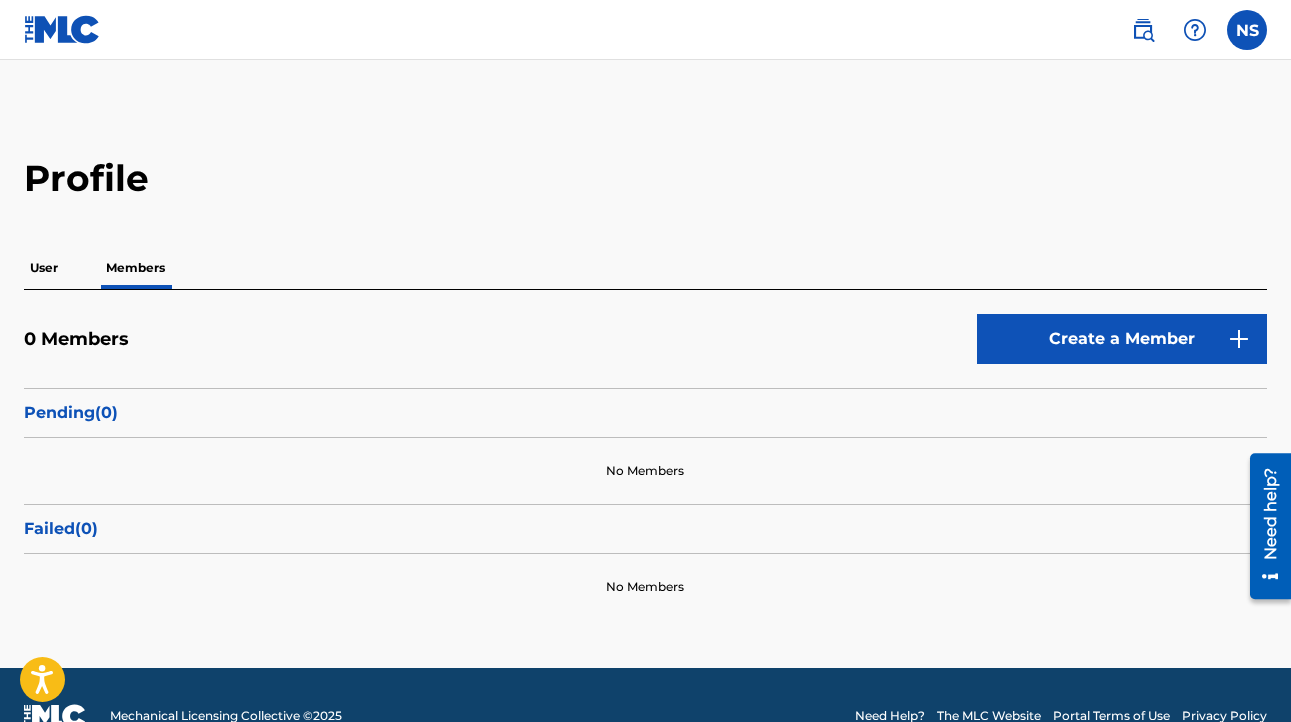 click on "User" at bounding box center (44, 268) 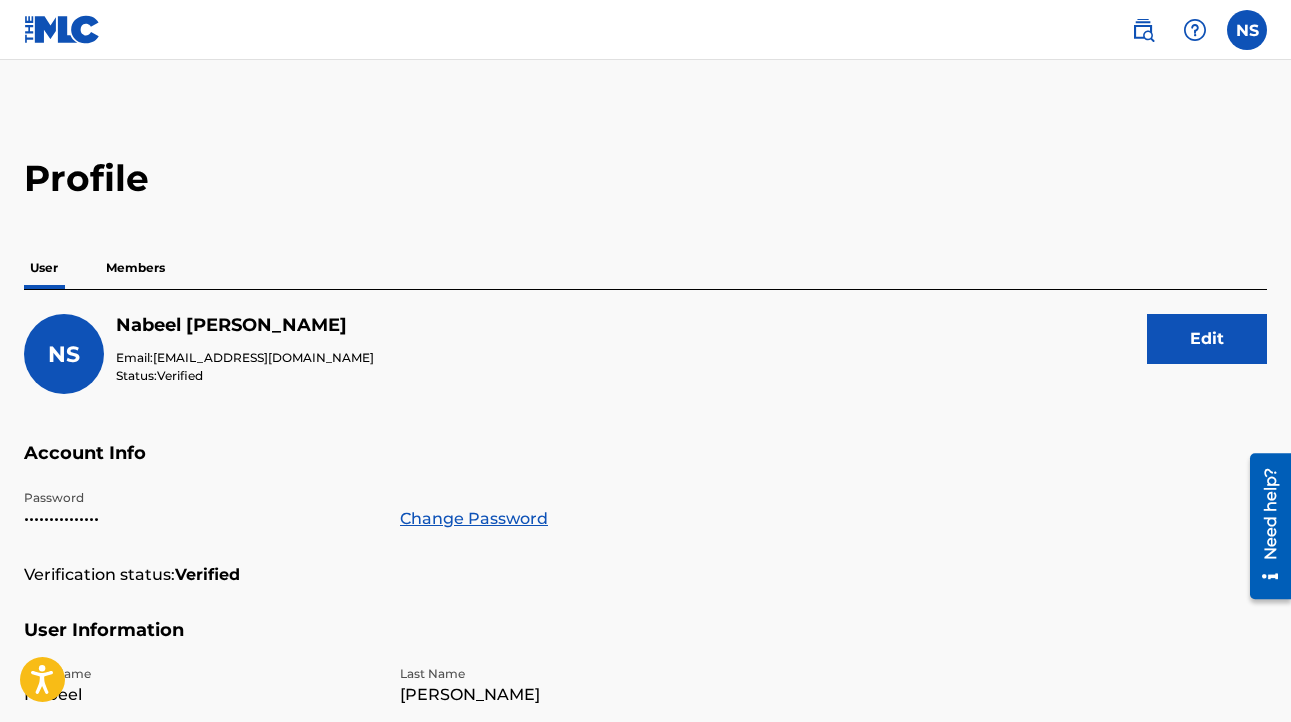 scroll, scrollTop: 0, scrollLeft: 0, axis: both 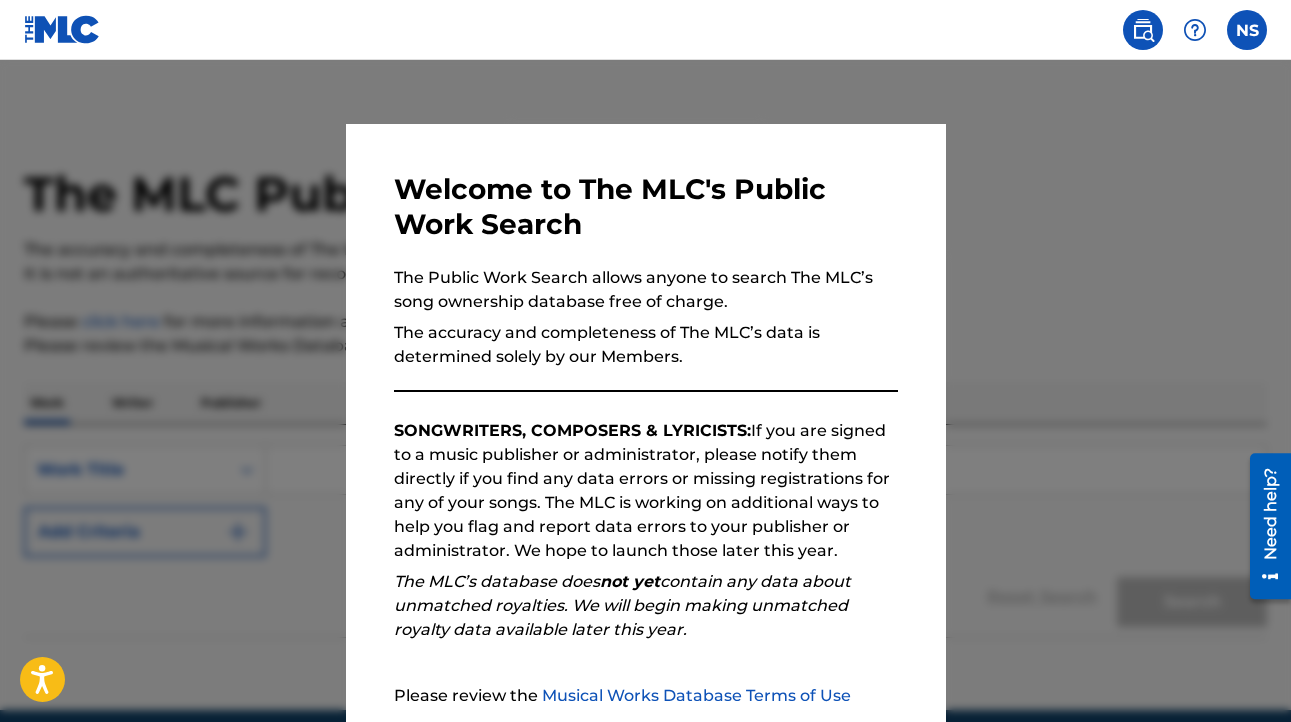 click at bounding box center (645, 421) 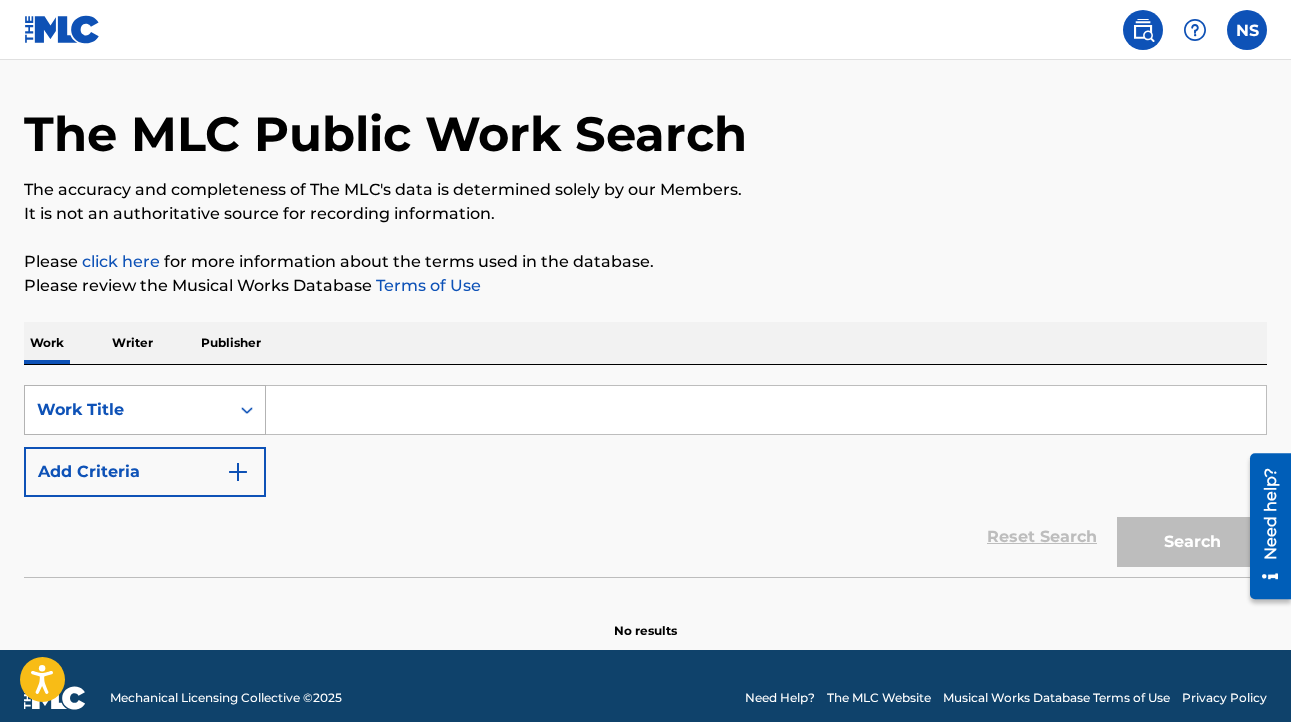 click on "Work Title" at bounding box center [145, 410] 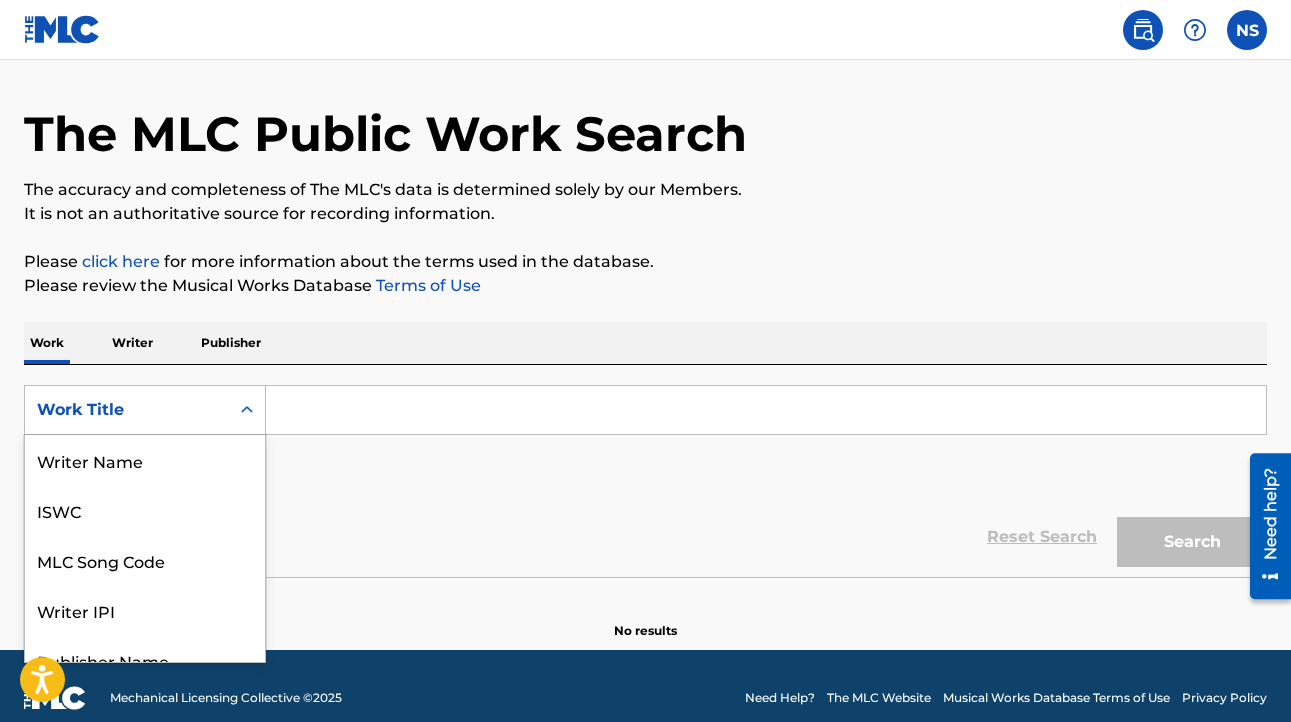 scroll, scrollTop: 73, scrollLeft: 0, axis: vertical 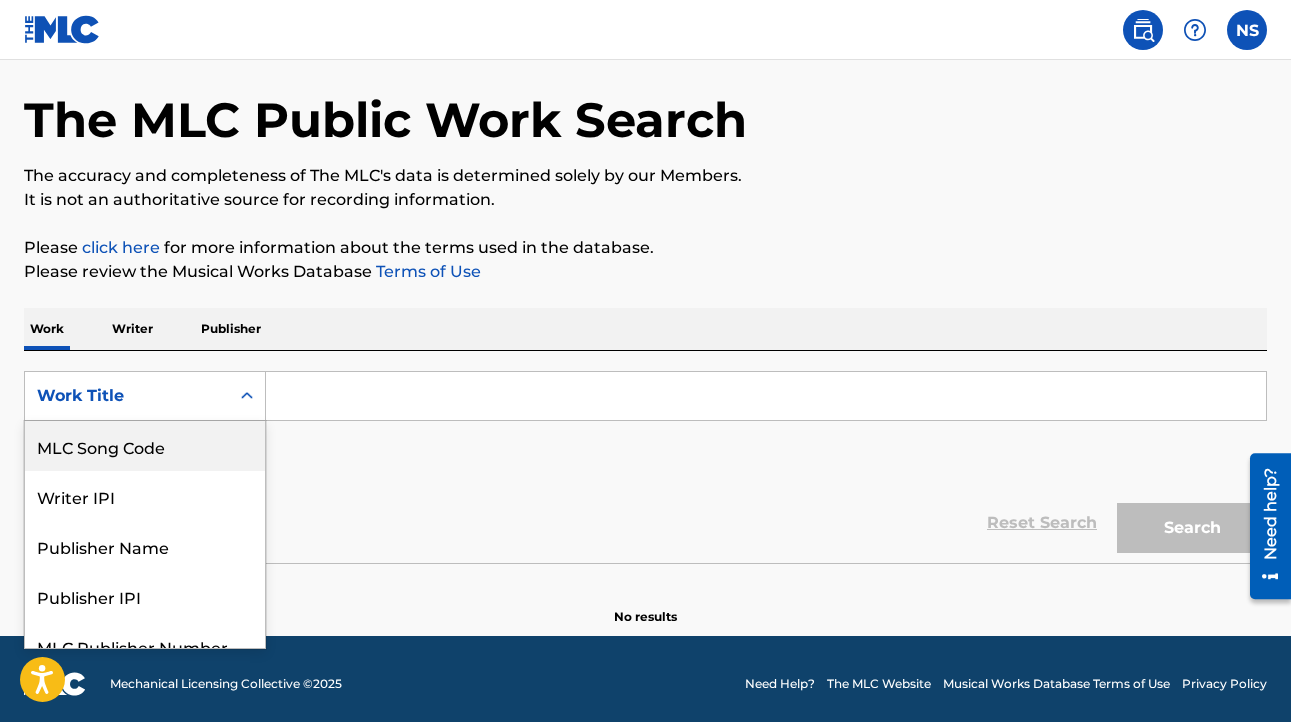 click on "SearchWithCriteria5f7391ca-b89b-4127-b3e1-4336ece8eef8 MLC Song Code, 3 of 8. 8 results available. Use Up and Down to choose options, press Enter to select the currently focused option, press Escape to exit the menu, press Tab to select the option and exit the menu. Work Title Writer Name ISWC MLC Song Code Writer IPI Publisher Name Publisher IPI MLC Publisher Number Work Title Add Criteria" at bounding box center (645, 427) 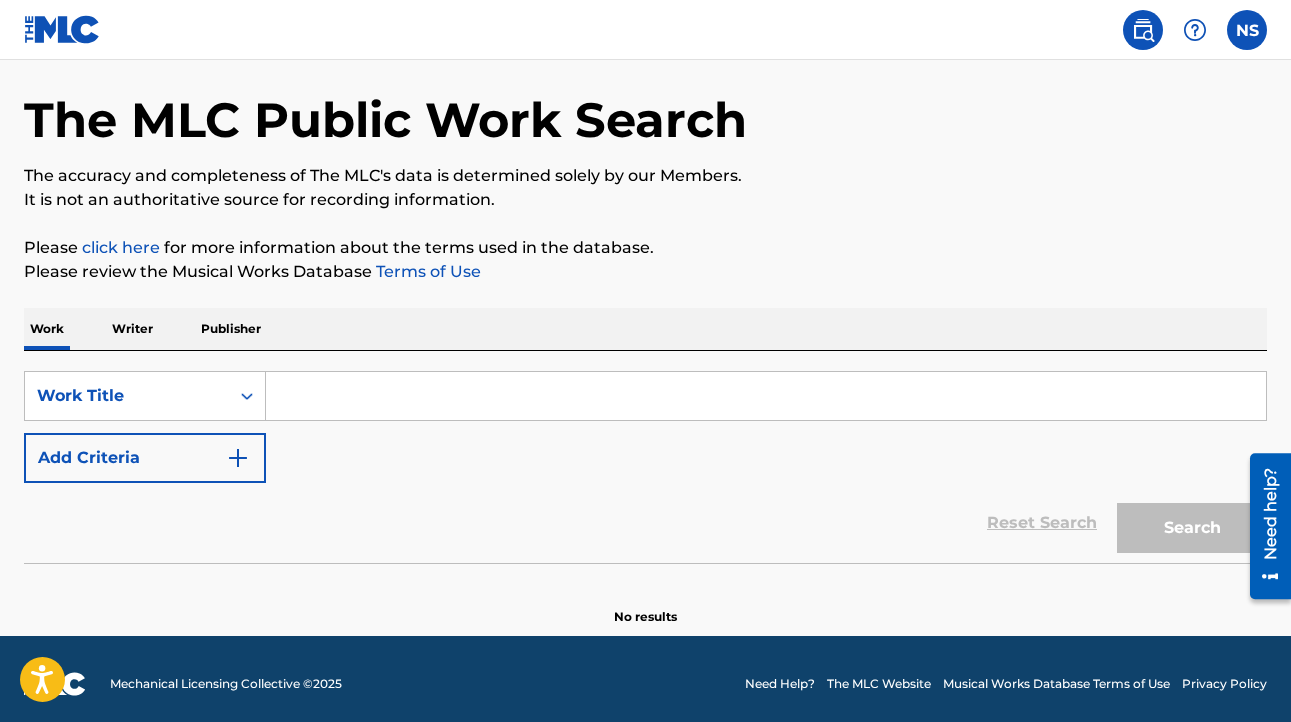 click at bounding box center (766, 396) 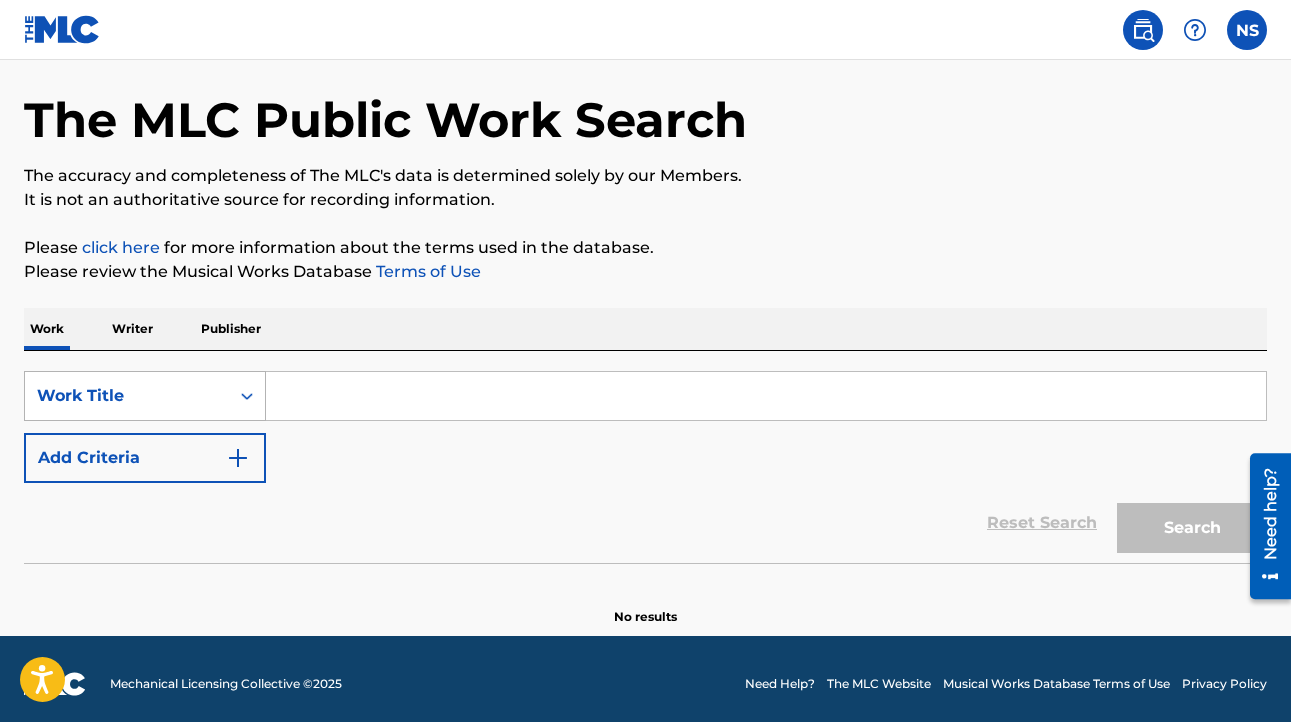 click on "Work Title" at bounding box center [127, 396] 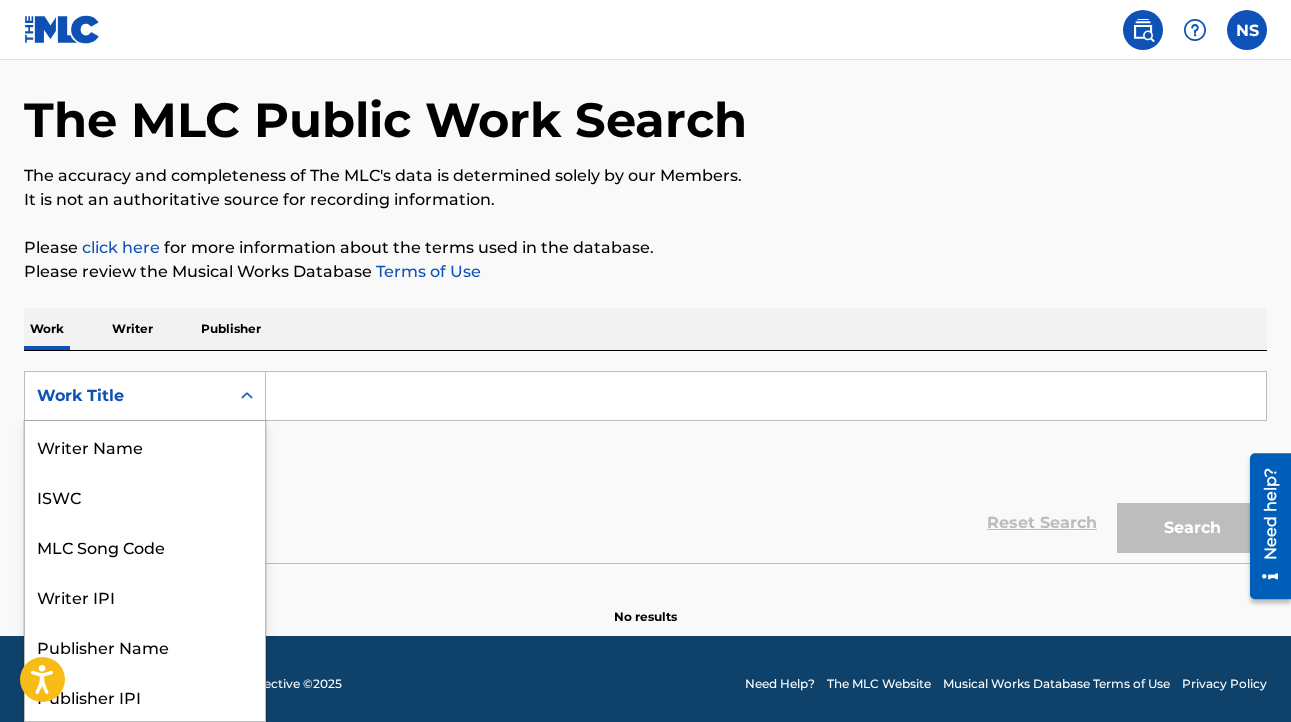 scroll, scrollTop: 100, scrollLeft: 0, axis: vertical 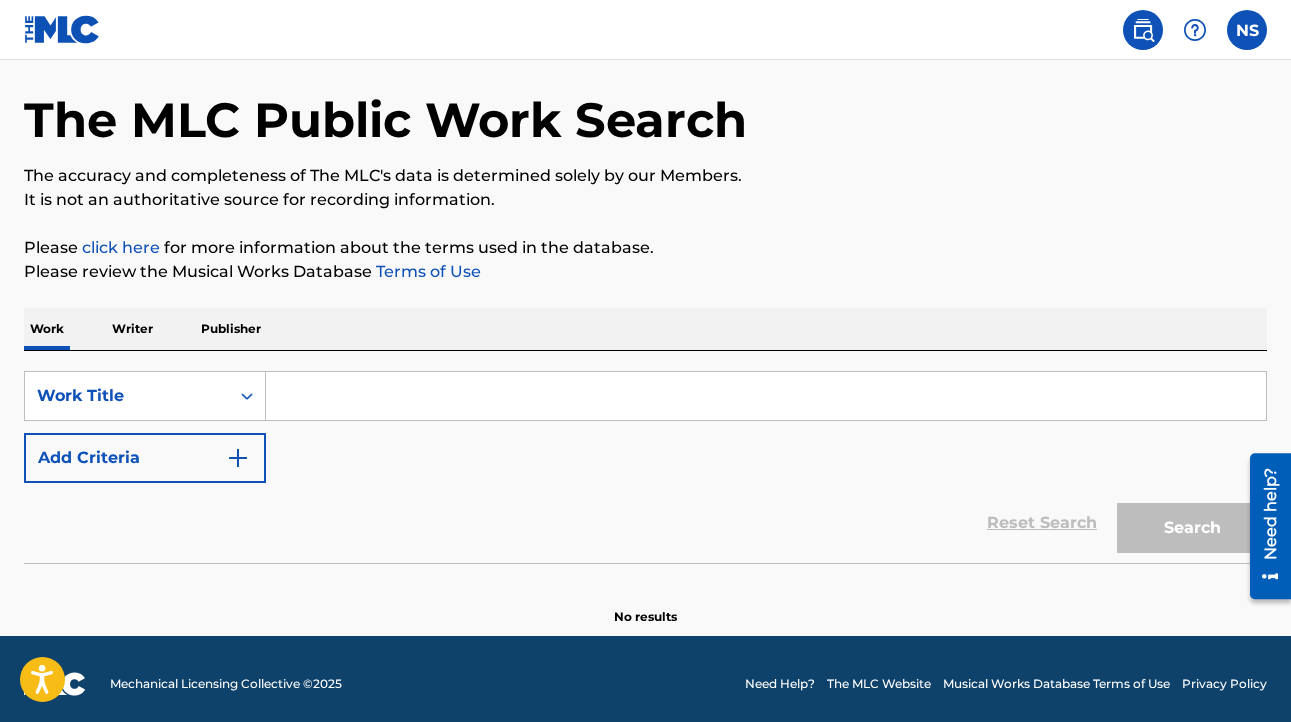click on "Writer" at bounding box center [132, 329] 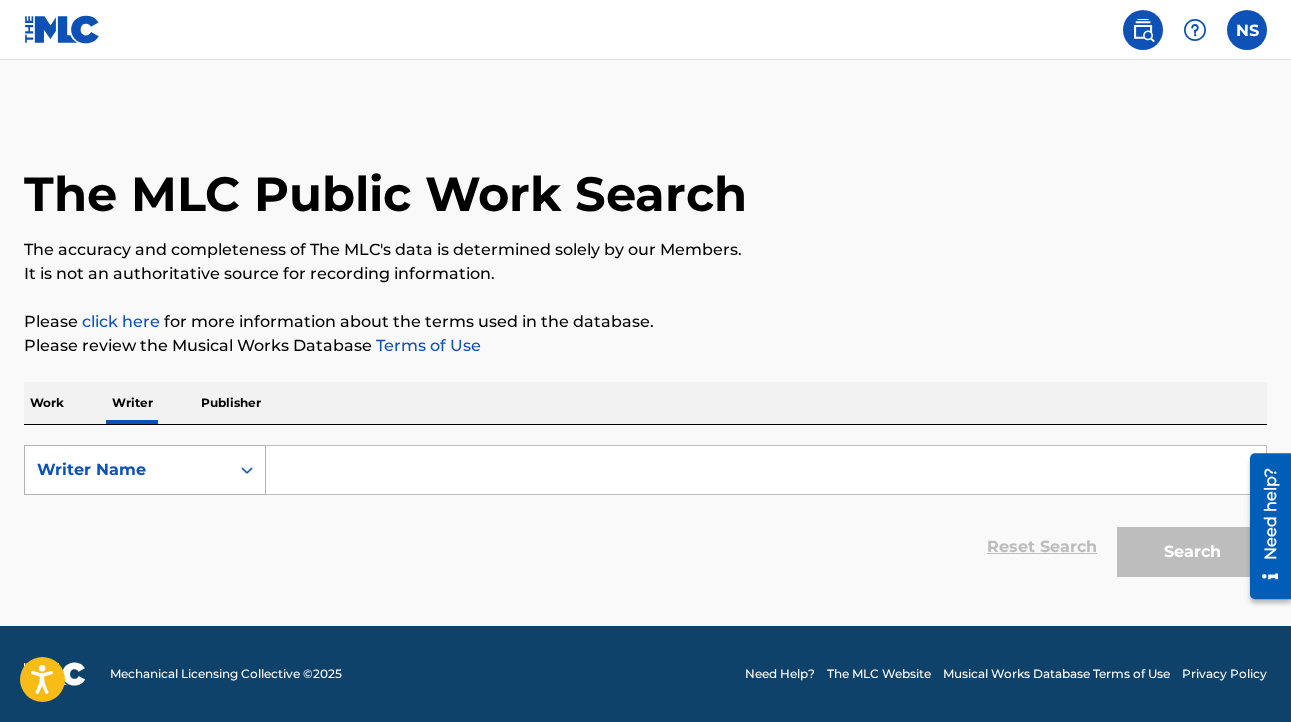 click on "Writer Name" at bounding box center (127, 470) 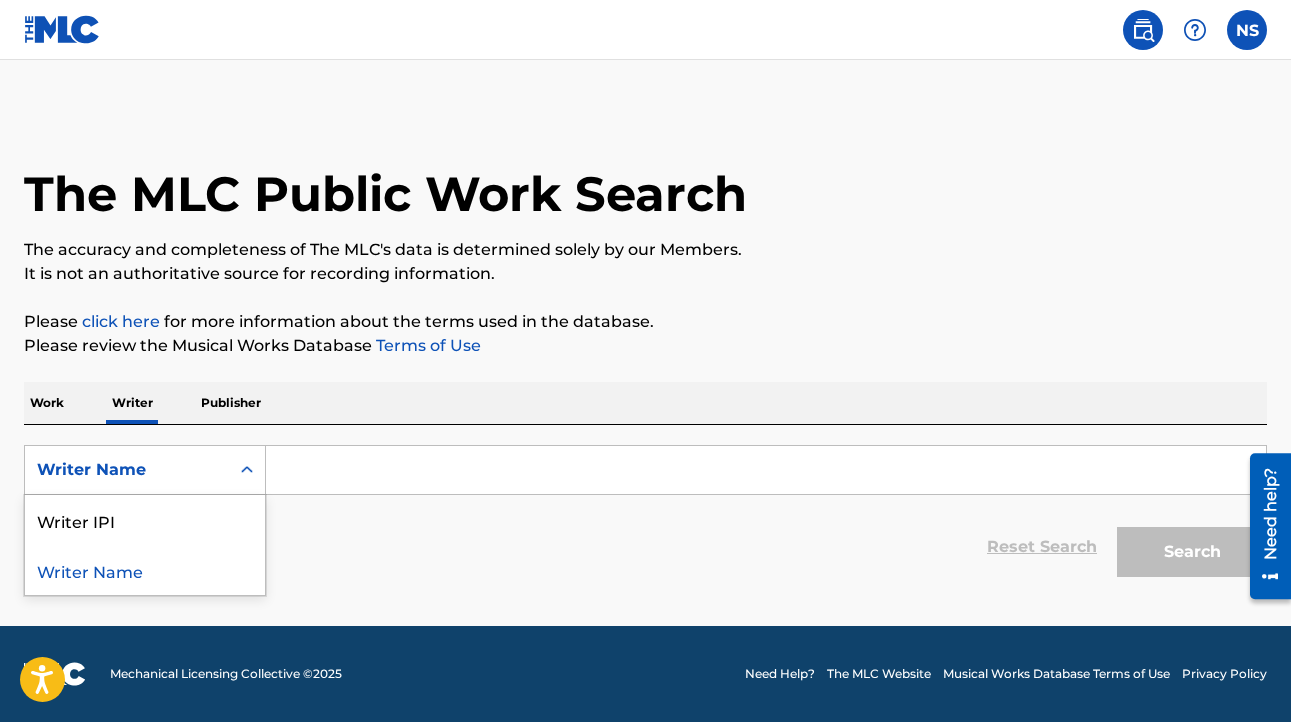 click on "Writer Name" at bounding box center [145, 570] 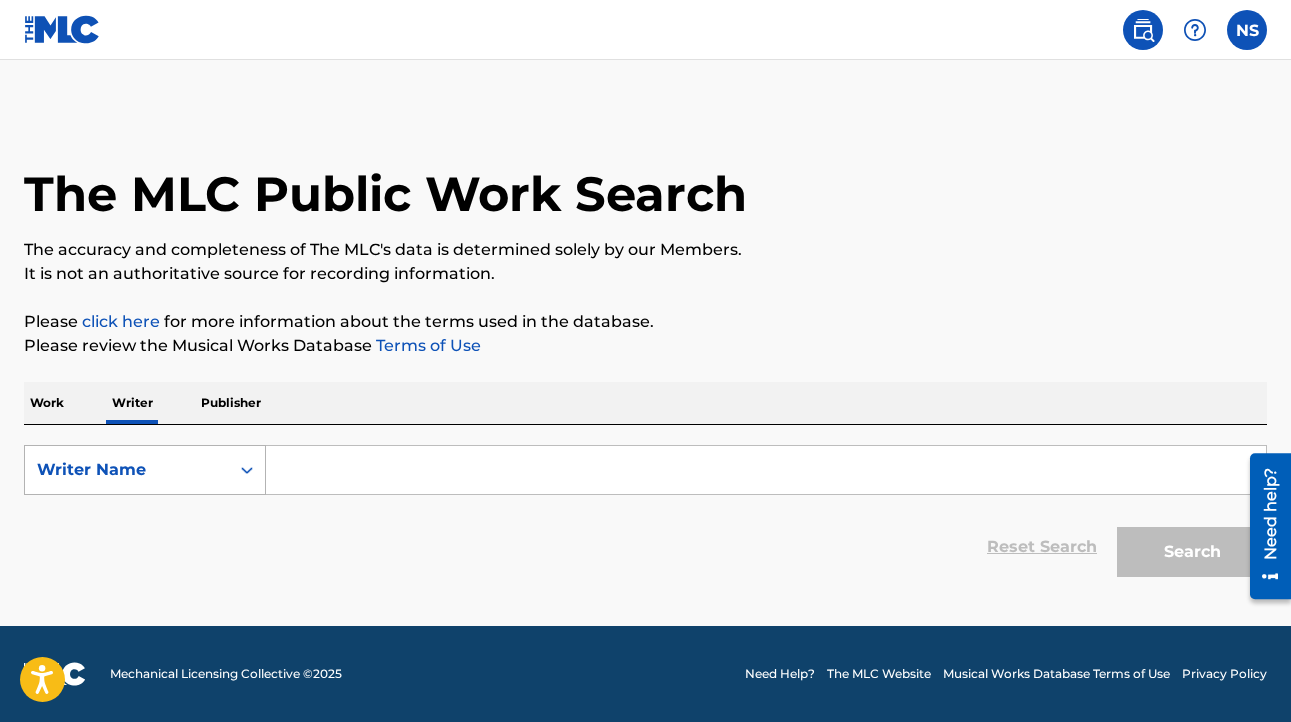click on "Writer Name" at bounding box center [127, 470] 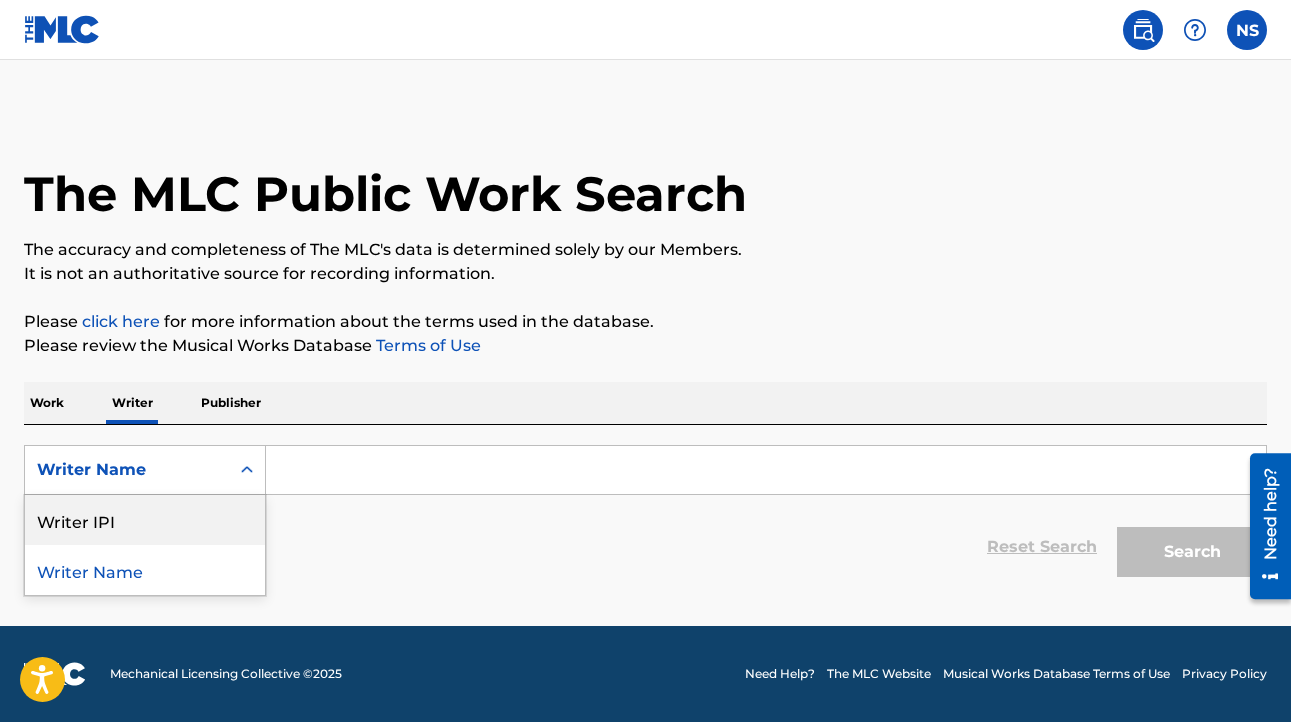 click on "Writer IPI" at bounding box center (145, 520) 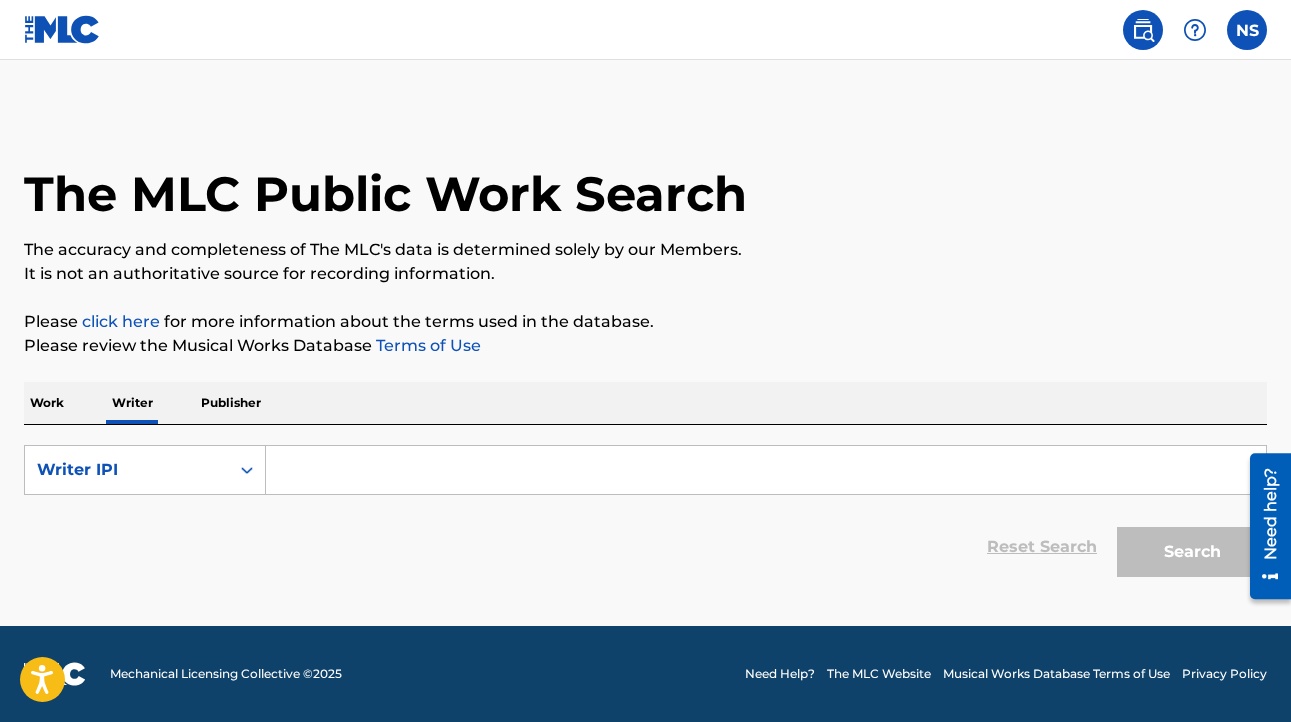 click at bounding box center [766, 470] 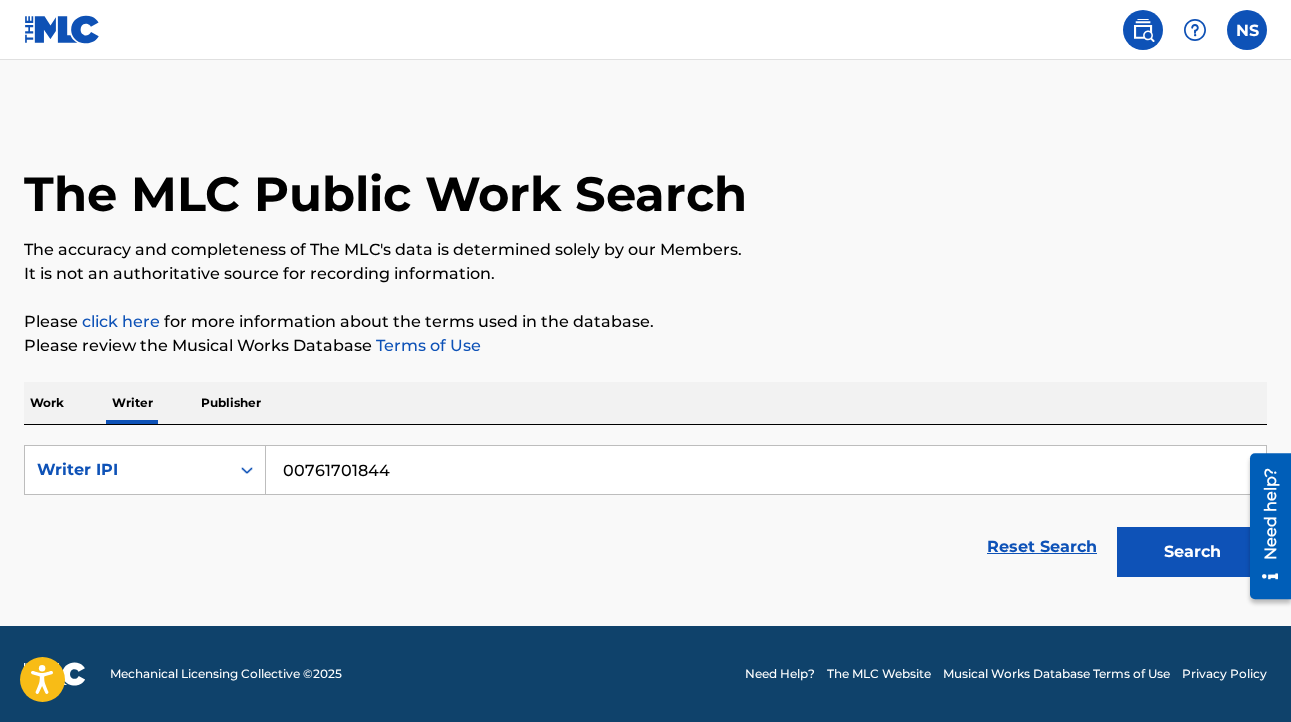 type on "00761701844" 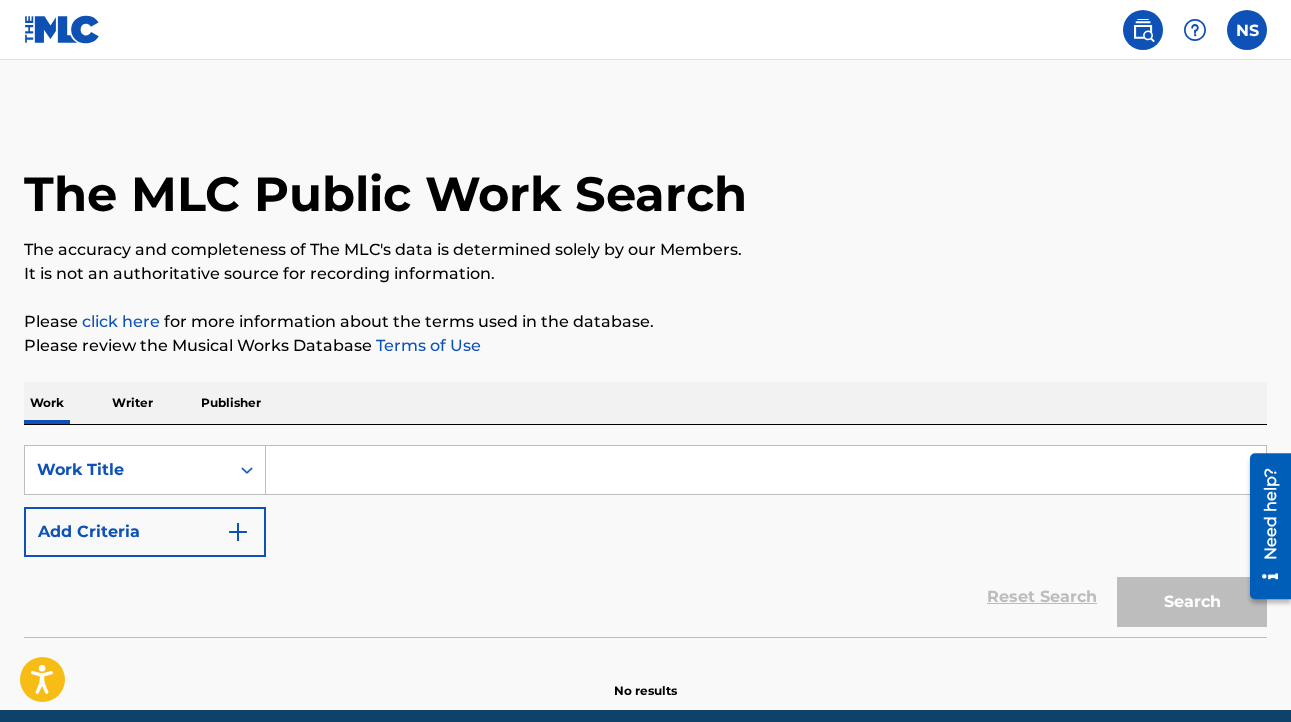 click at bounding box center [766, 470] 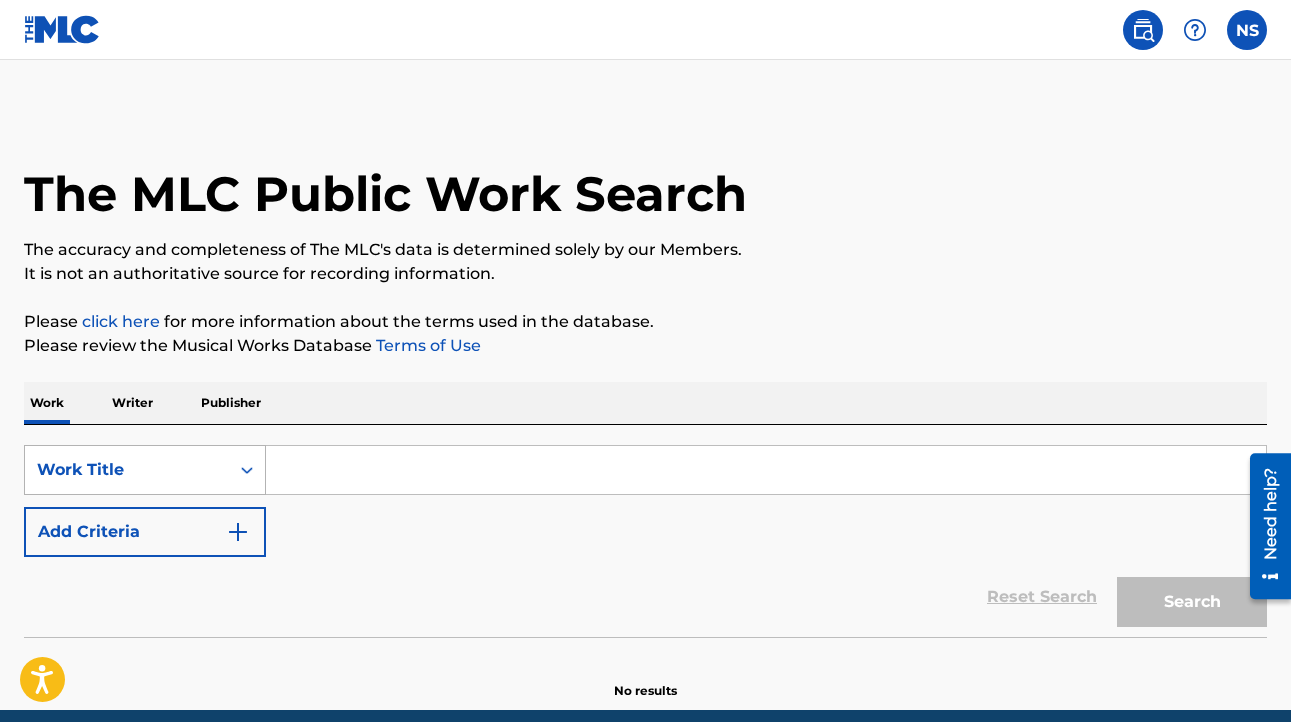 click on "Work Title" at bounding box center [145, 470] 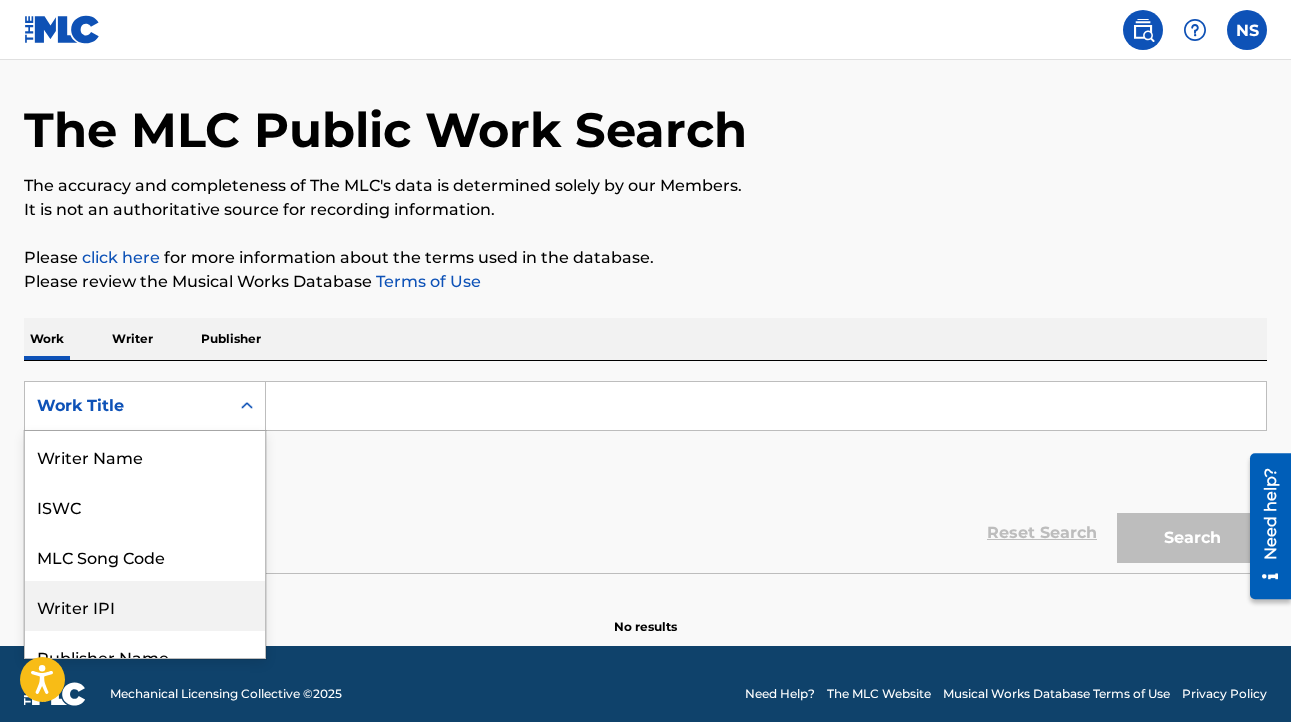 scroll, scrollTop: 73, scrollLeft: 0, axis: vertical 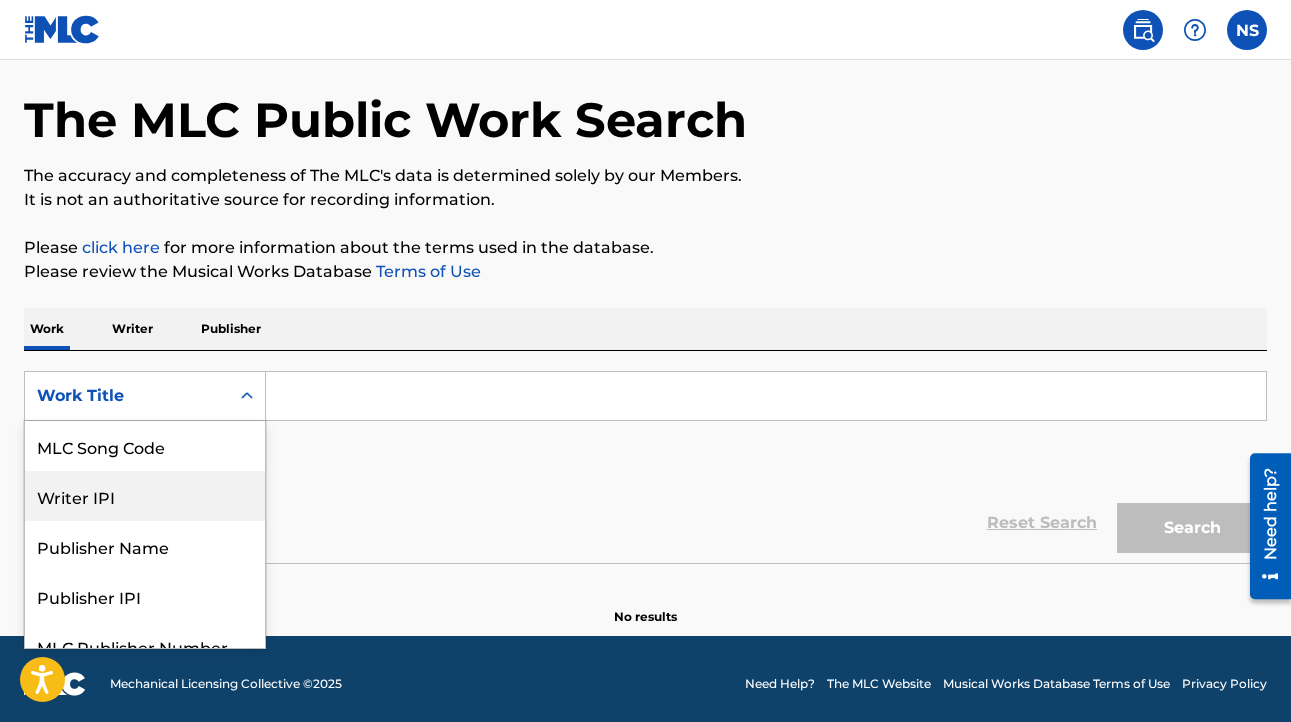 click on "Writer IPI" at bounding box center [145, 496] 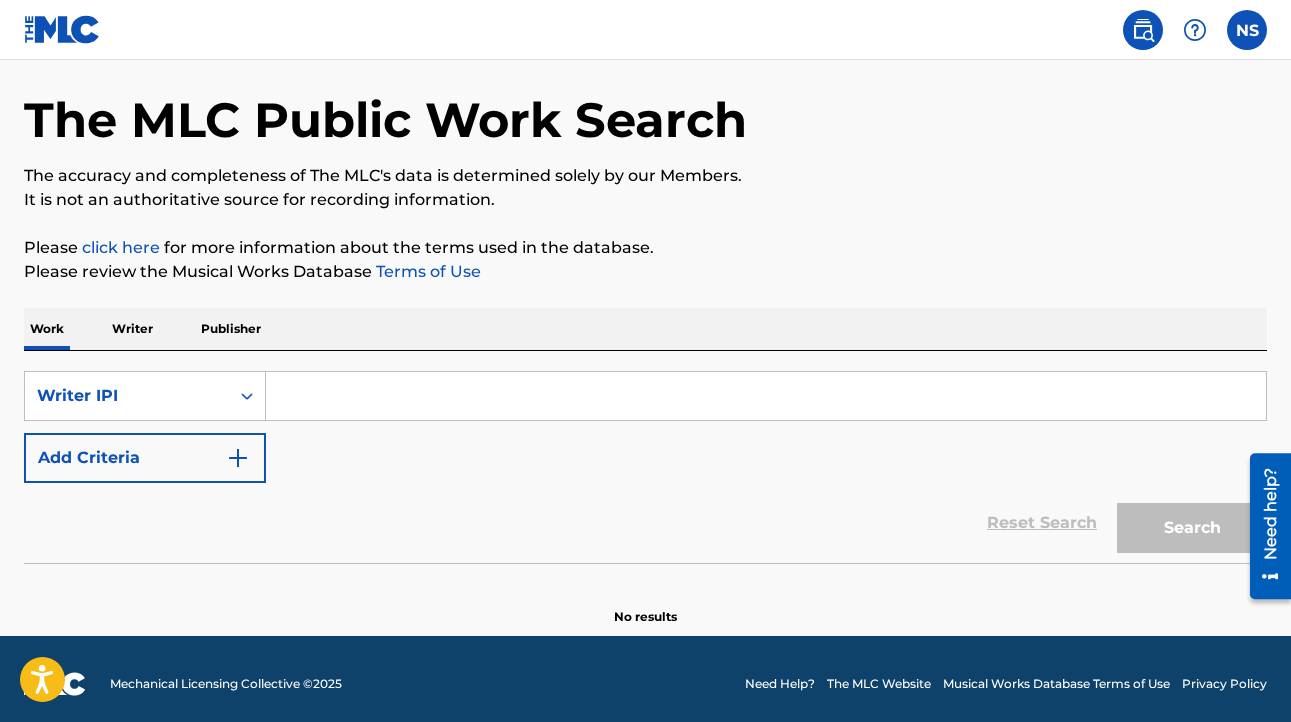 click at bounding box center (766, 396) 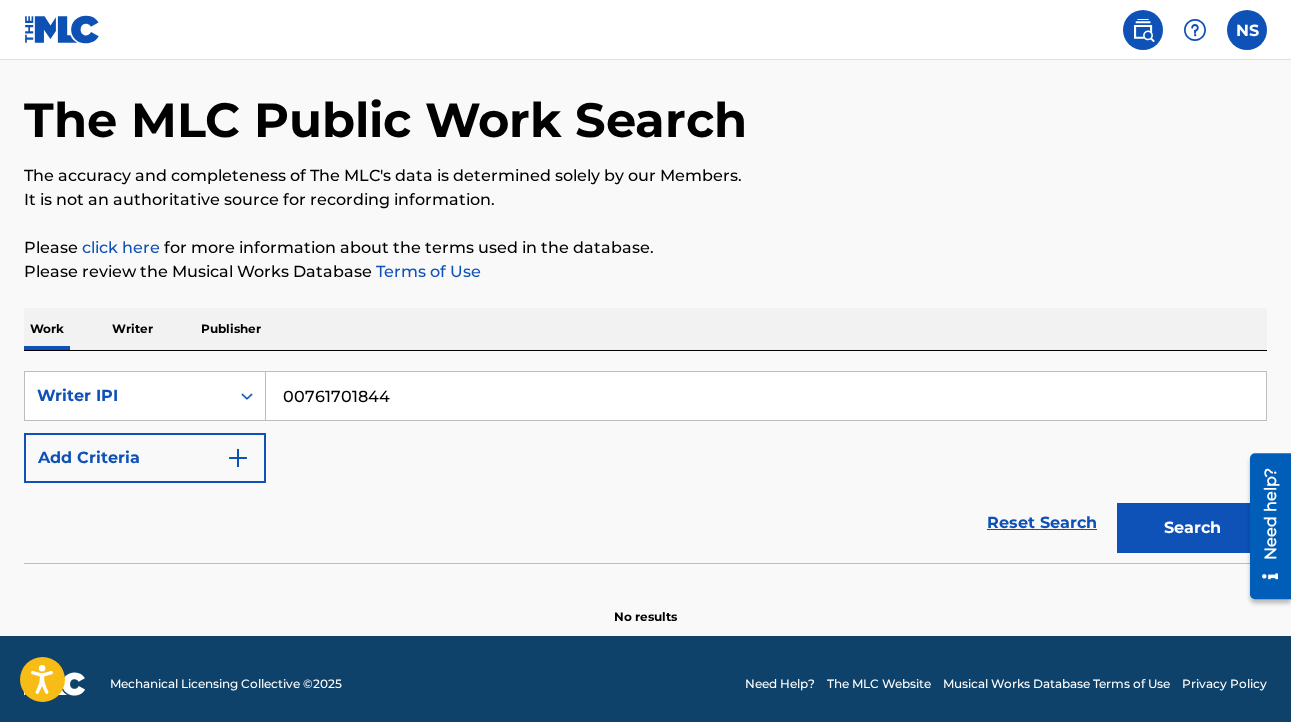 type on "00761701844" 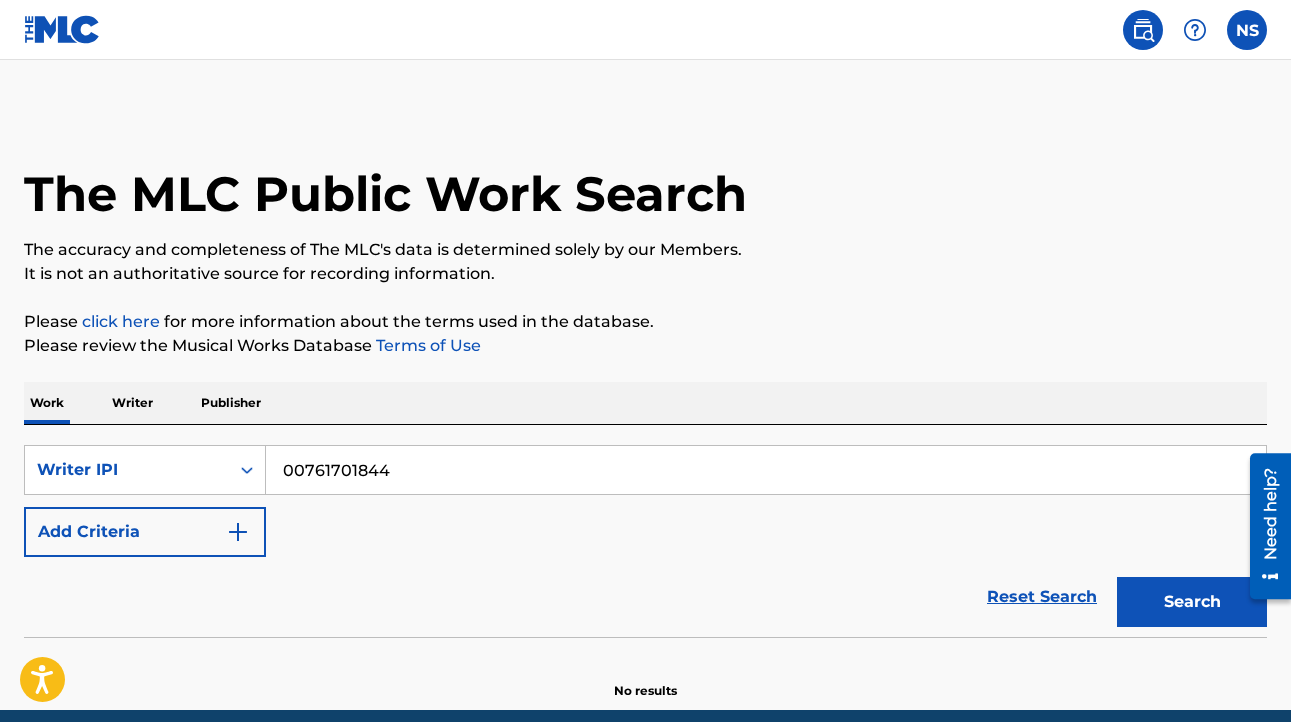 scroll, scrollTop: 0, scrollLeft: 0, axis: both 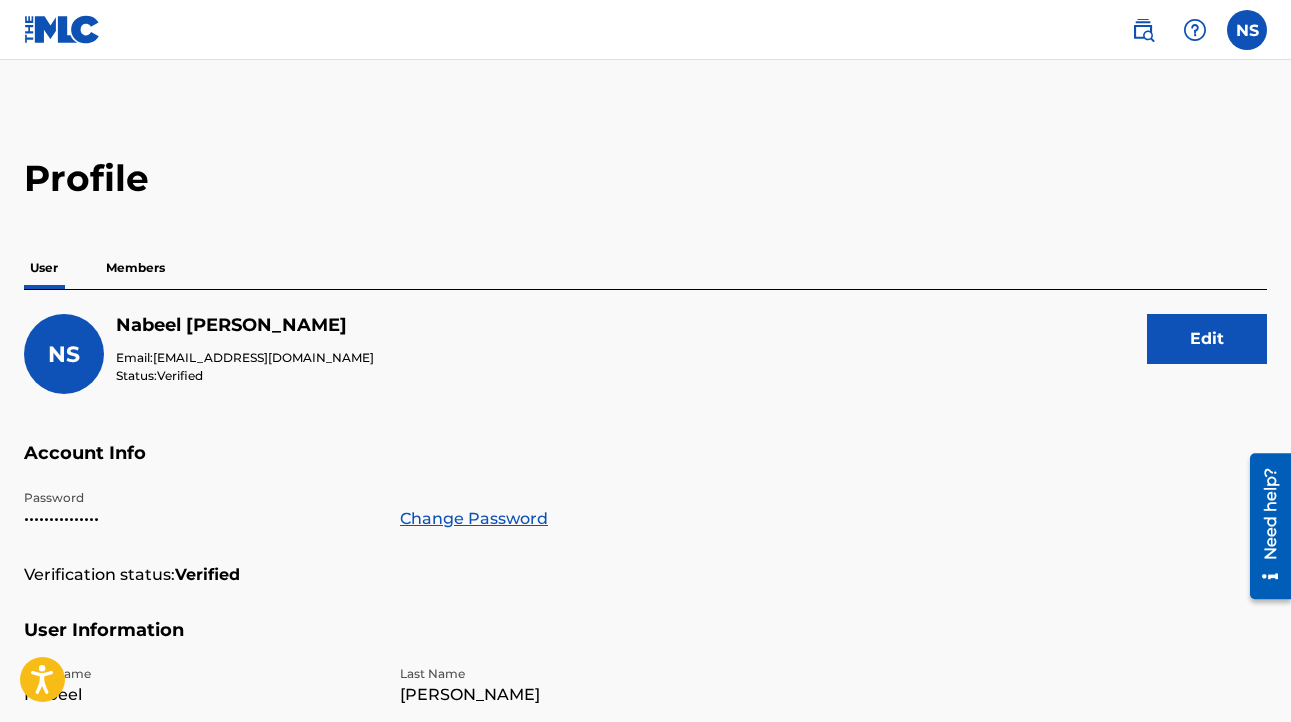 click at bounding box center [1143, 30] 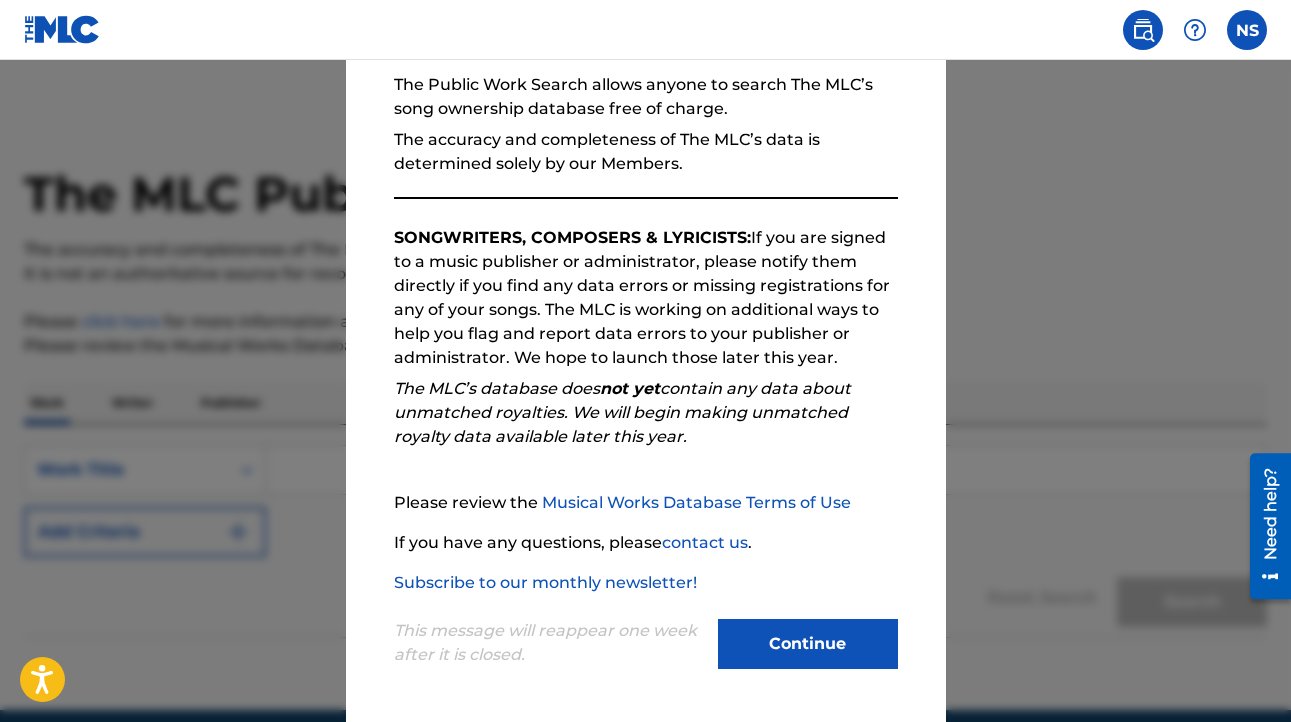 scroll, scrollTop: 193, scrollLeft: 0, axis: vertical 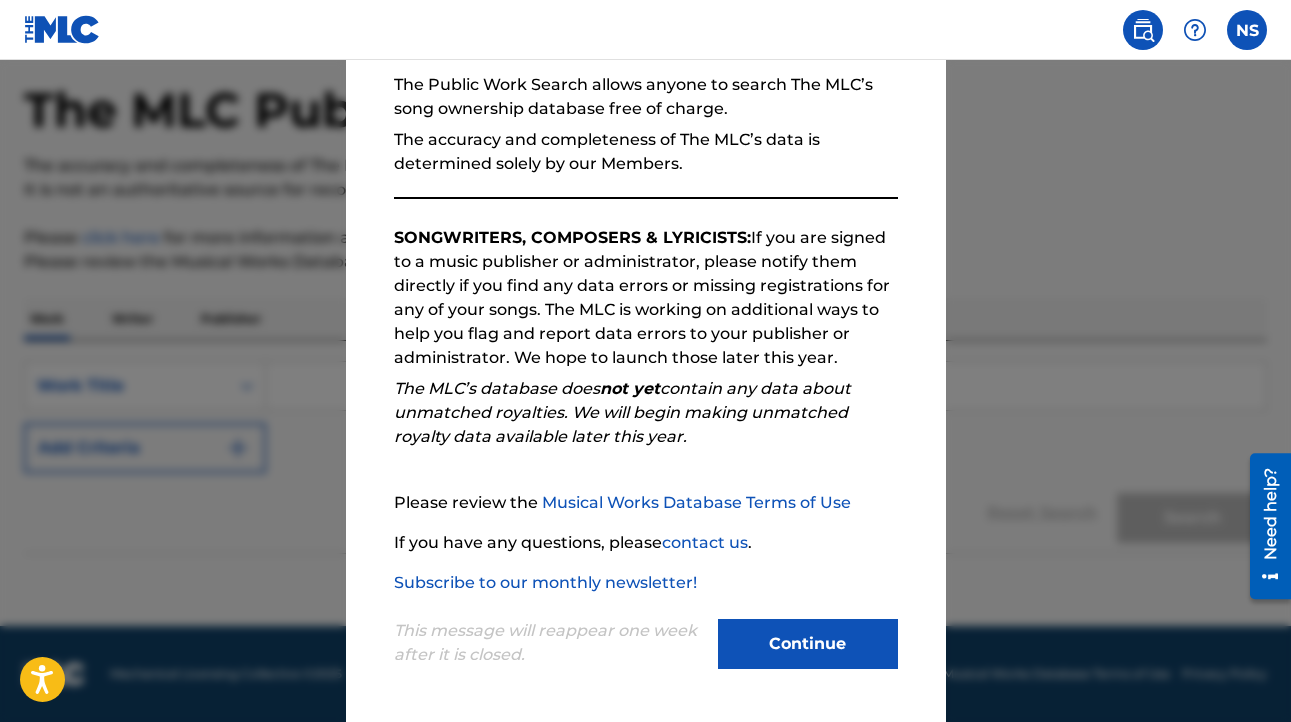 click on "Continue" at bounding box center [808, 644] 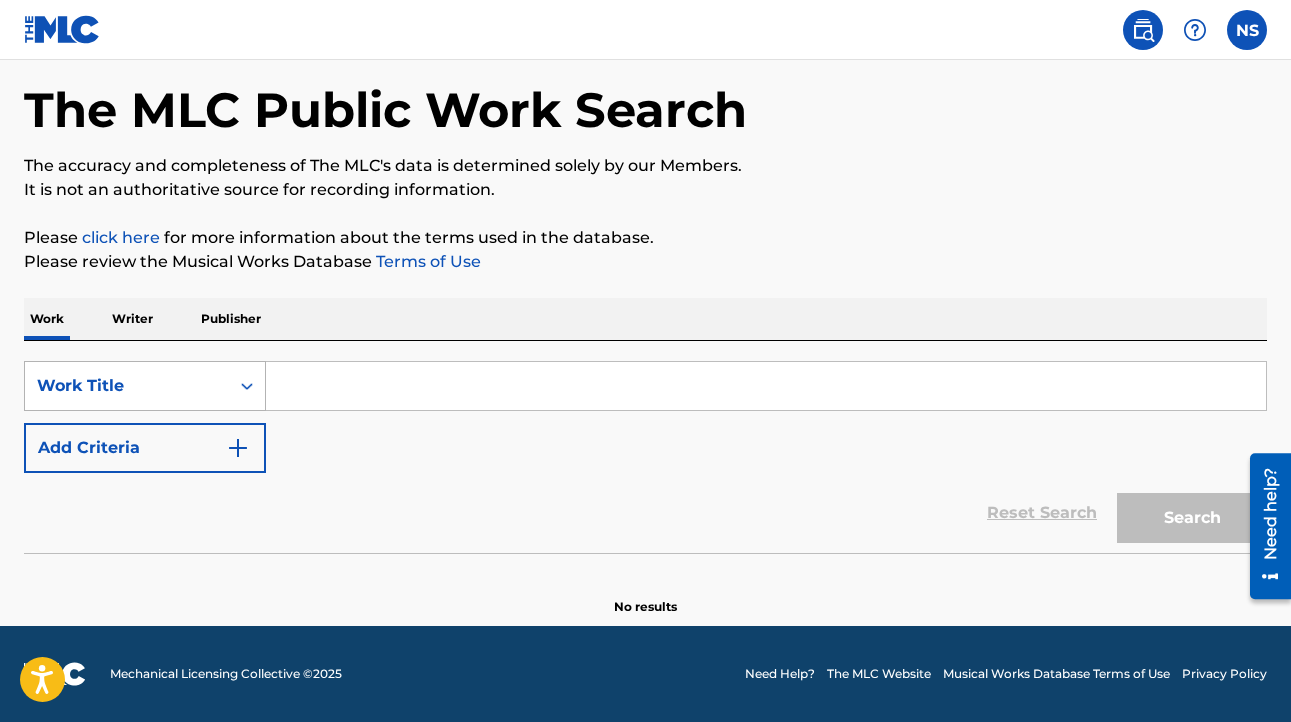 click on "Work Title" at bounding box center (127, 386) 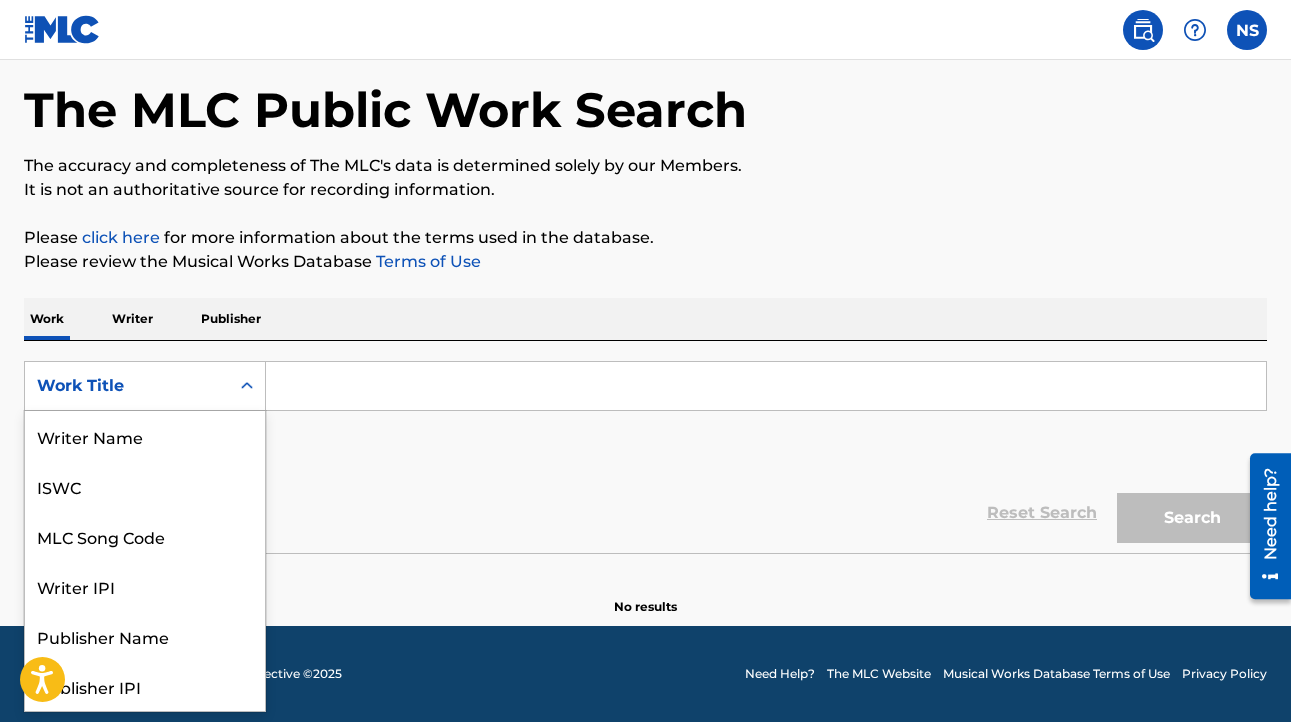 scroll, scrollTop: 100, scrollLeft: 0, axis: vertical 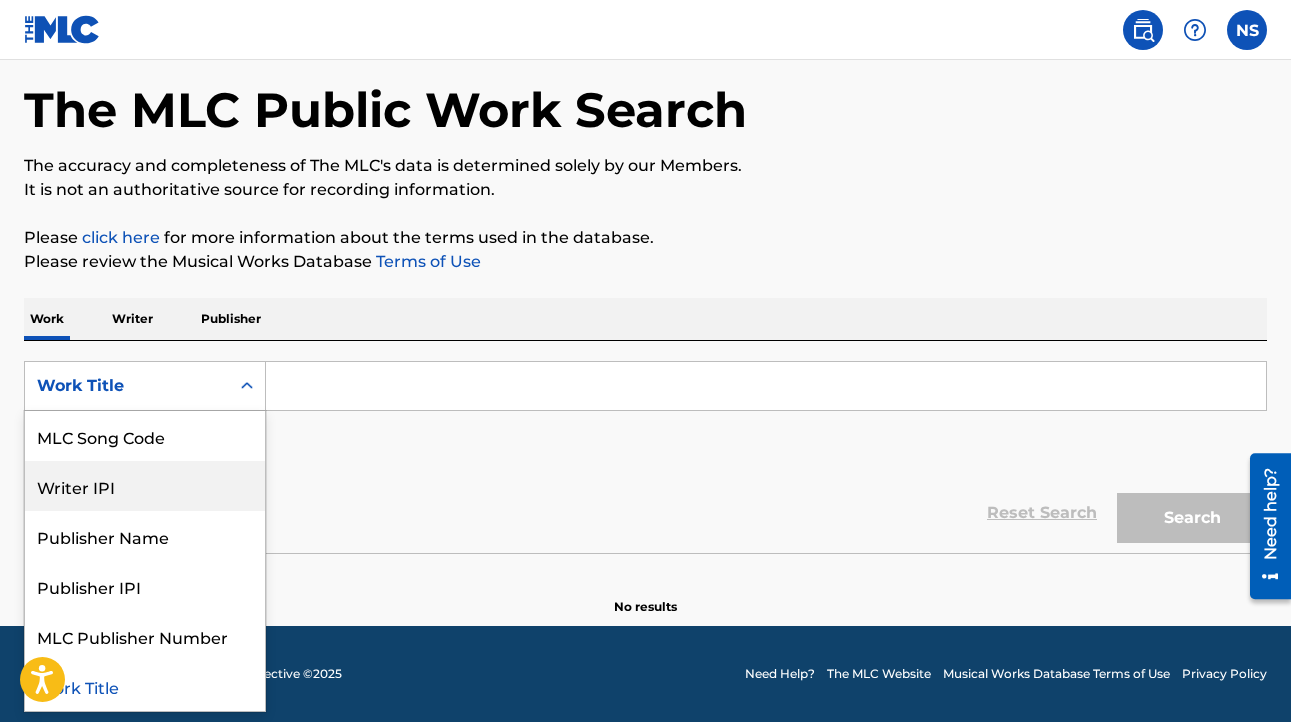 click on "Writer IPI" at bounding box center (145, 486) 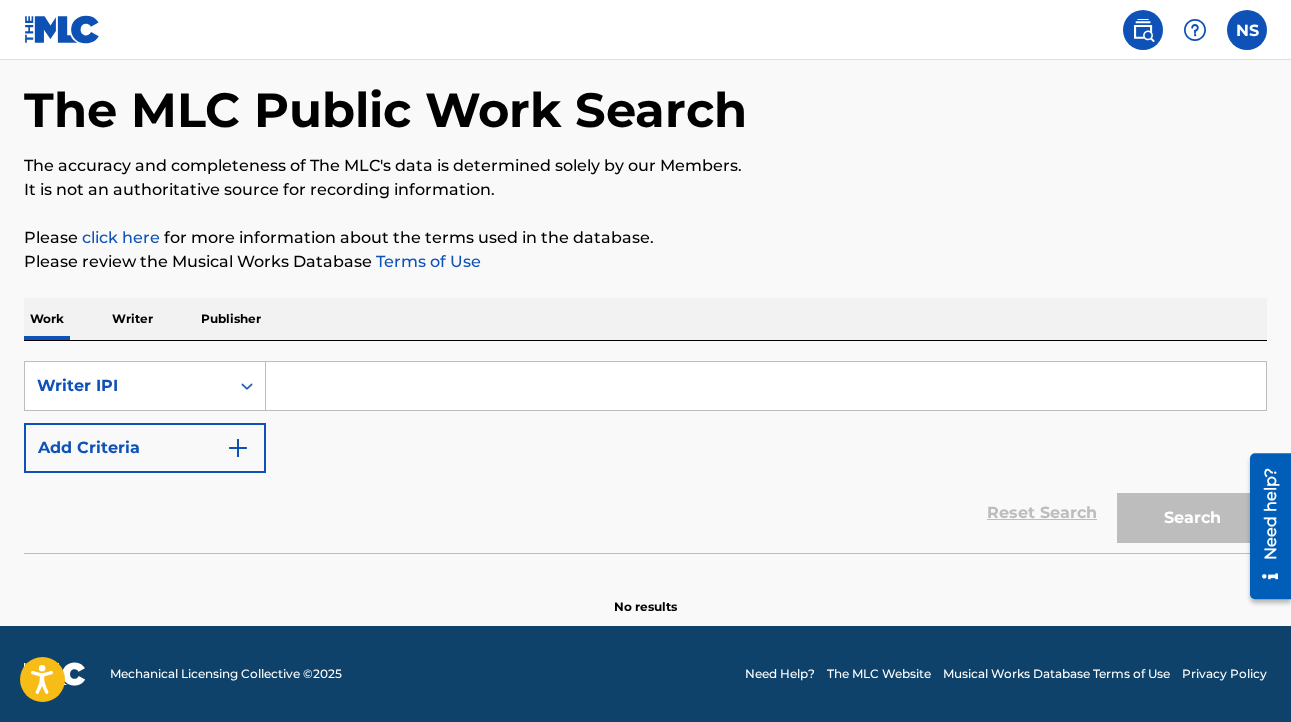 click at bounding box center (766, 386) 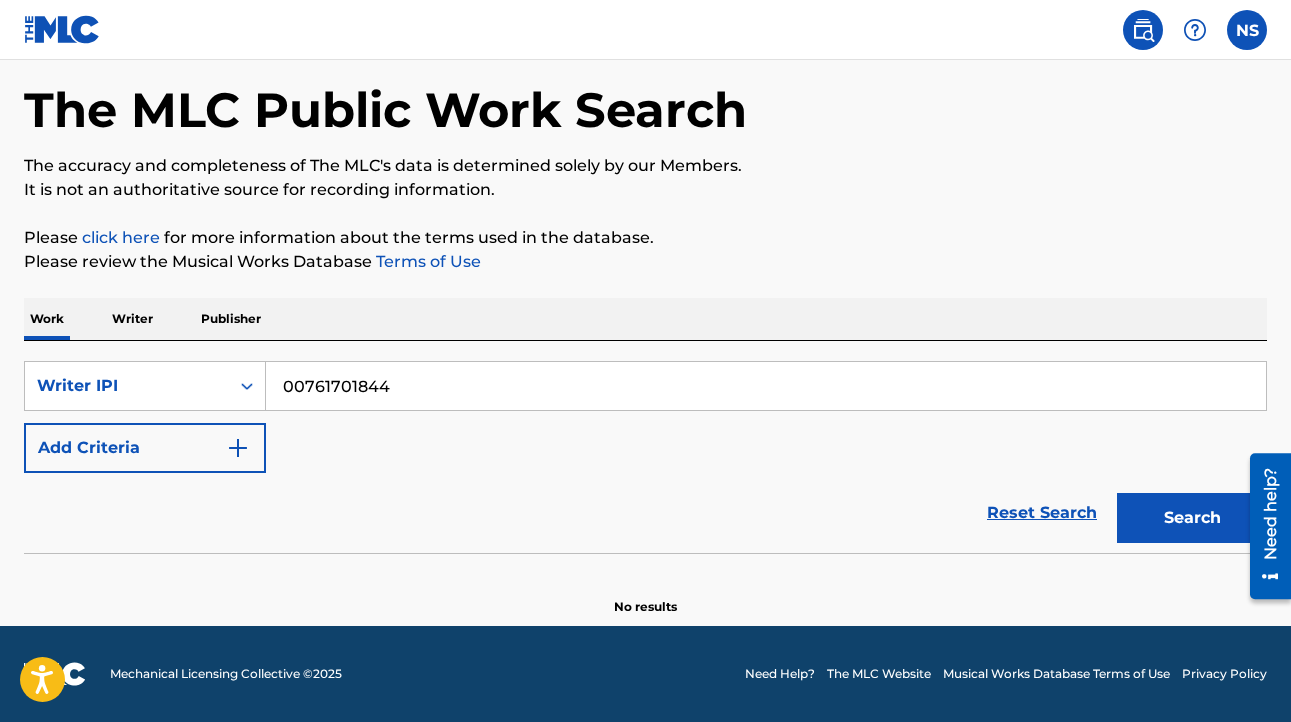 type on "00761701844" 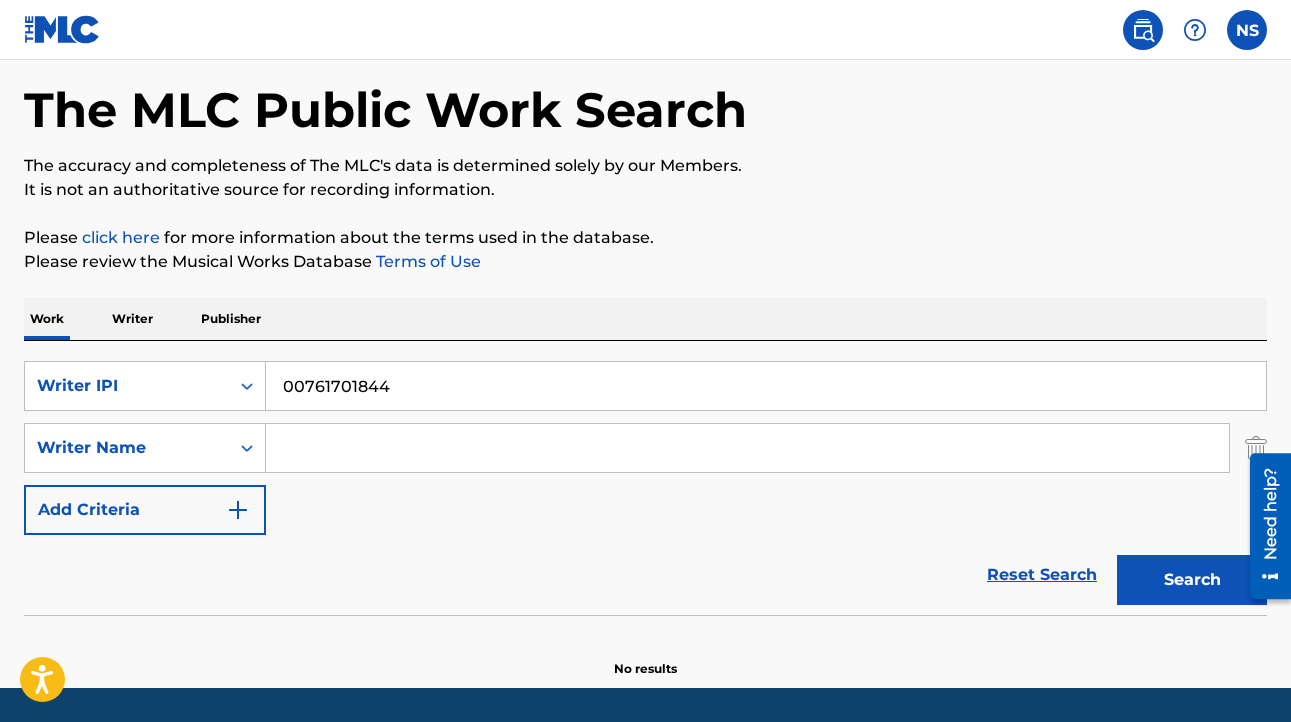 click at bounding box center (1263, 525) 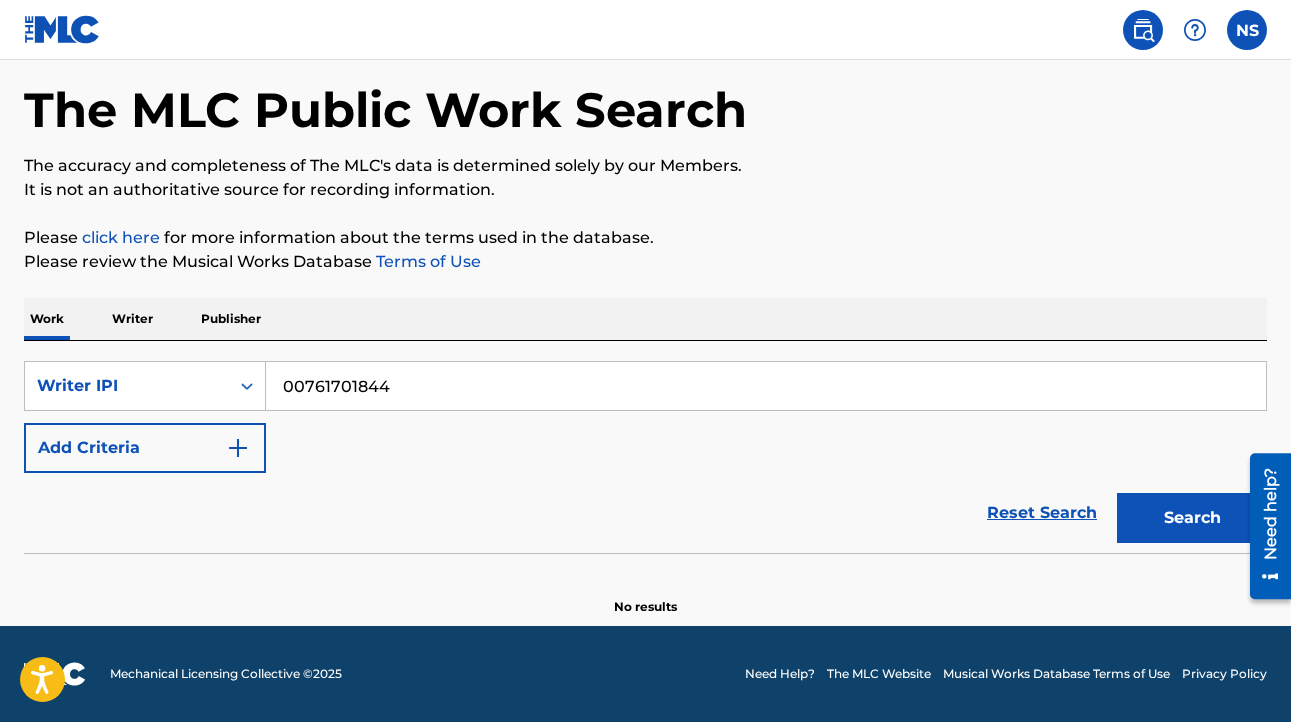 click on "Search" at bounding box center [1192, 518] 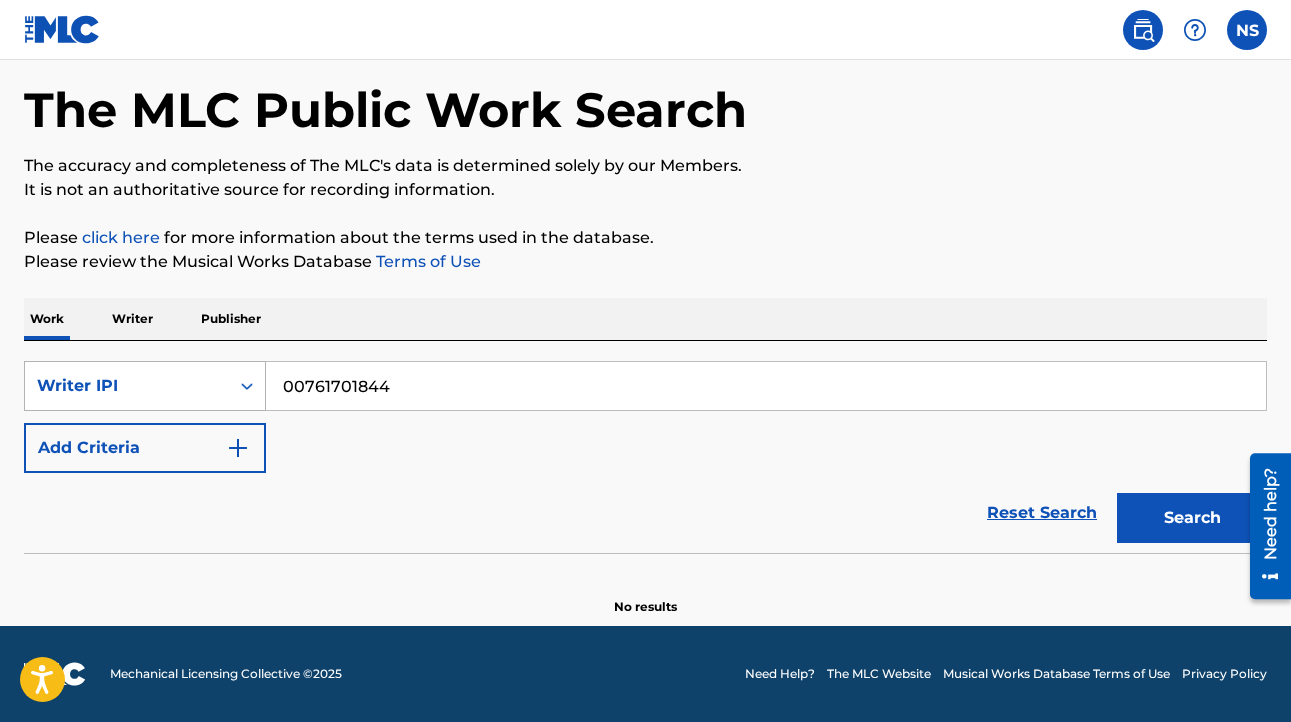 scroll, scrollTop: 84, scrollLeft: 0, axis: vertical 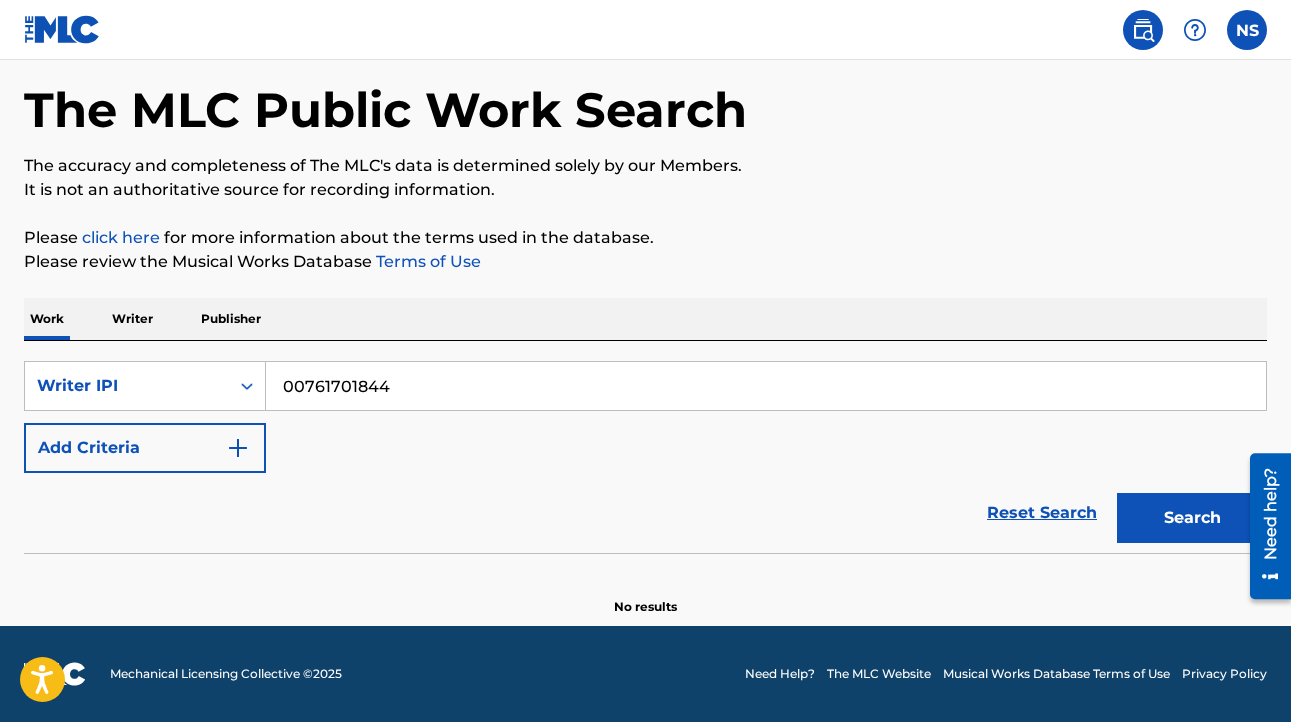 click on "Reset Search Search" at bounding box center (645, 513) 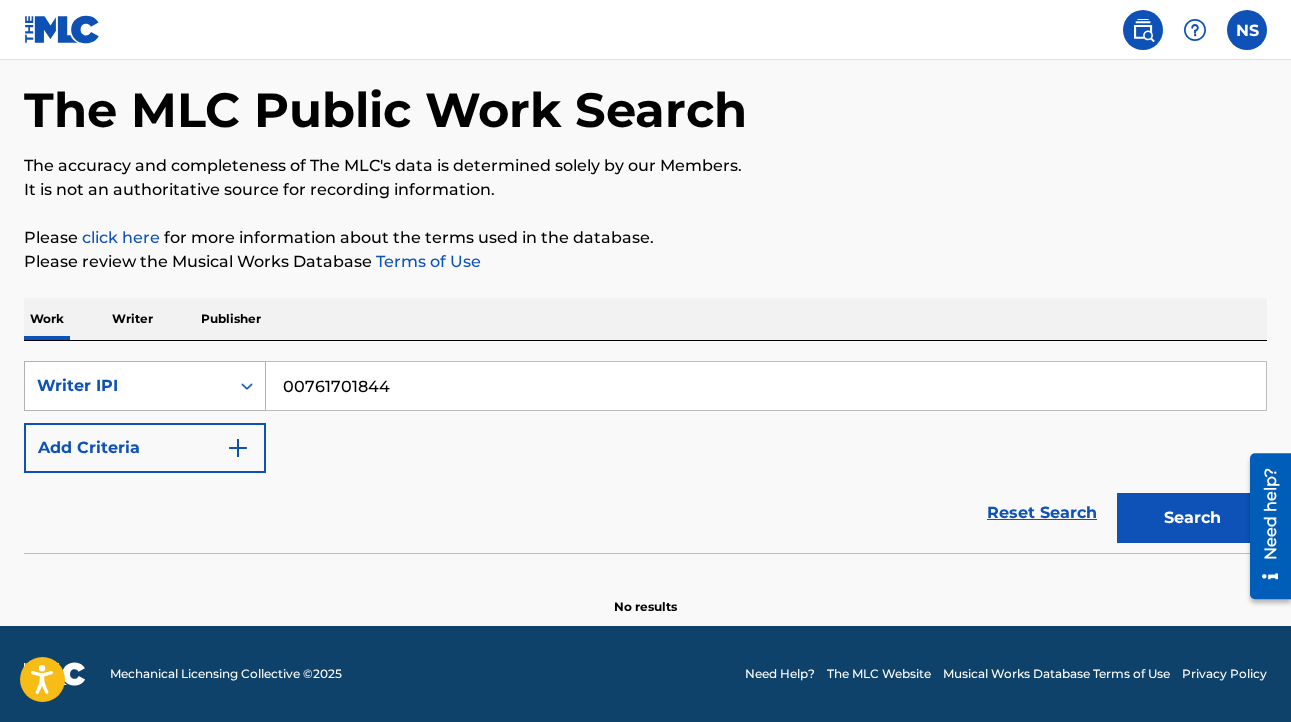 click on "Writer IPI" at bounding box center [127, 386] 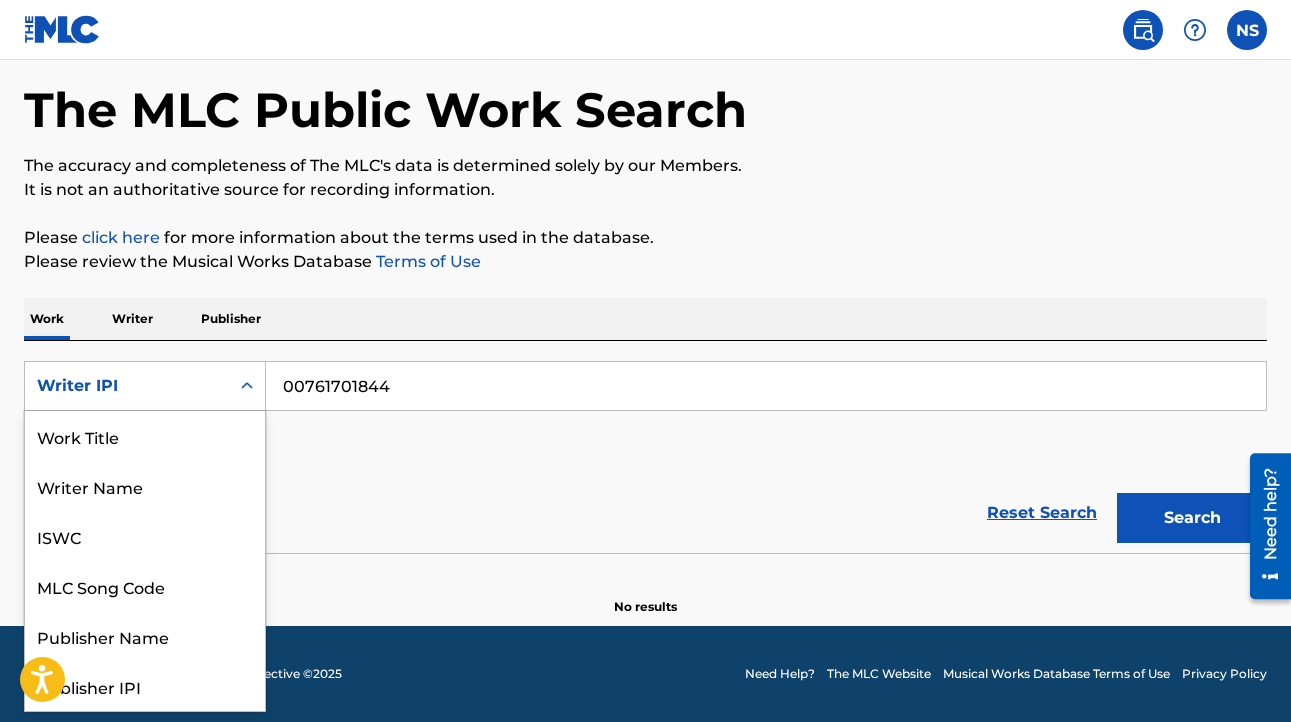 scroll, scrollTop: 100, scrollLeft: 0, axis: vertical 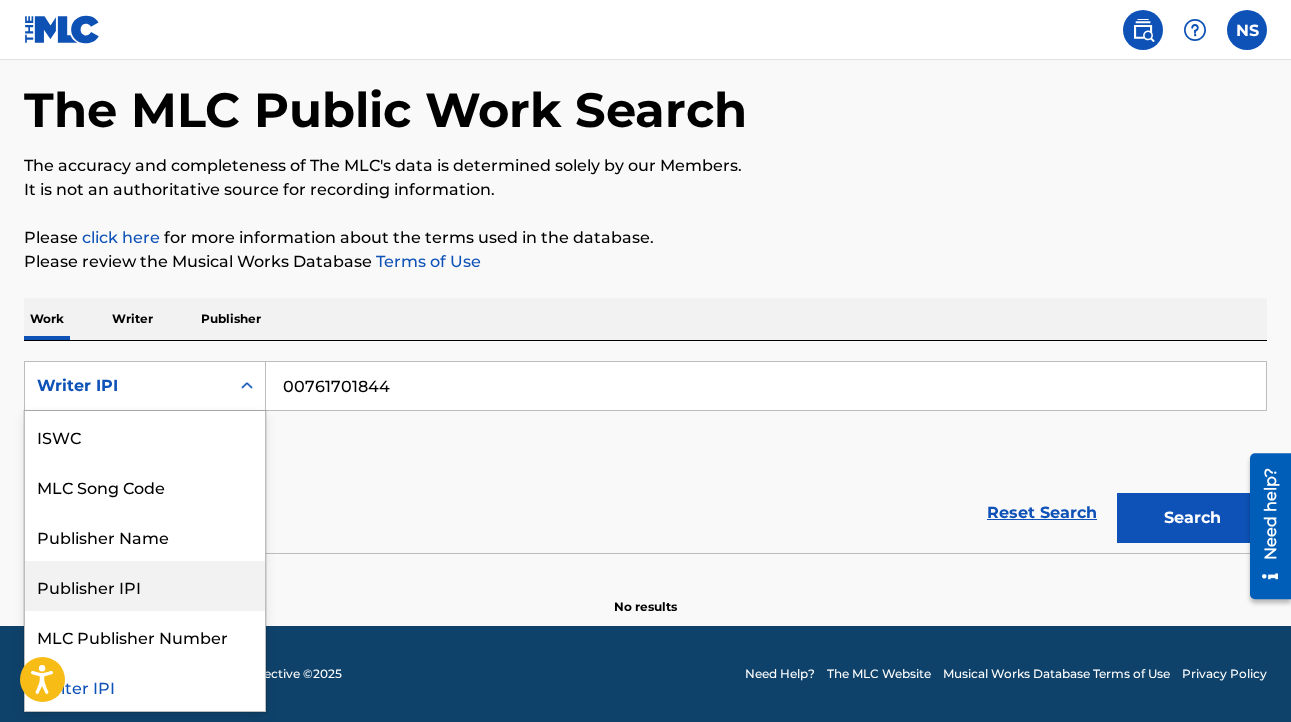 click on "Publisher IPI" at bounding box center [145, 586] 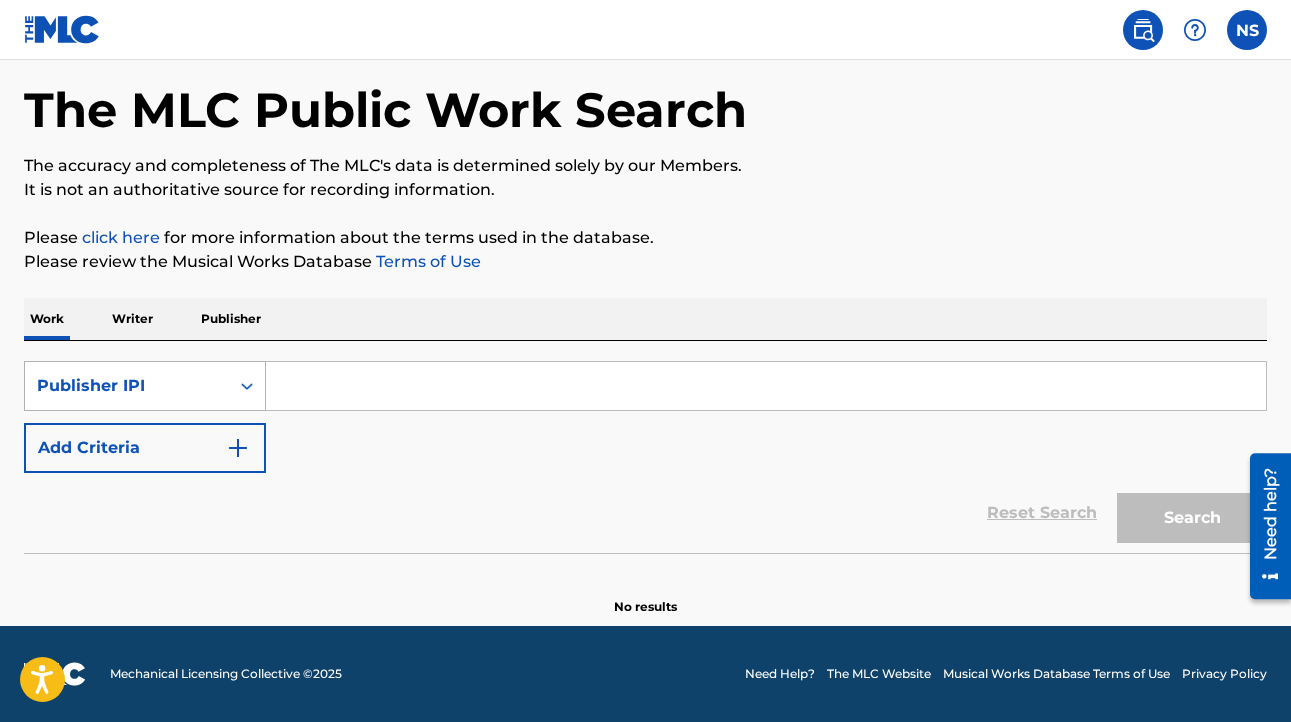 click on "Publisher IPI" at bounding box center (127, 386) 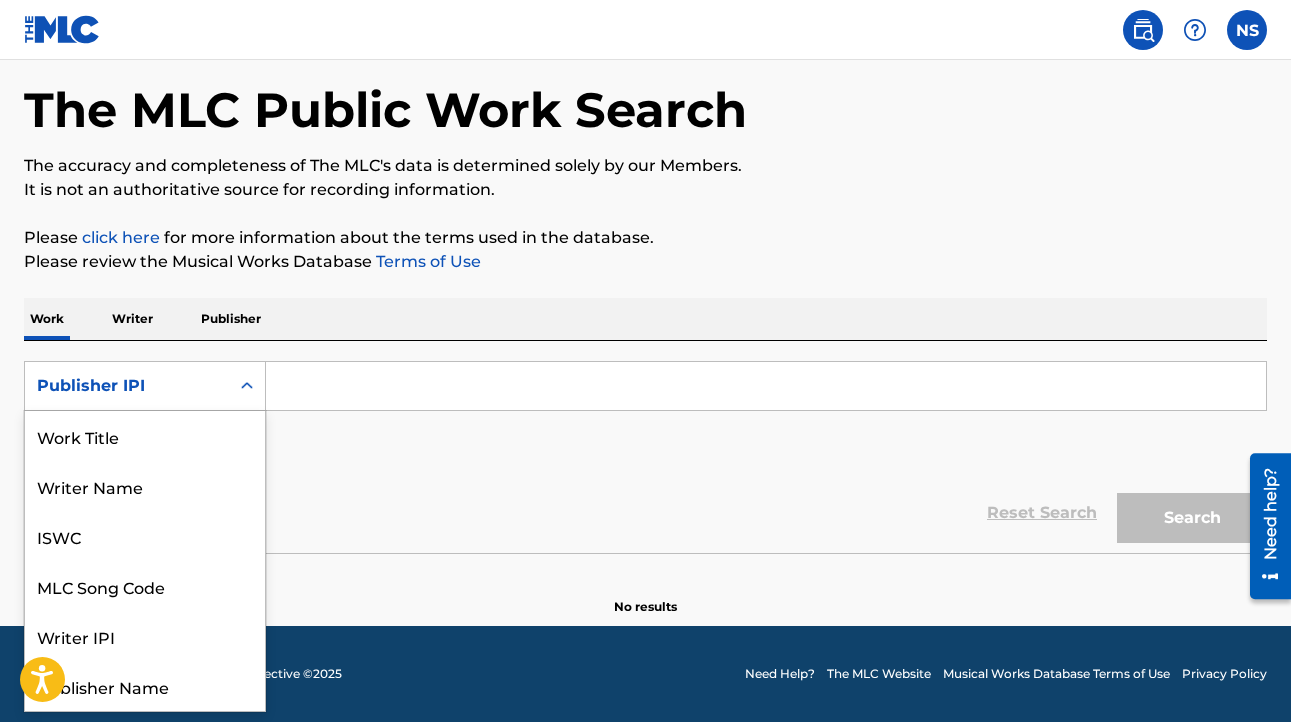 scroll, scrollTop: 100, scrollLeft: 0, axis: vertical 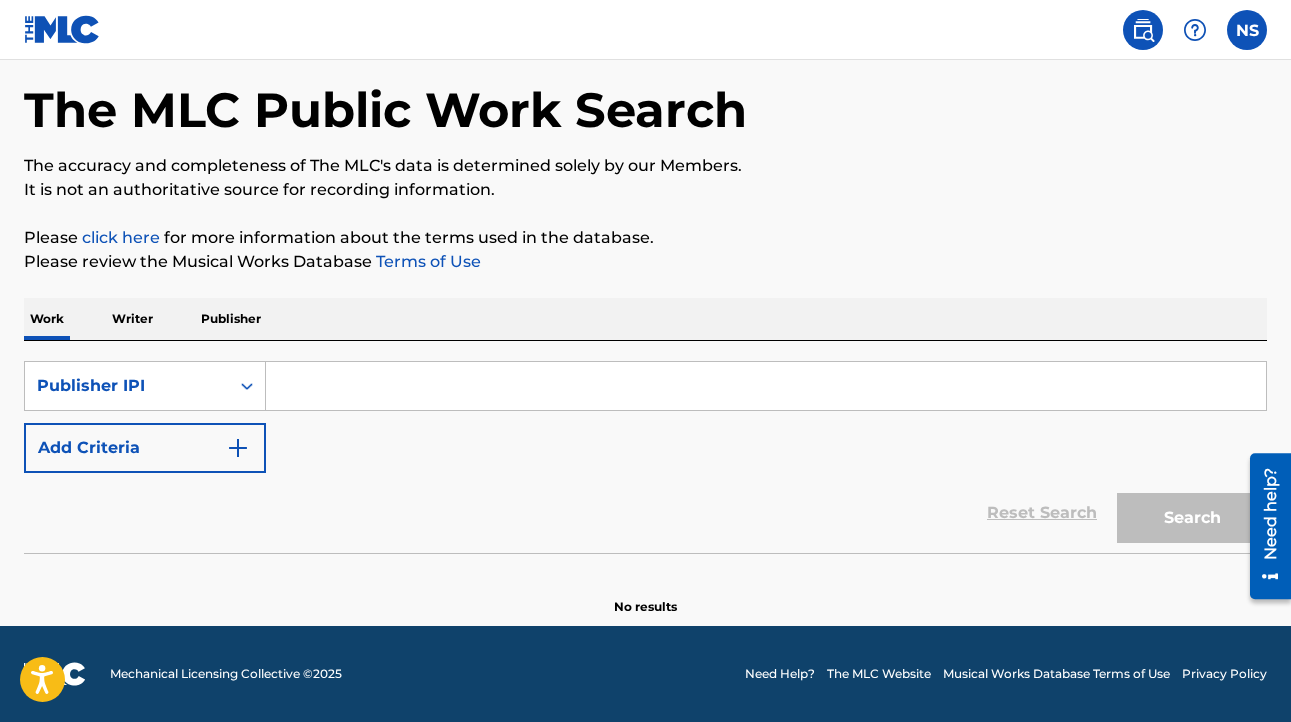 click at bounding box center [766, 386] 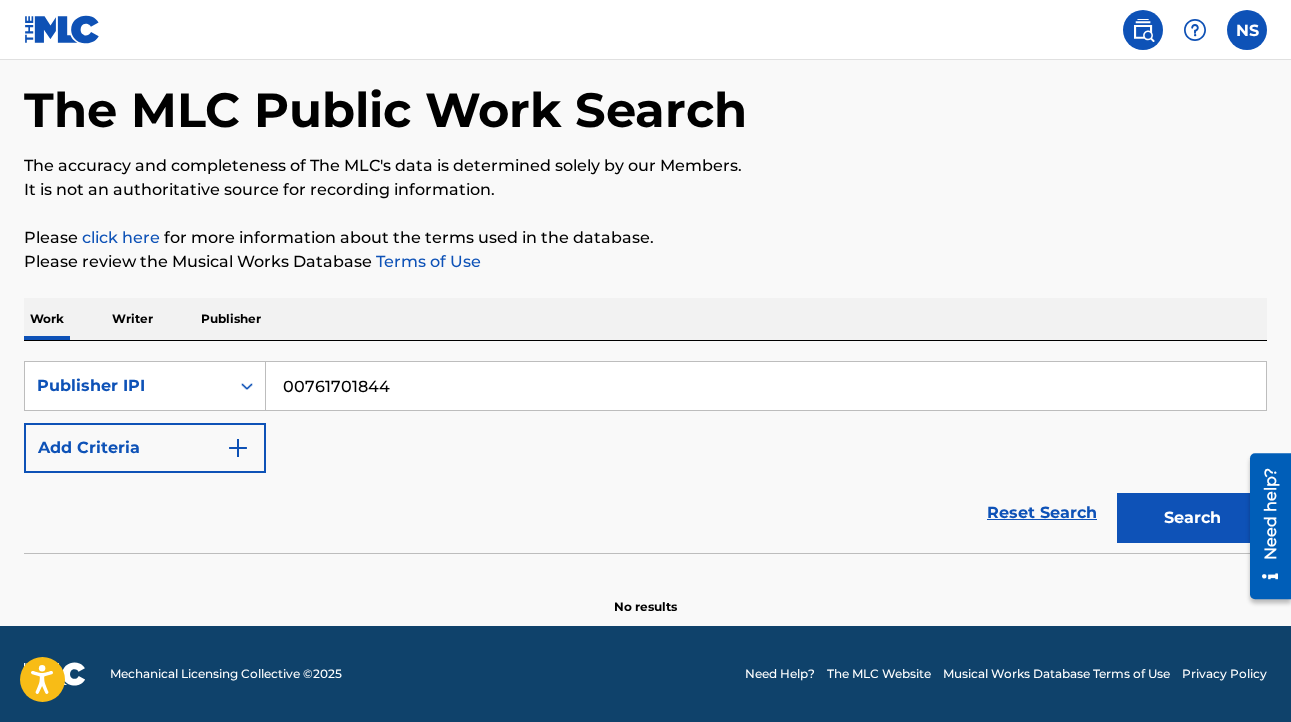 type on "00761701844" 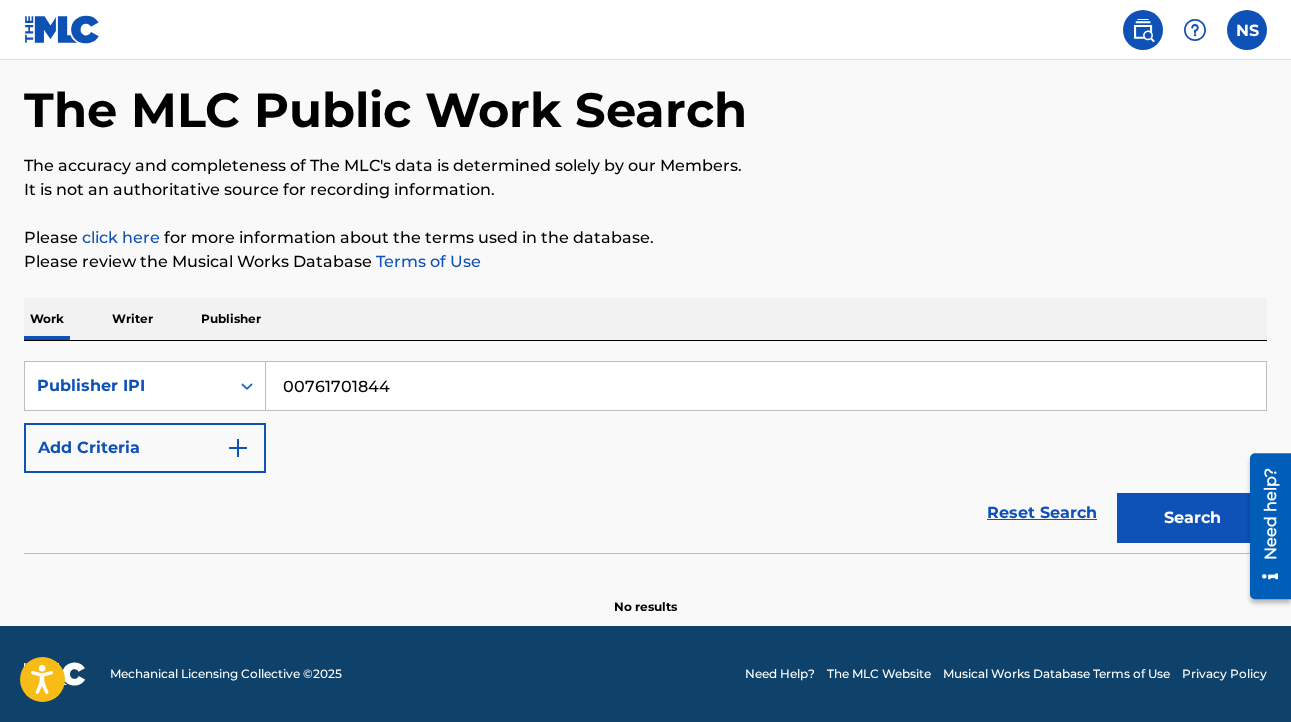 click on "00761701844" at bounding box center [766, 386] 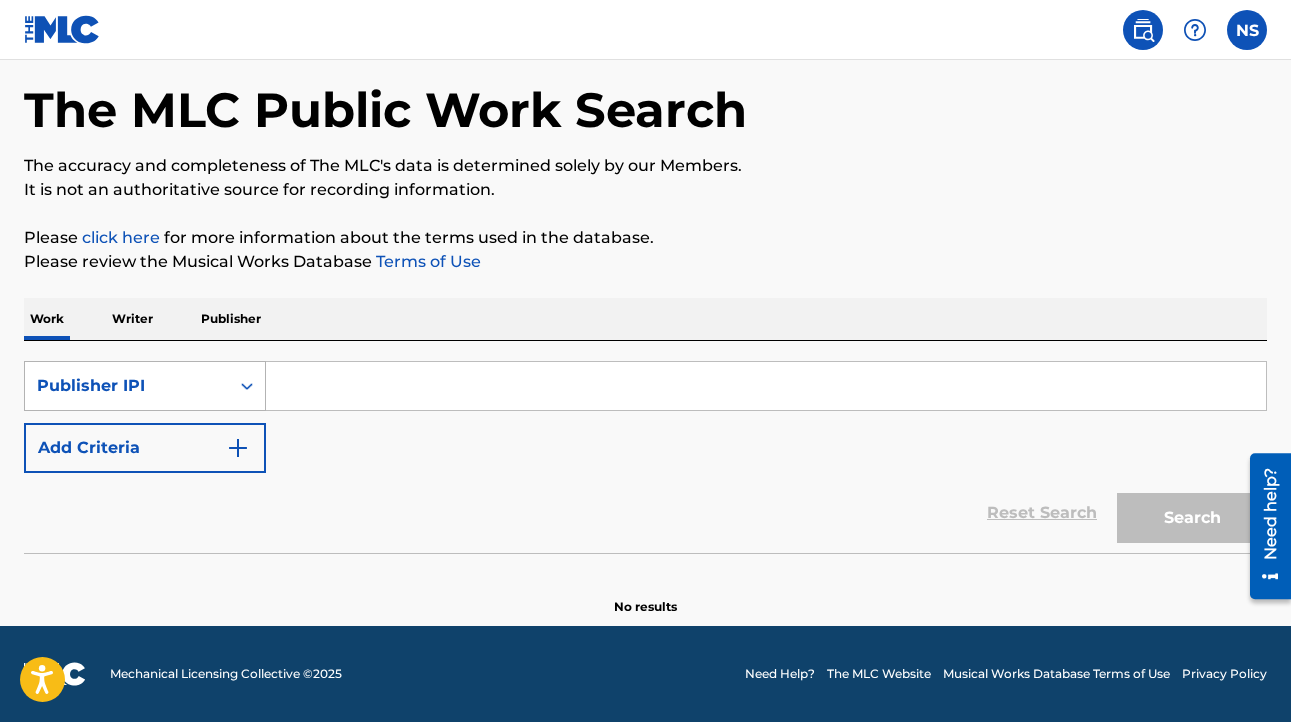 type 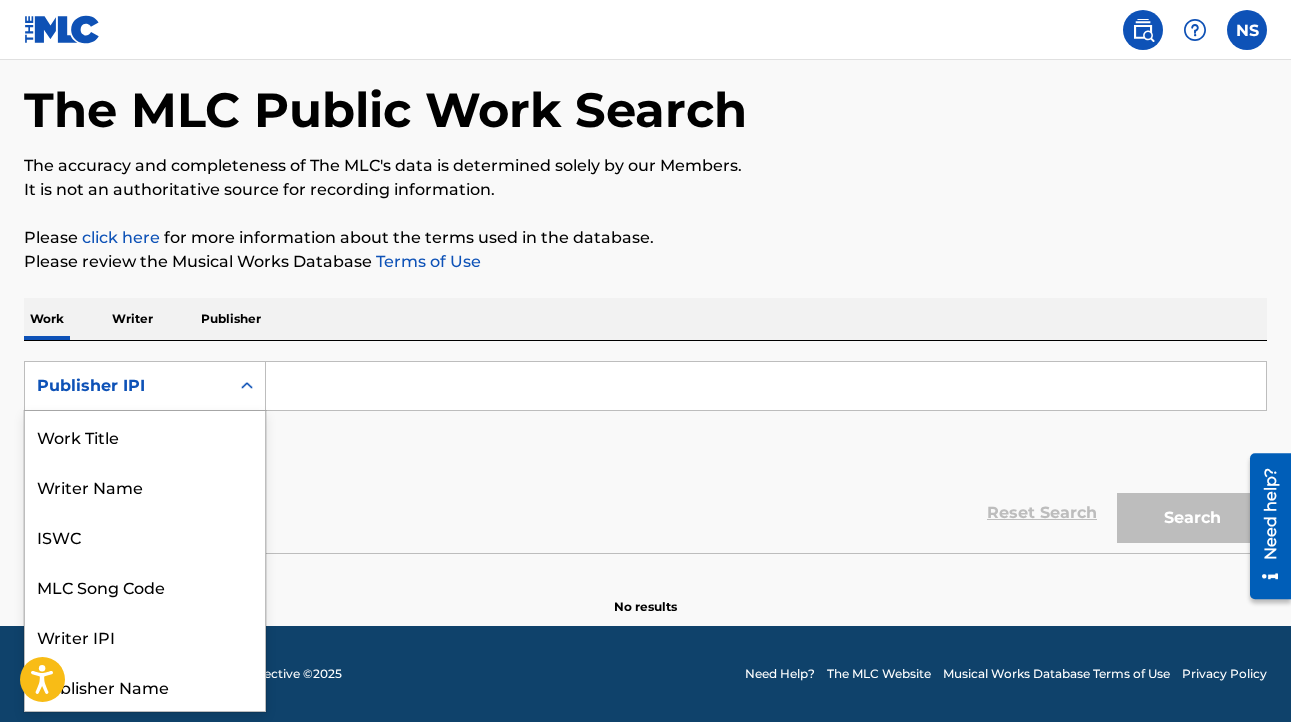 click on "Publisher IPI" at bounding box center (127, 386) 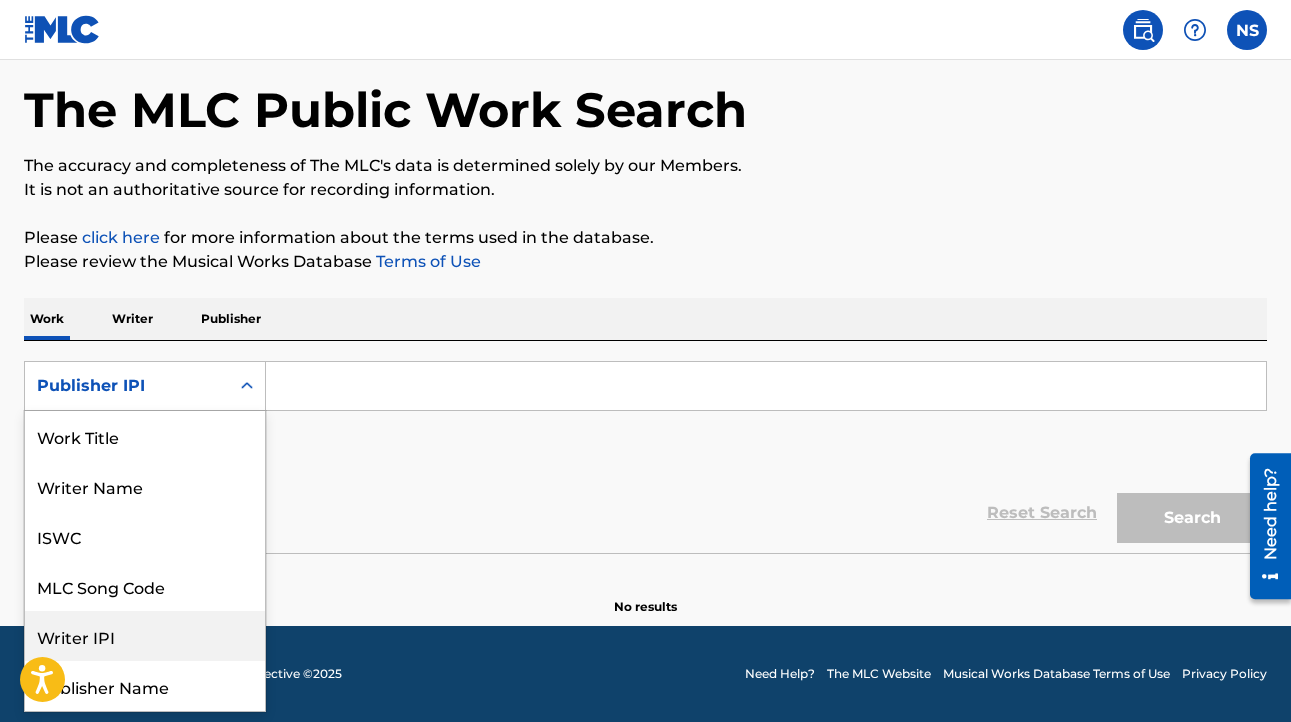 scroll, scrollTop: 0, scrollLeft: 0, axis: both 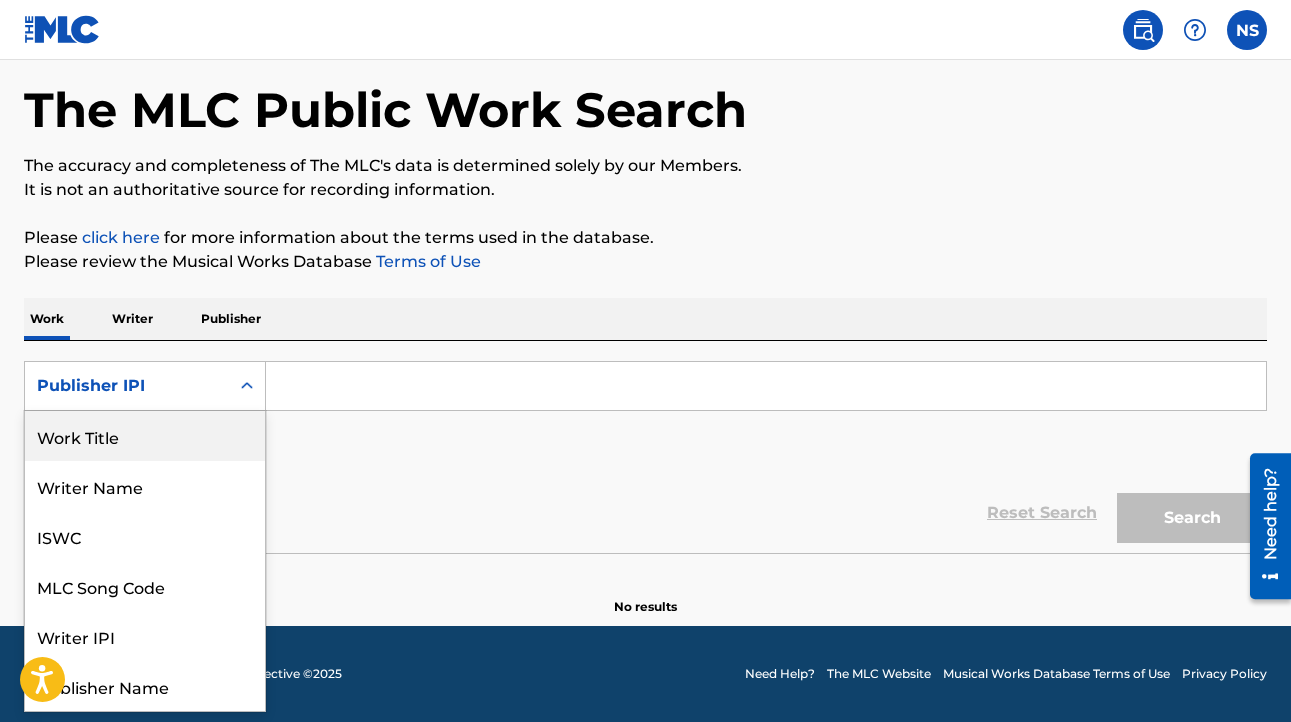 click on "Work Title" at bounding box center [145, 436] 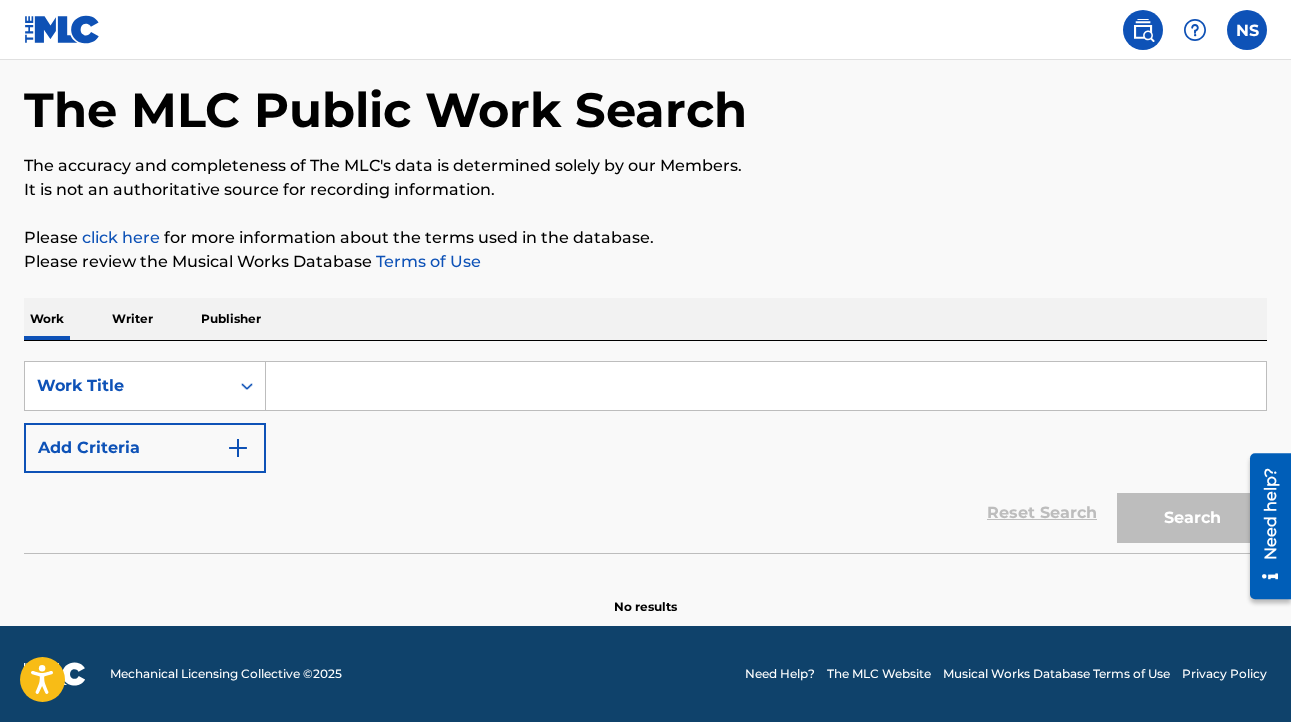 click at bounding box center (766, 386) 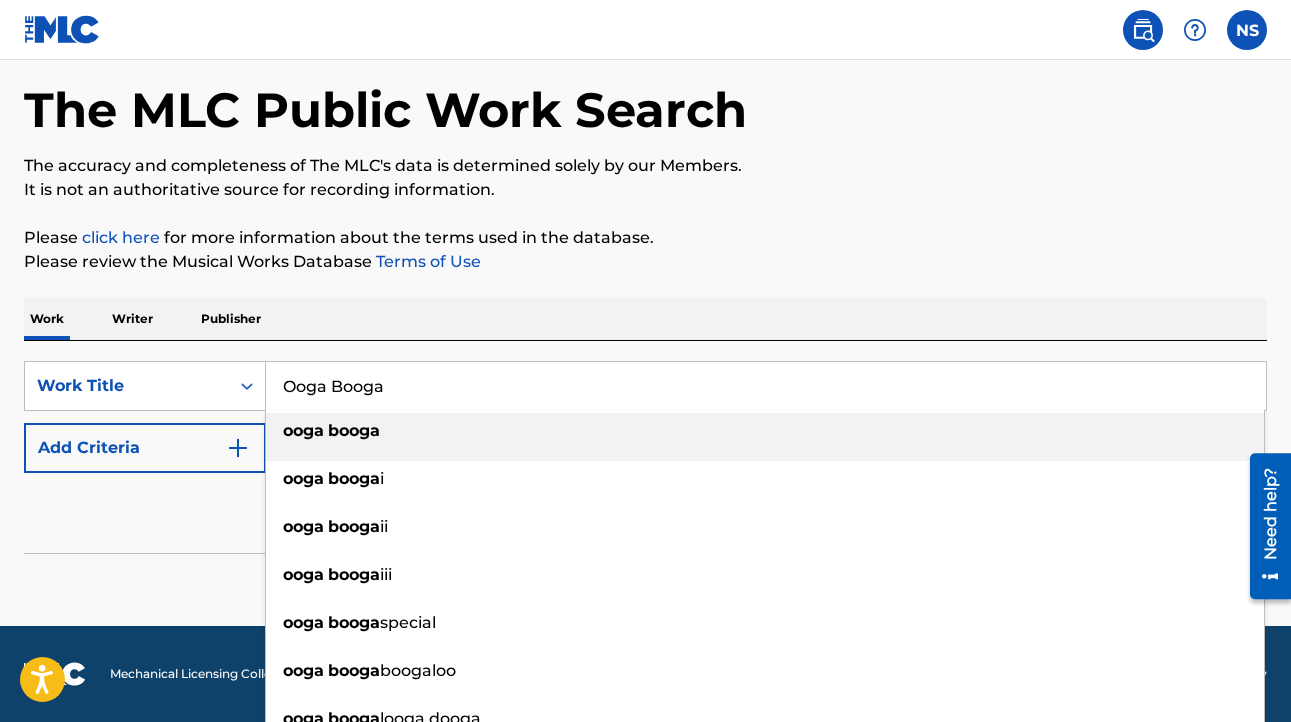 click on "booga" at bounding box center (354, 430) 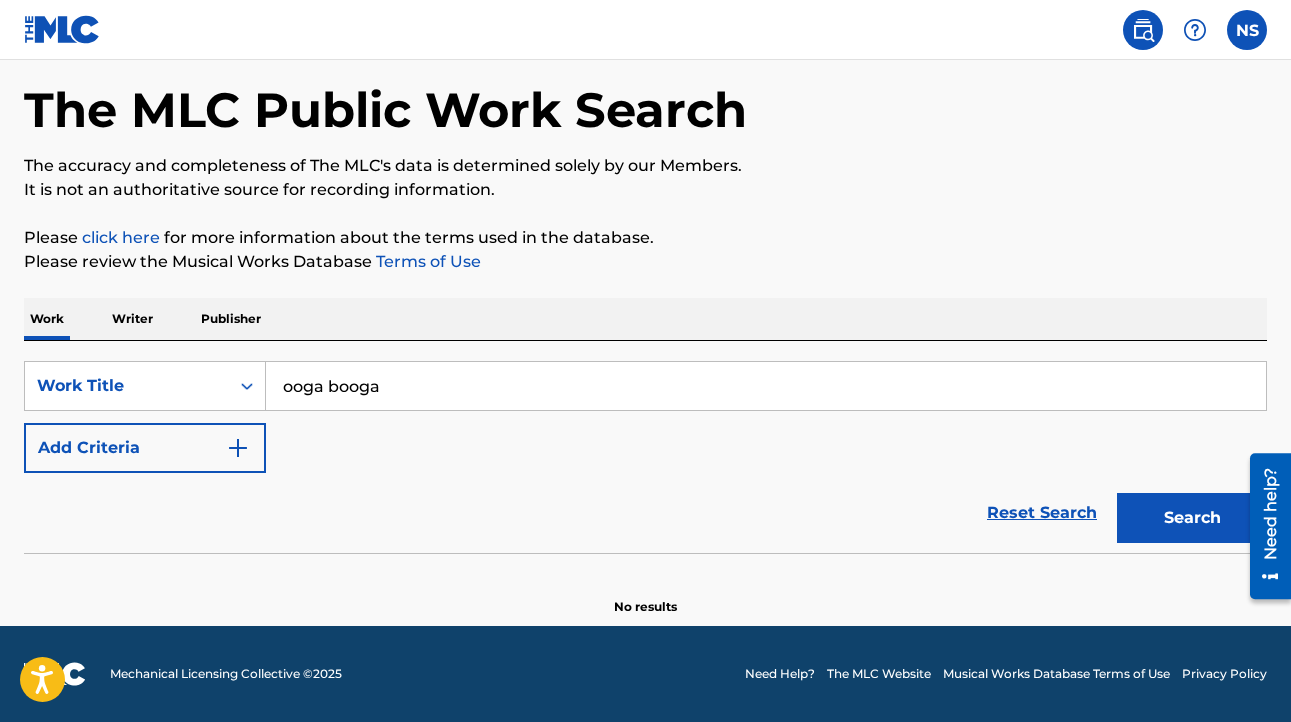 click on "Search" at bounding box center (1192, 518) 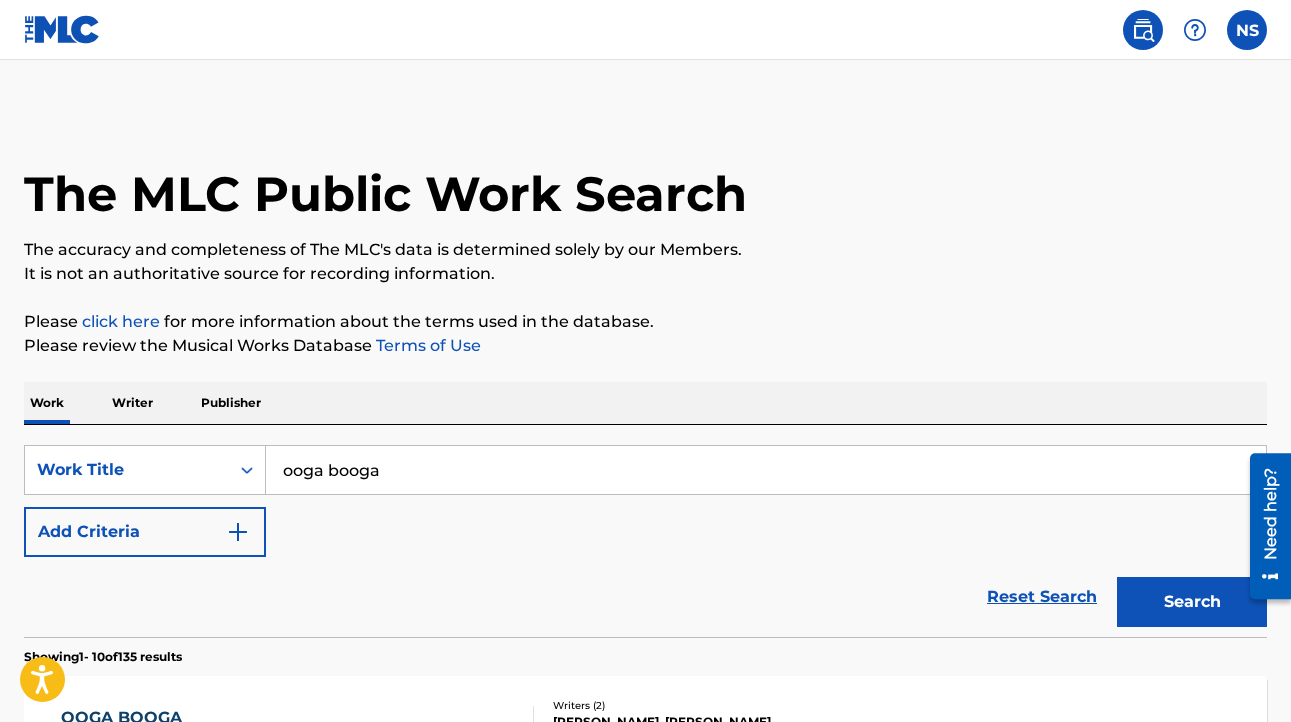 scroll, scrollTop: 0, scrollLeft: 0, axis: both 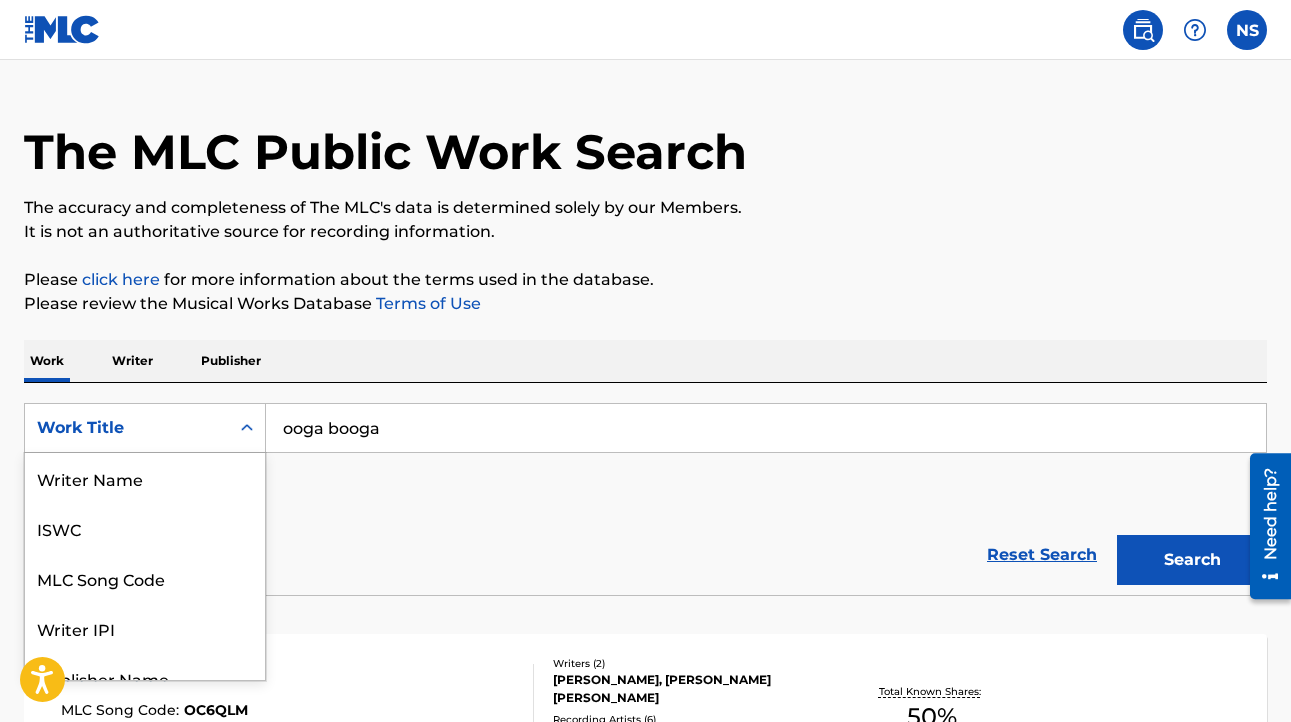 click on "Work Title selected, 8 of 8. 8 results available. Use Up and Down to choose options, press Enter to select the currently focused option, press Escape to exit the menu, press Tab to select the option and exit the menu. Work Title Writer Name ISWC MLC Song Code Writer IPI Publisher Name Publisher IPI MLC Publisher Number Work Title" at bounding box center [145, 428] 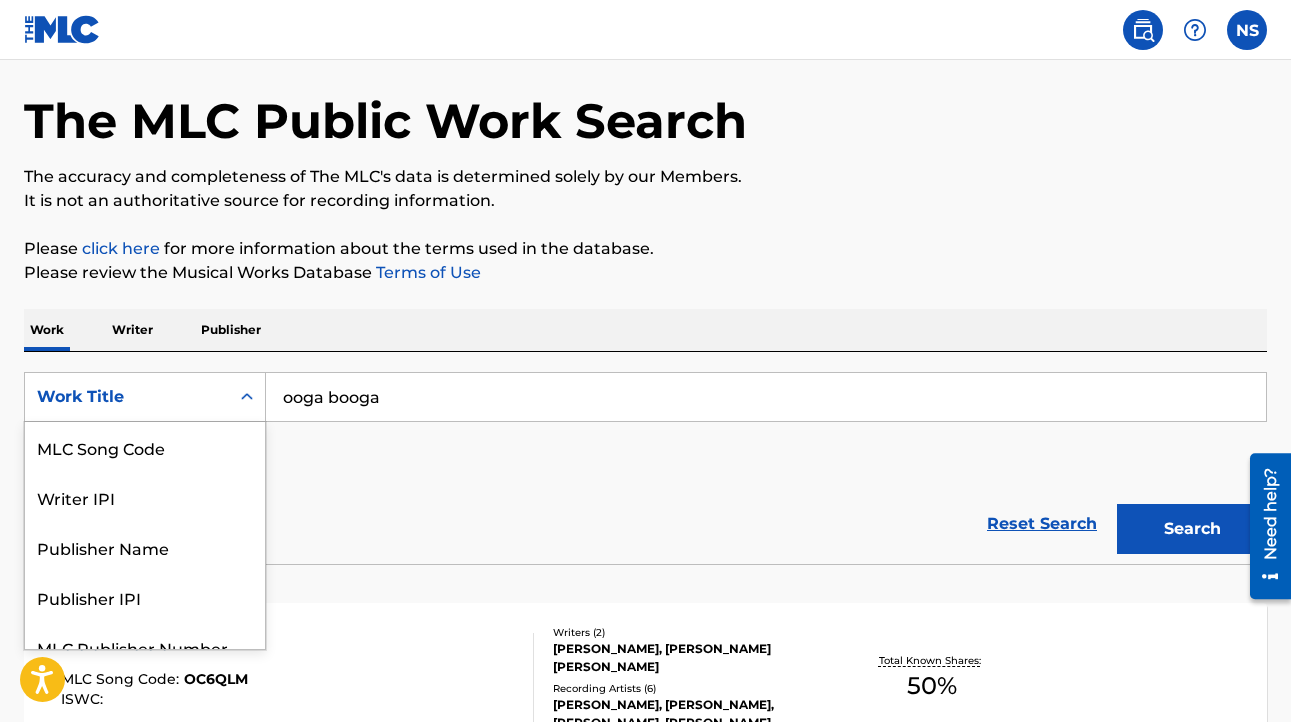 scroll, scrollTop: 74, scrollLeft: 0, axis: vertical 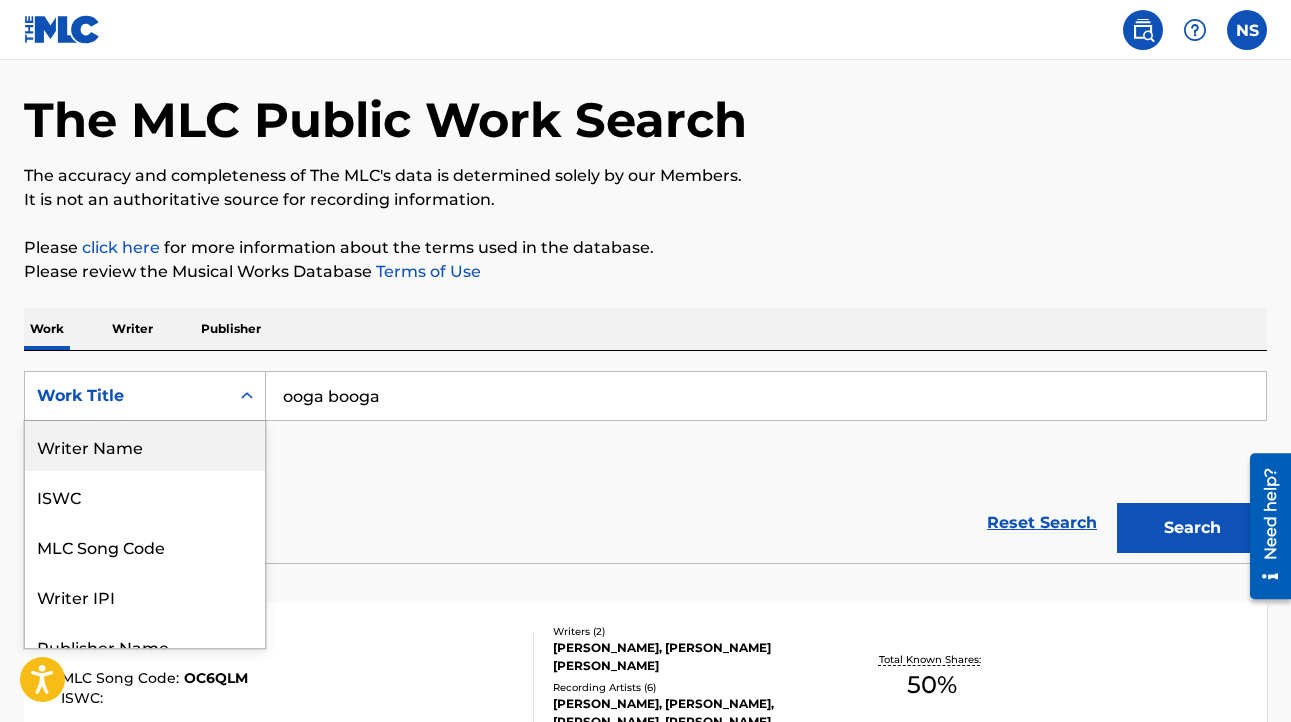 click on "Writer Name" at bounding box center [145, 446] 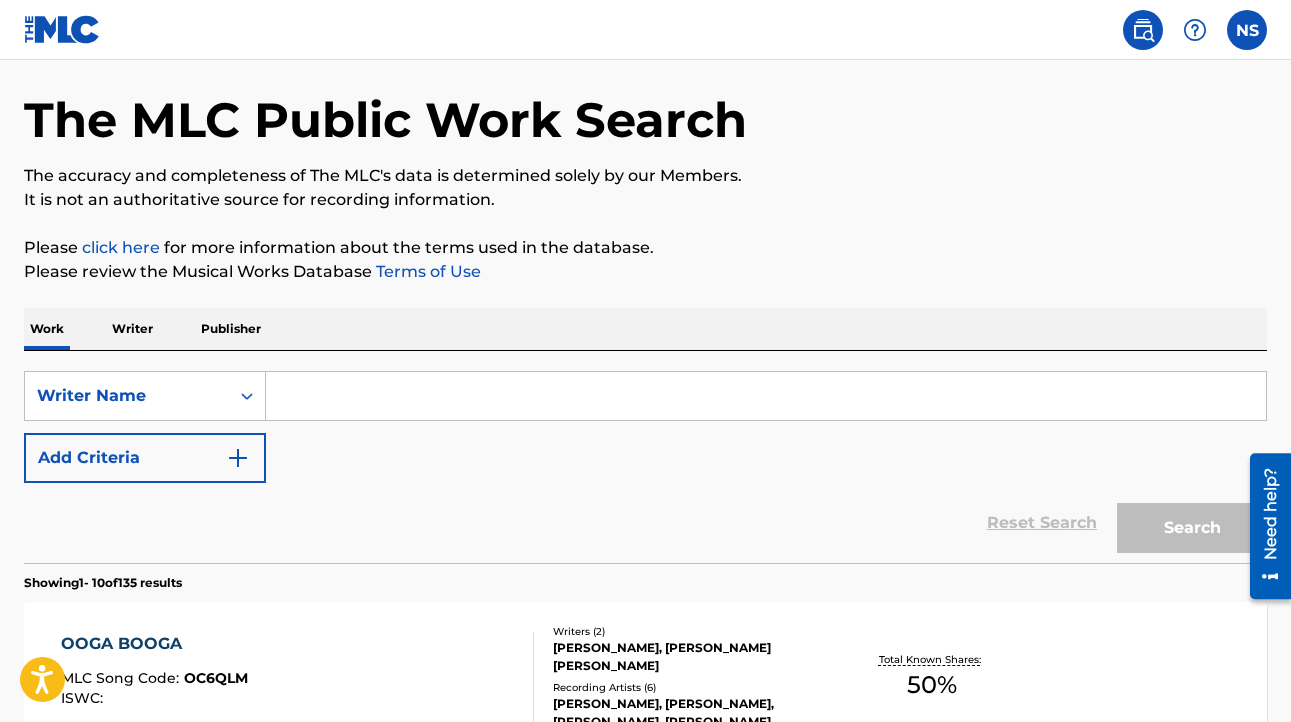 click at bounding box center (766, 396) 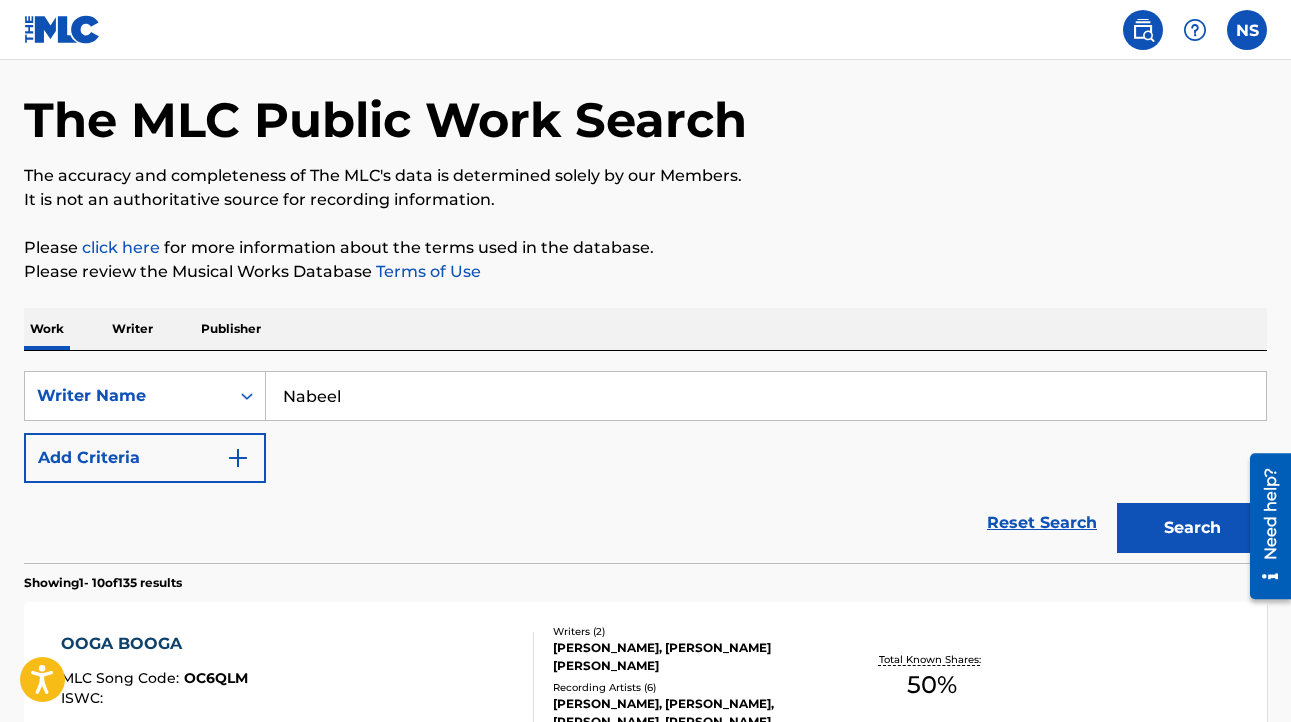 click on "Search" at bounding box center [1192, 528] 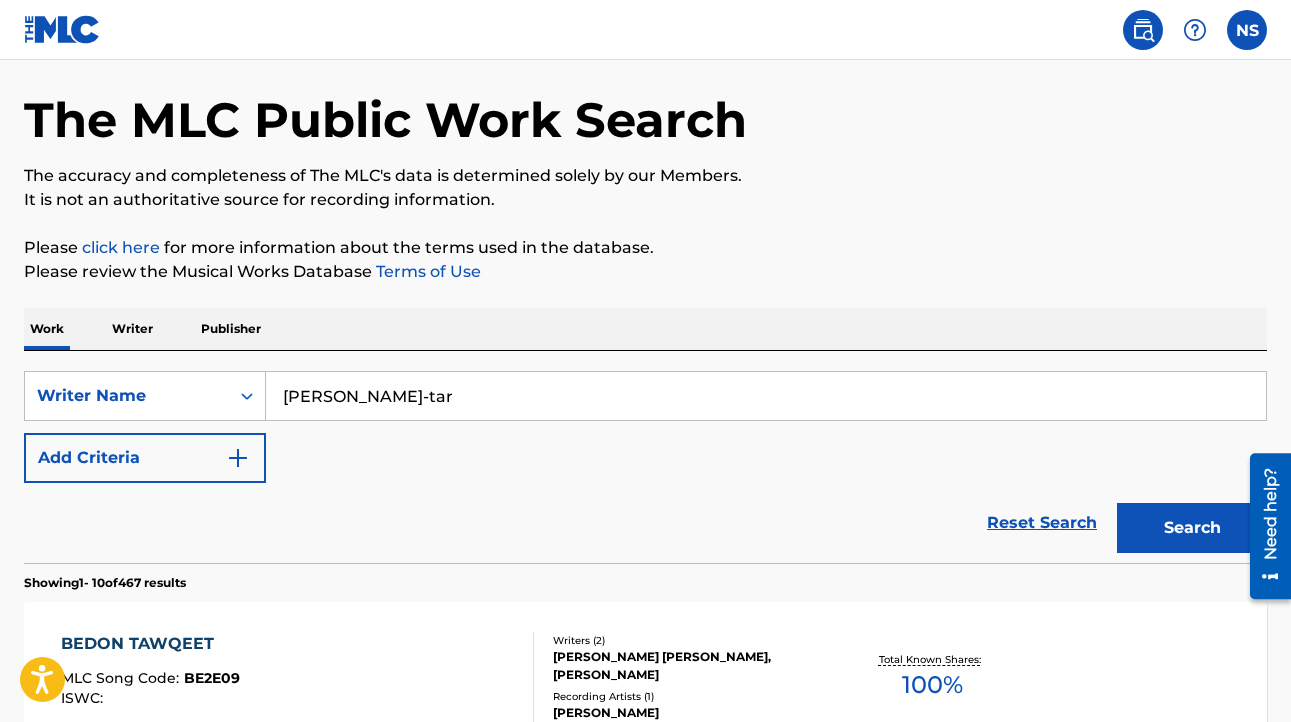 click at bounding box center [1247, 30] 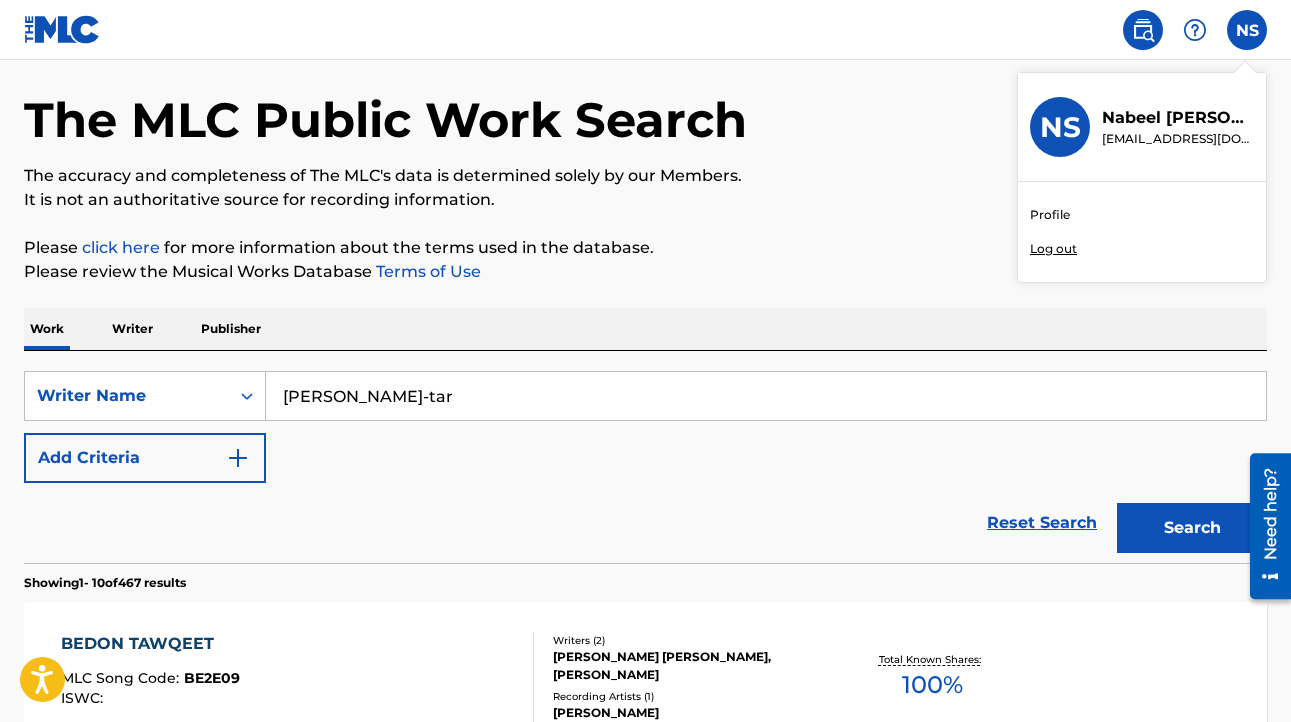 click on "[PERSON_NAME]-tar" at bounding box center (766, 396) 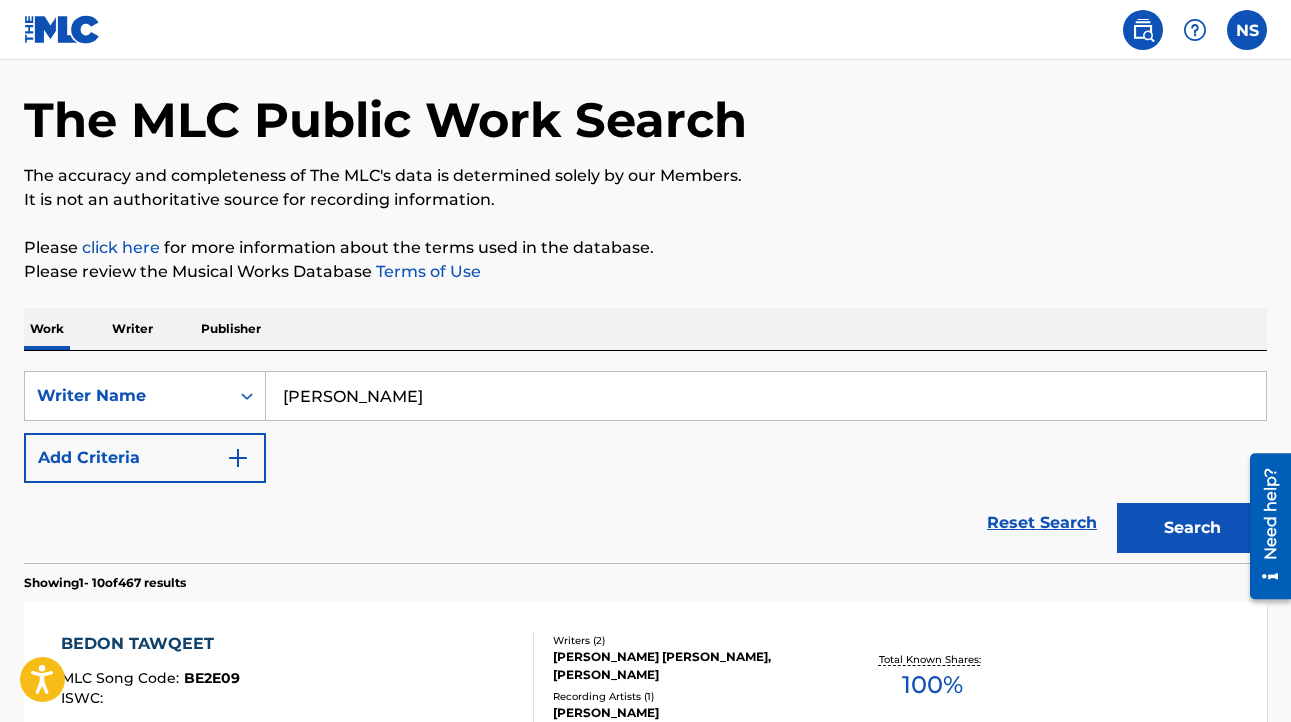type on "[PERSON_NAME]" 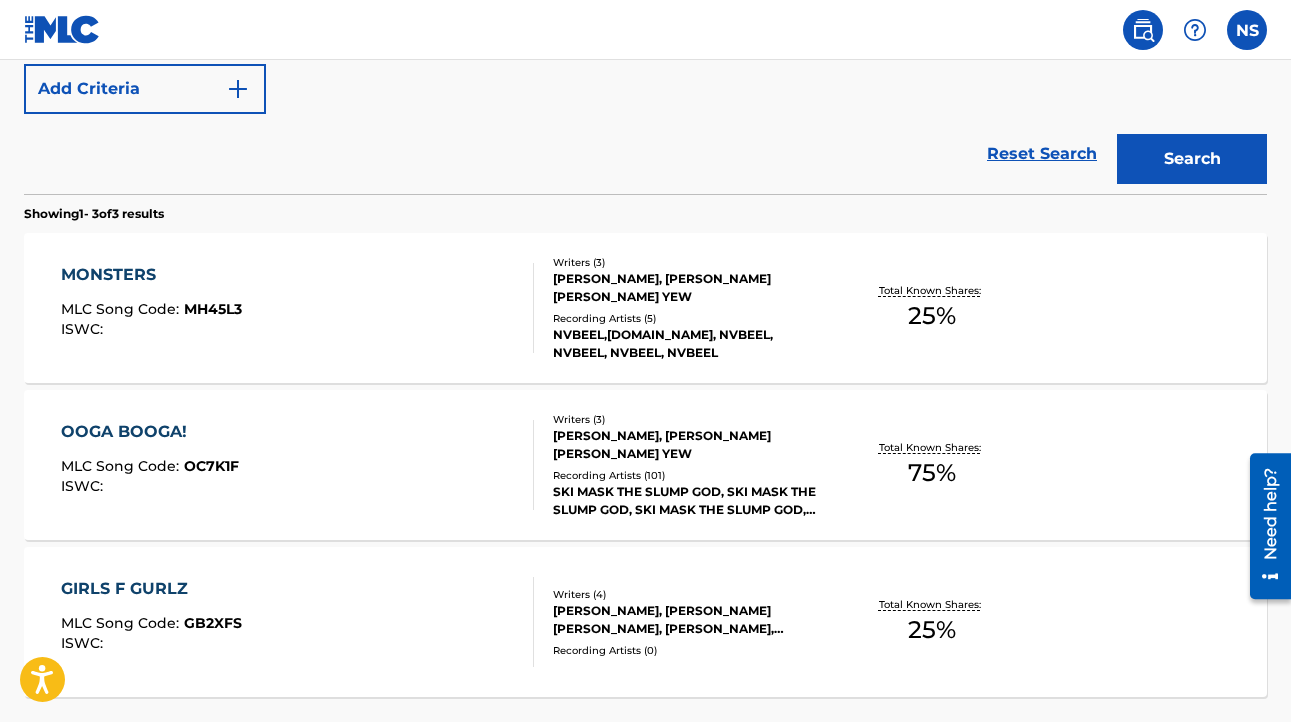 scroll, scrollTop: 469, scrollLeft: 0, axis: vertical 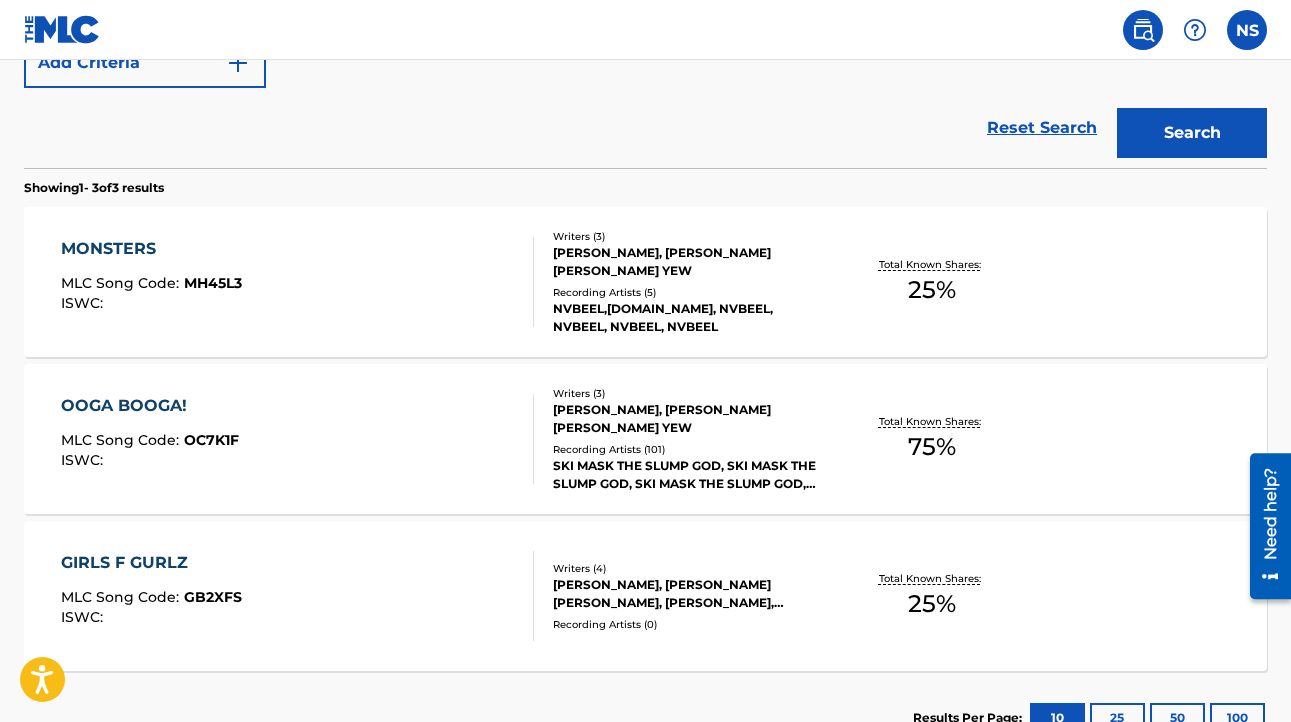 click on "OOGA BOOGA! MLC Song Code : OC7K1F ISWC :" at bounding box center (297, 439) 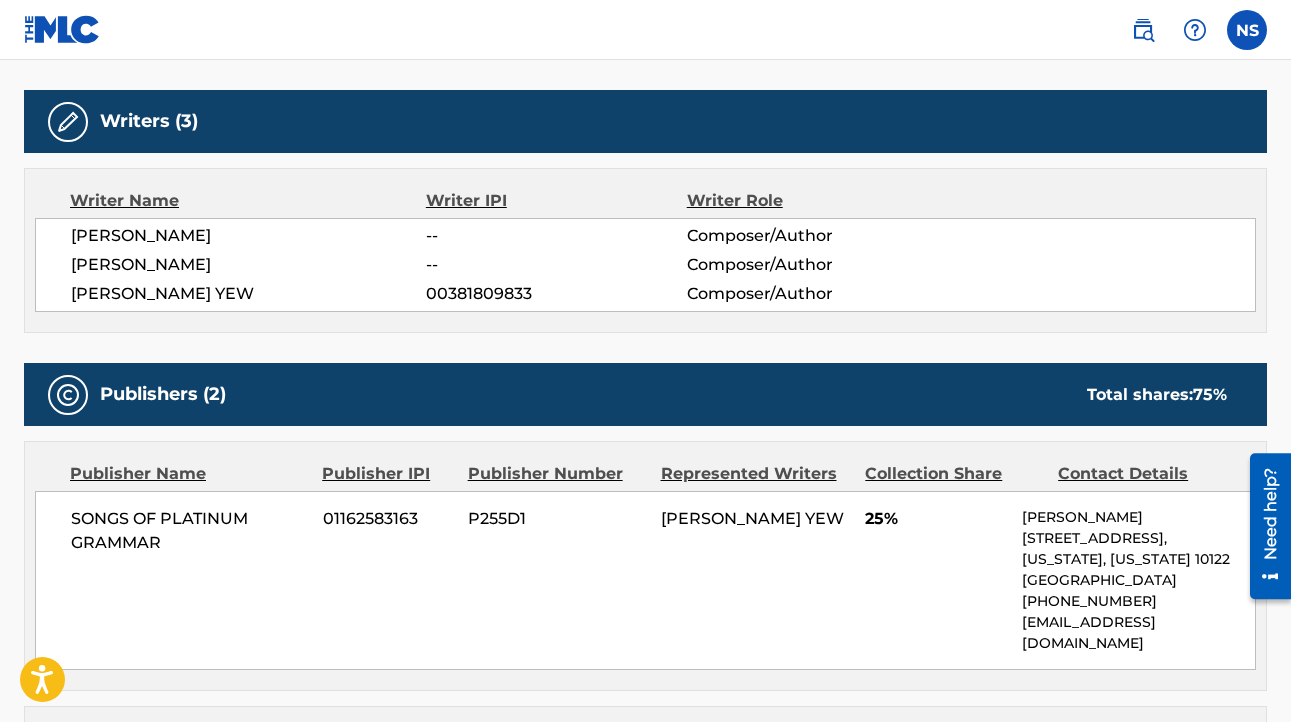 scroll, scrollTop: 656, scrollLeft: 0, axis: vertical 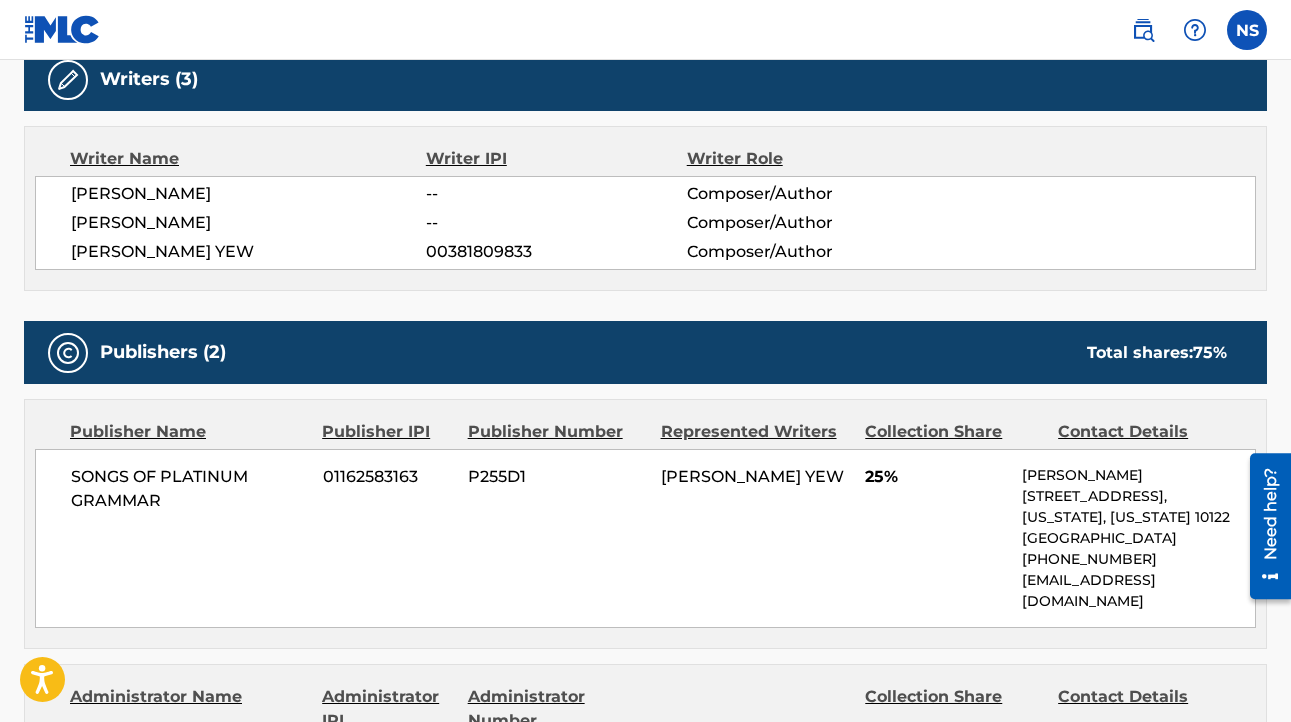 click at bounding box center (68, 80) 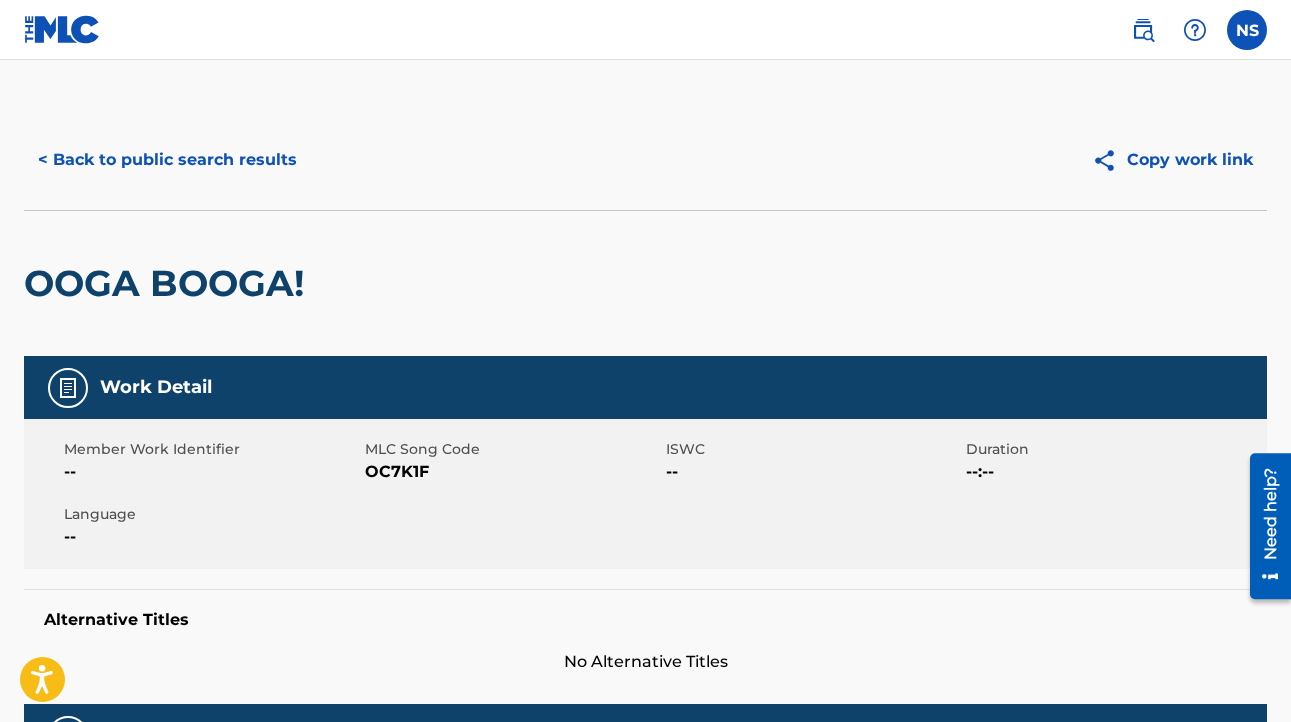 scroll, scrollTop: 0, scrollLeft: 0, axis: both 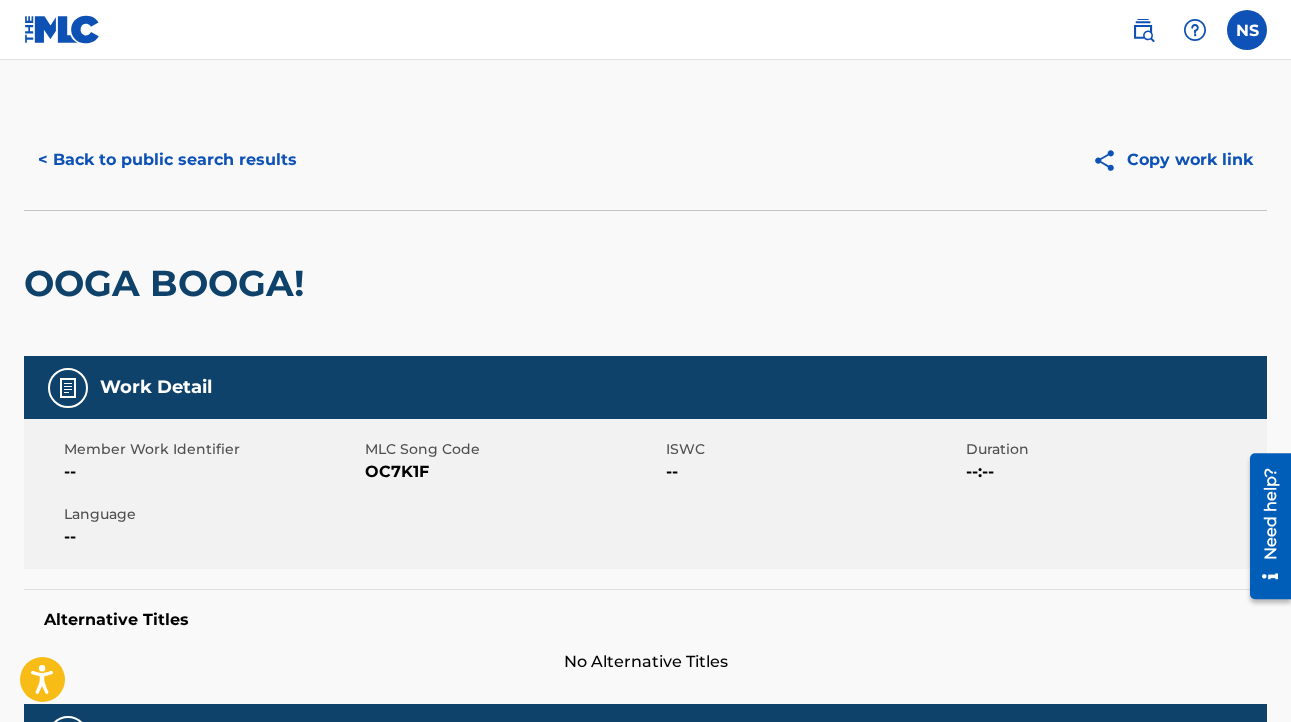 click on "Copy work link" at bounding box center (1172, 160) 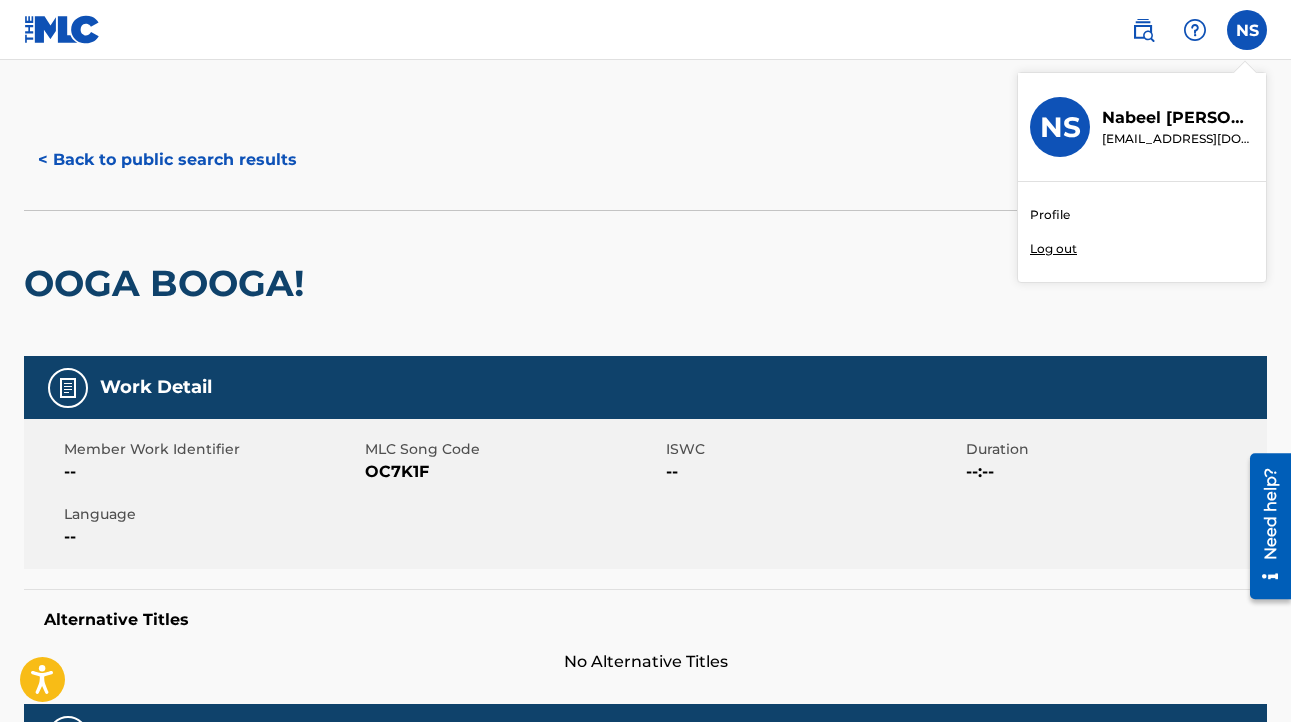 click on "Log out" at bounding box center (1053, 249) 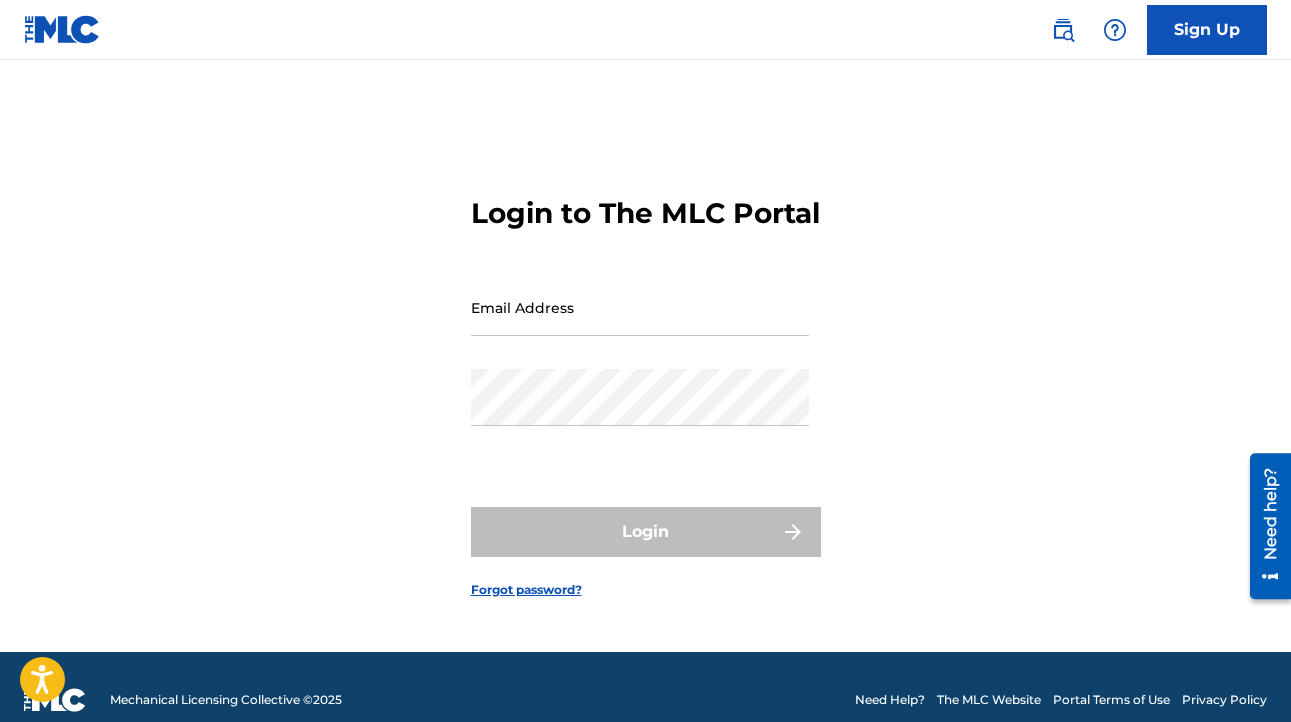 scroll, scrollTop: 0, scrollLeft: 0, axis: both 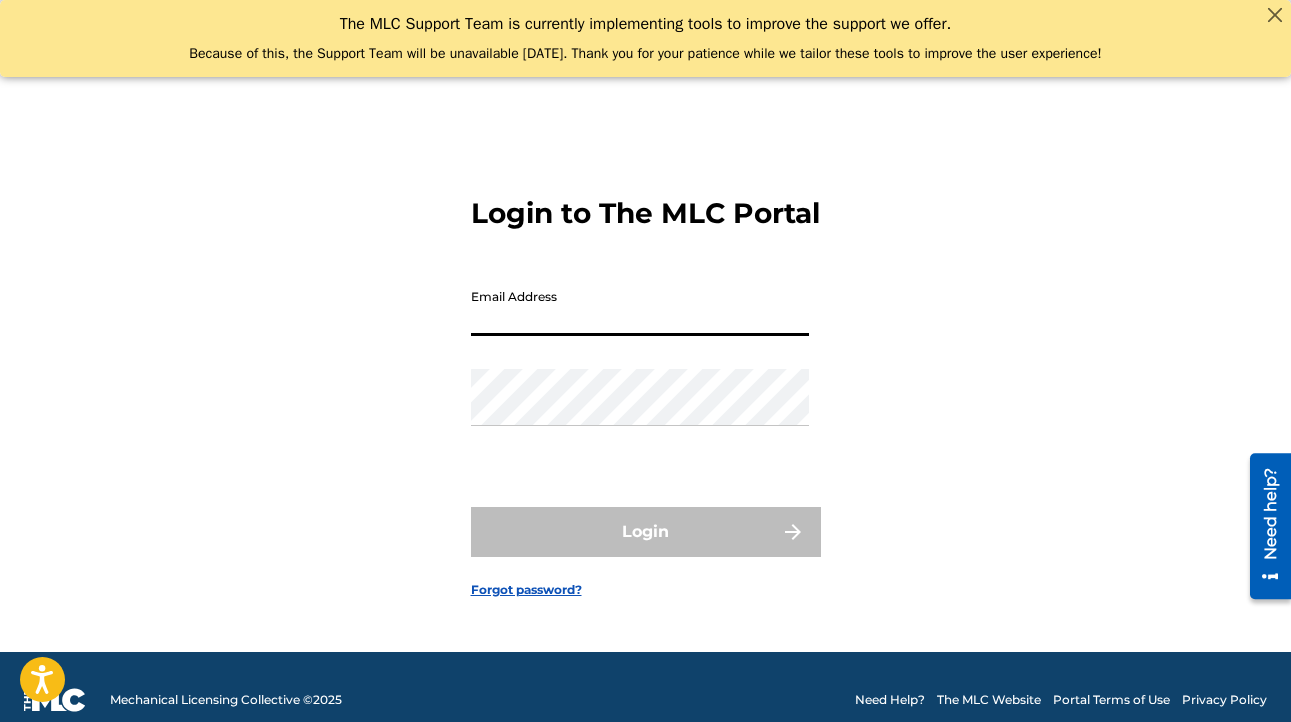 paste on "[EMAIL_ADDRESS][DOMAIN_NAME]" 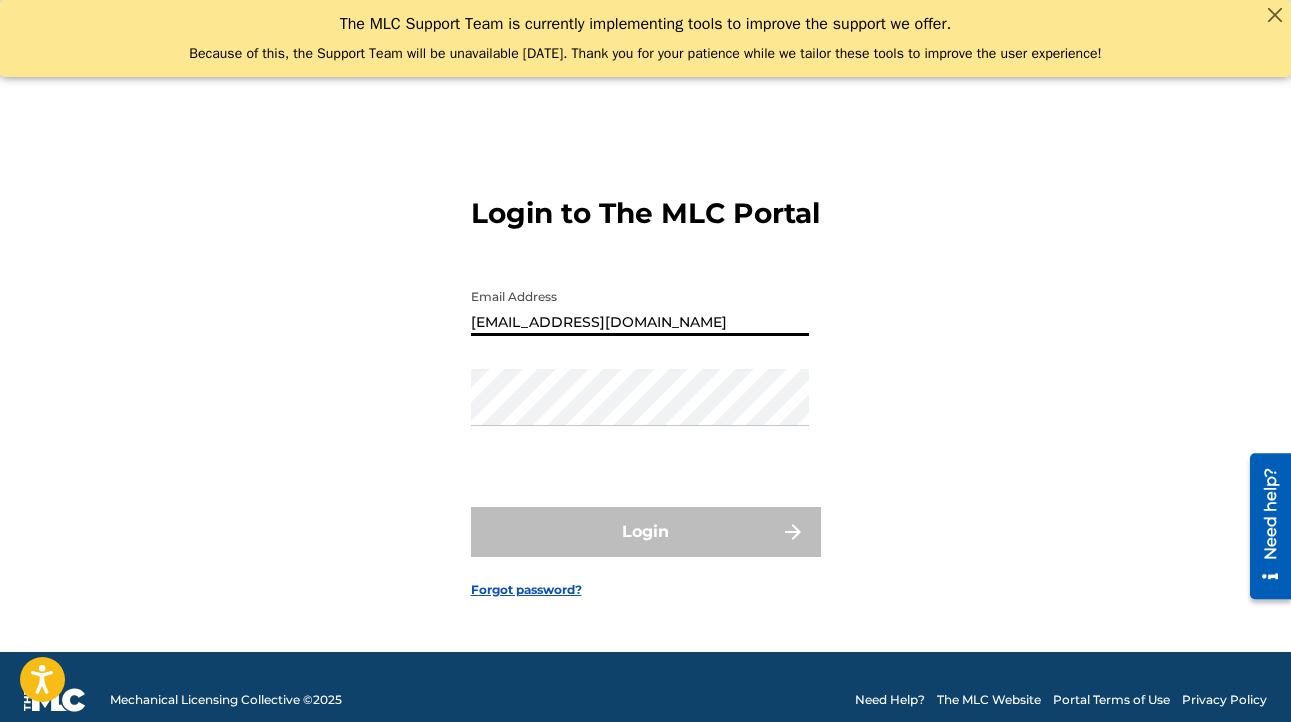 type on "[EMAIL_ADDRESS][DOMAIN_NAME]" 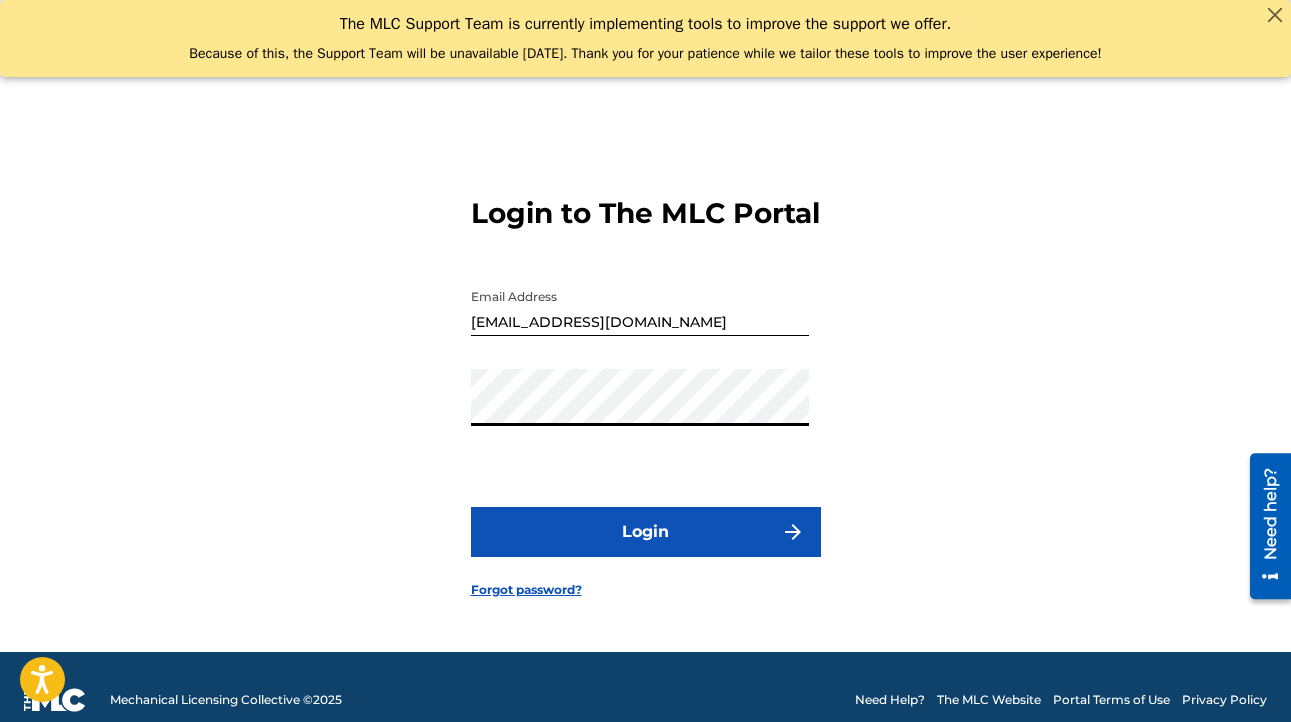 click on "Login" at bounding box center [646, 532] 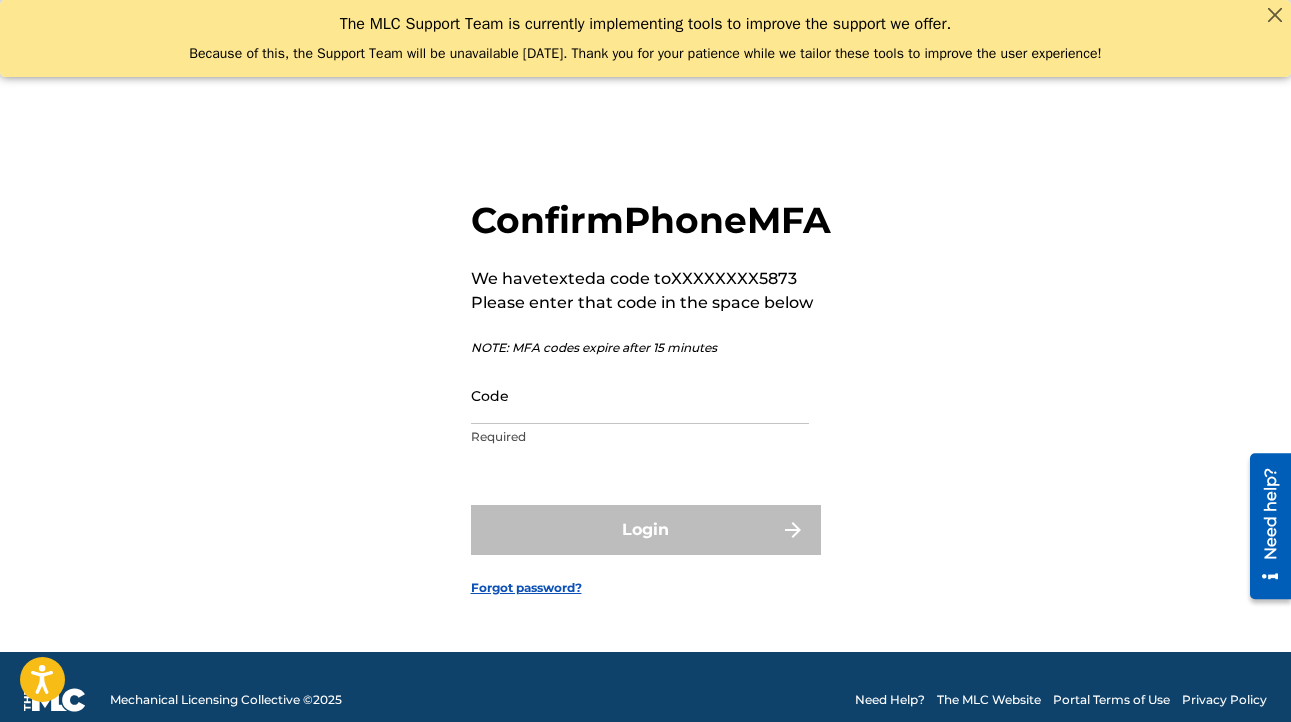 click on "Code" at bounding box center [640, 395] 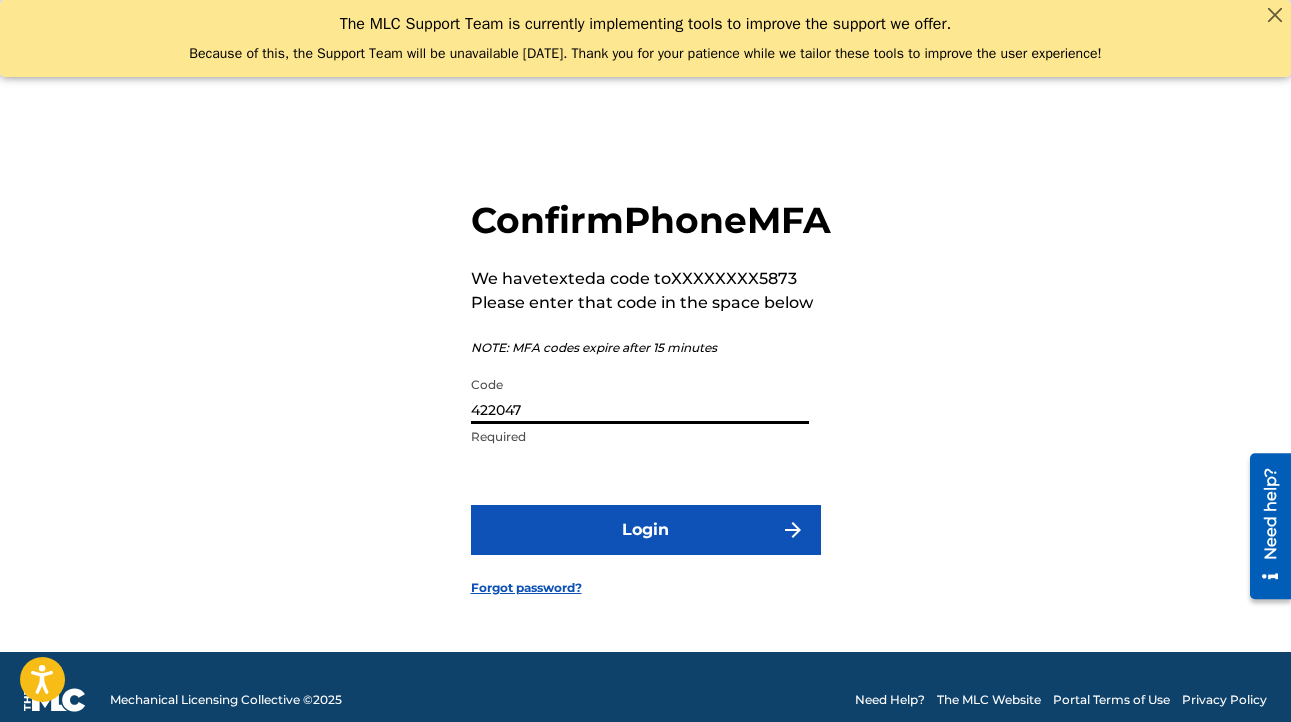 type on "422047" 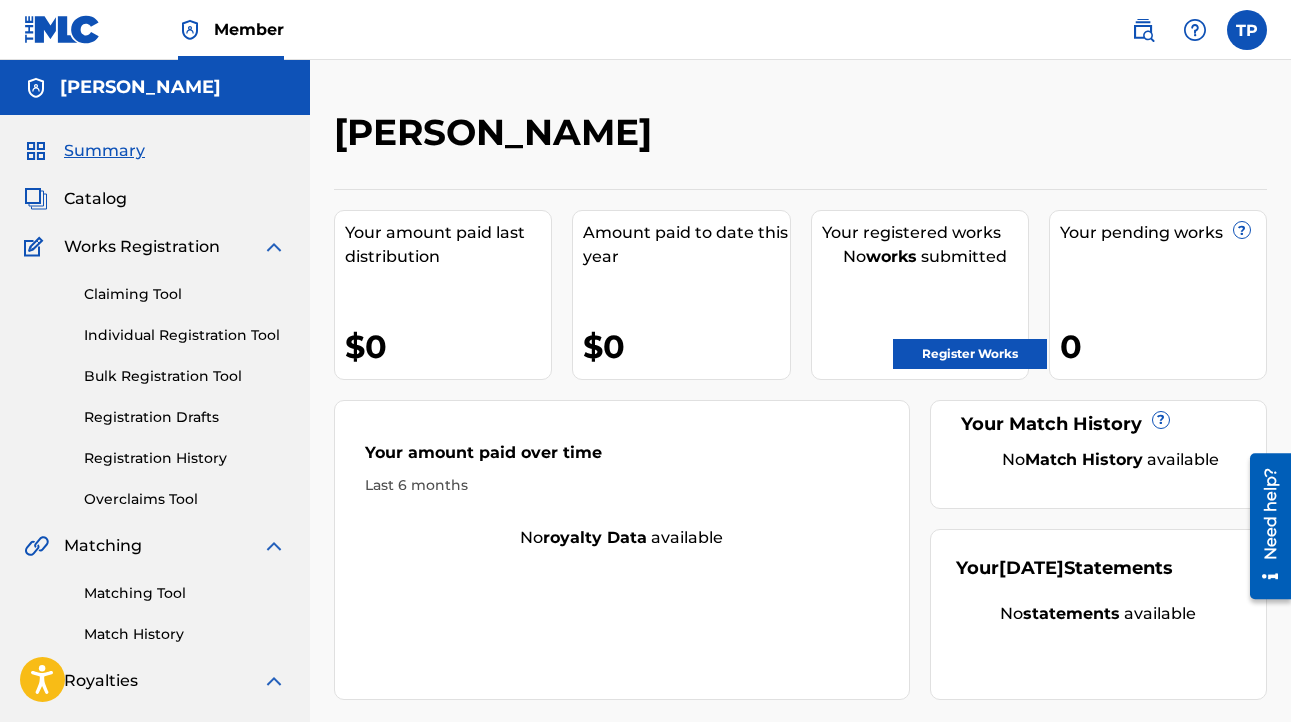 scroll, scrollTop: 0, scrollLeft: 0, axis: both 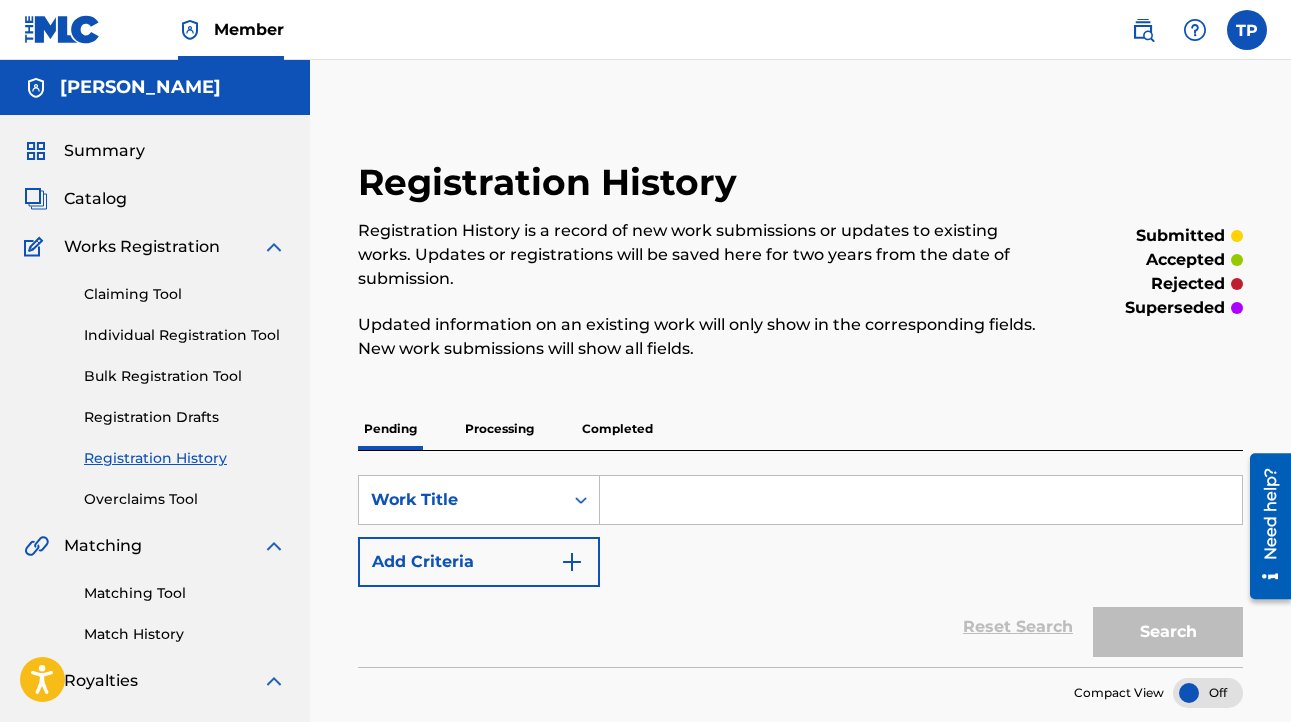 click on "Works Registration" at bounding box center [142, 247] 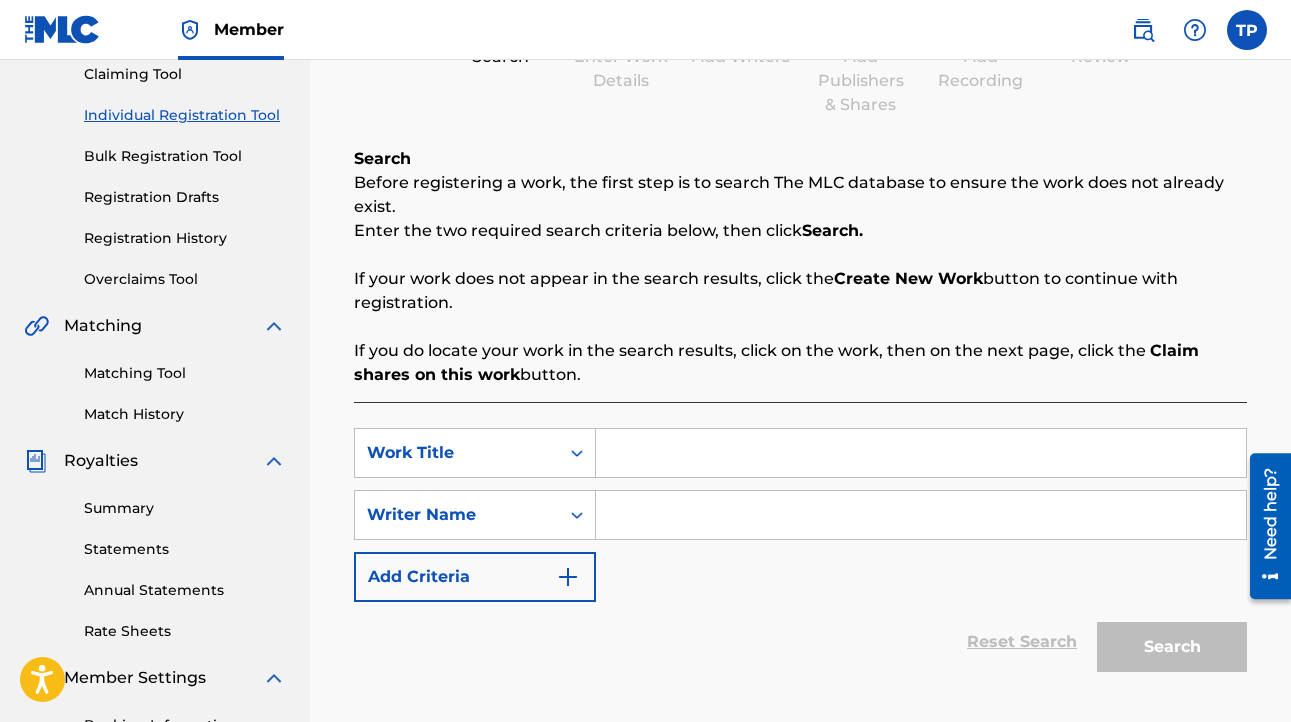 scroll, scrollTop: 97, scrollLeft: 0, axis: vertical 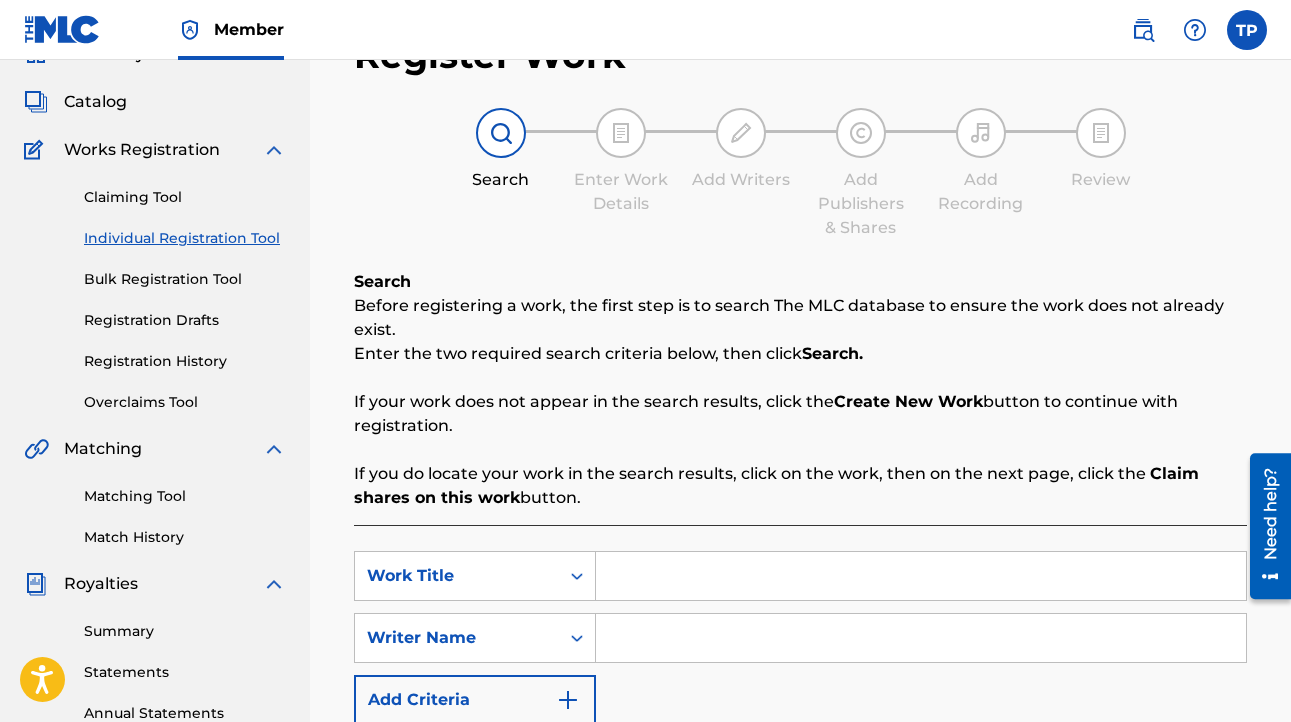 click on "Registration Drafts" at bounding box center [185, 320] 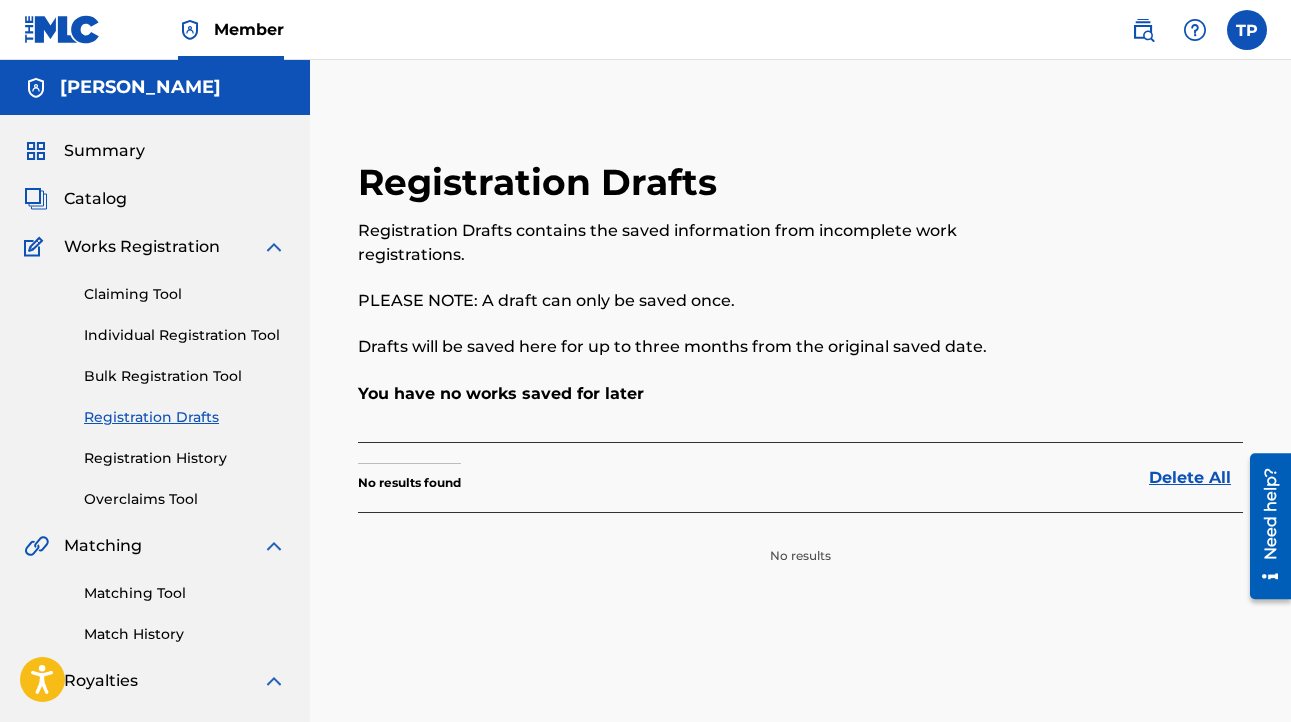 scroll, scrollTop: 0, scrollLeft: 0, axis: both 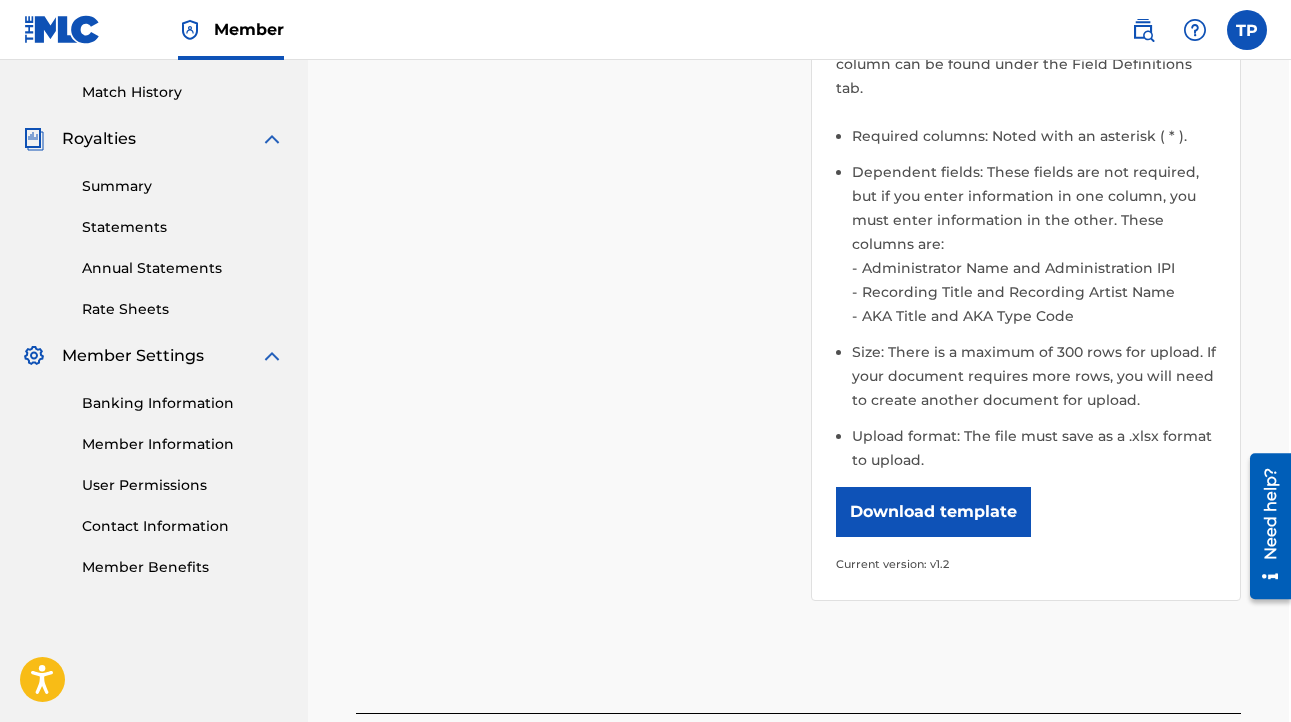 click on "Download template" at bounding box center [933, 512] 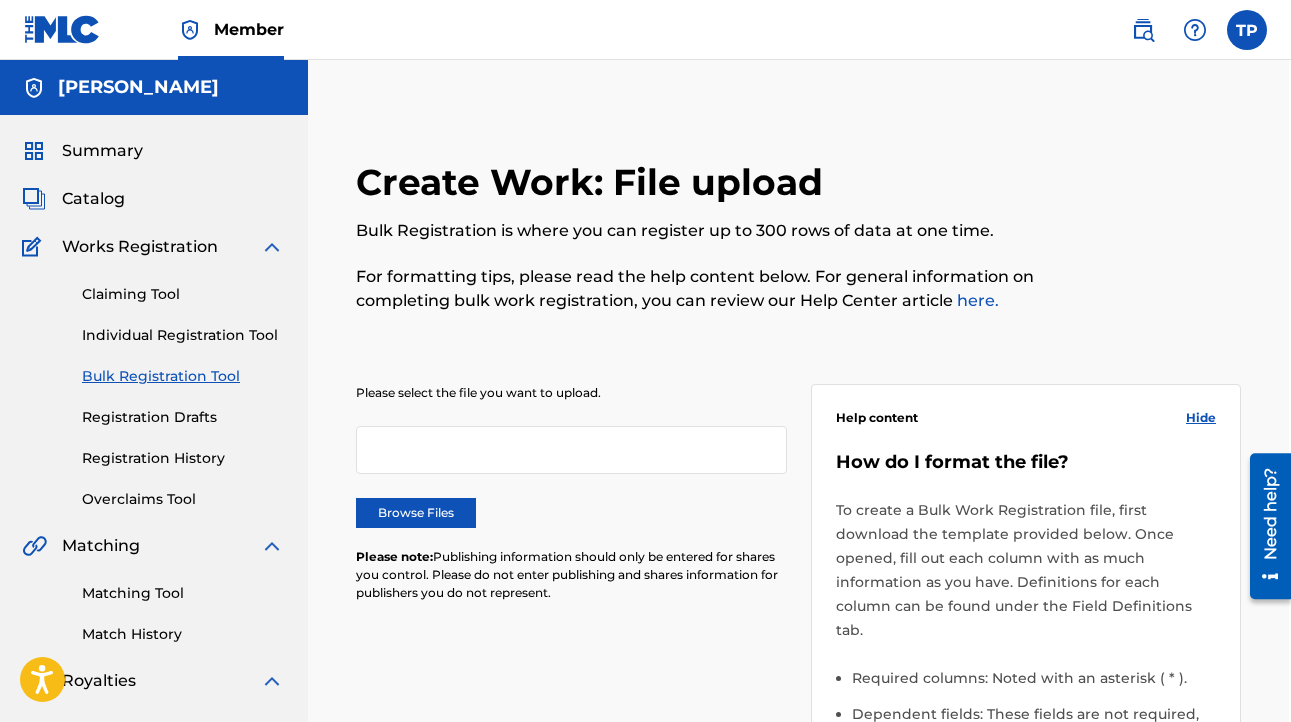 scroll, scrollTop: 0, scrollLeft: 2, axis: horizontal 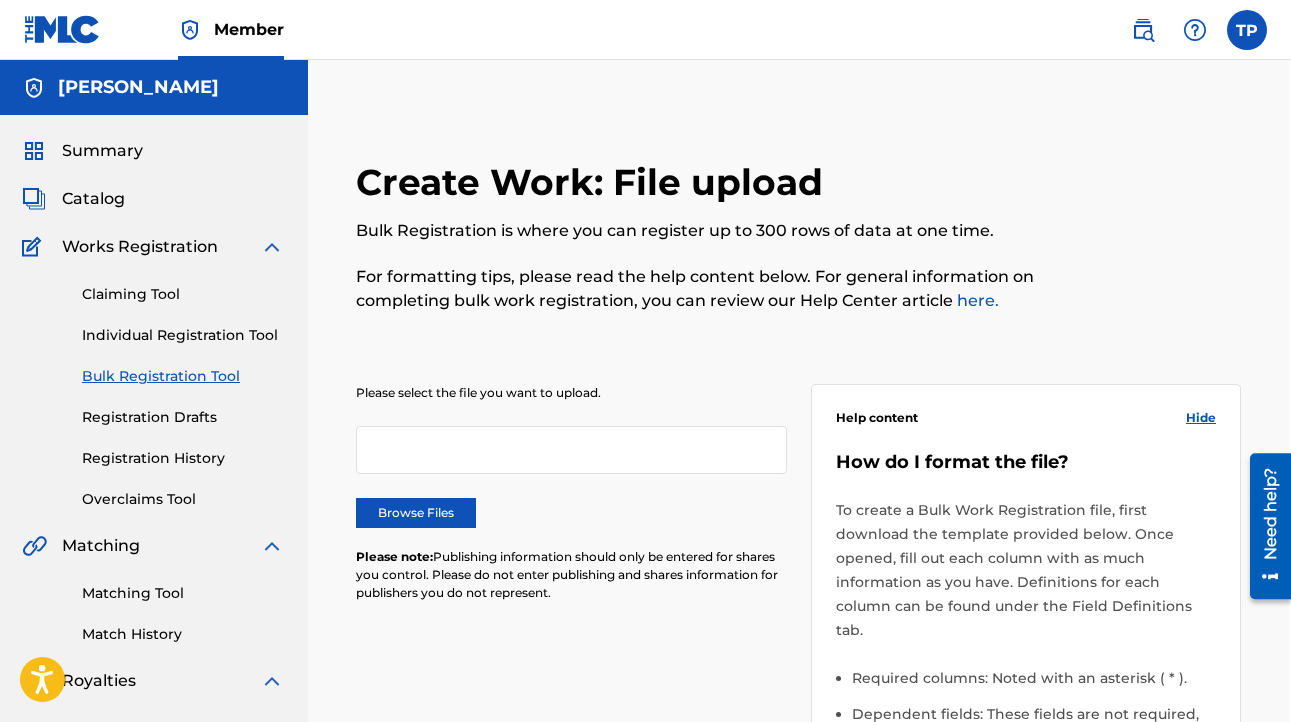 click on "Registration Drafts" at bounding box center (183, 417) 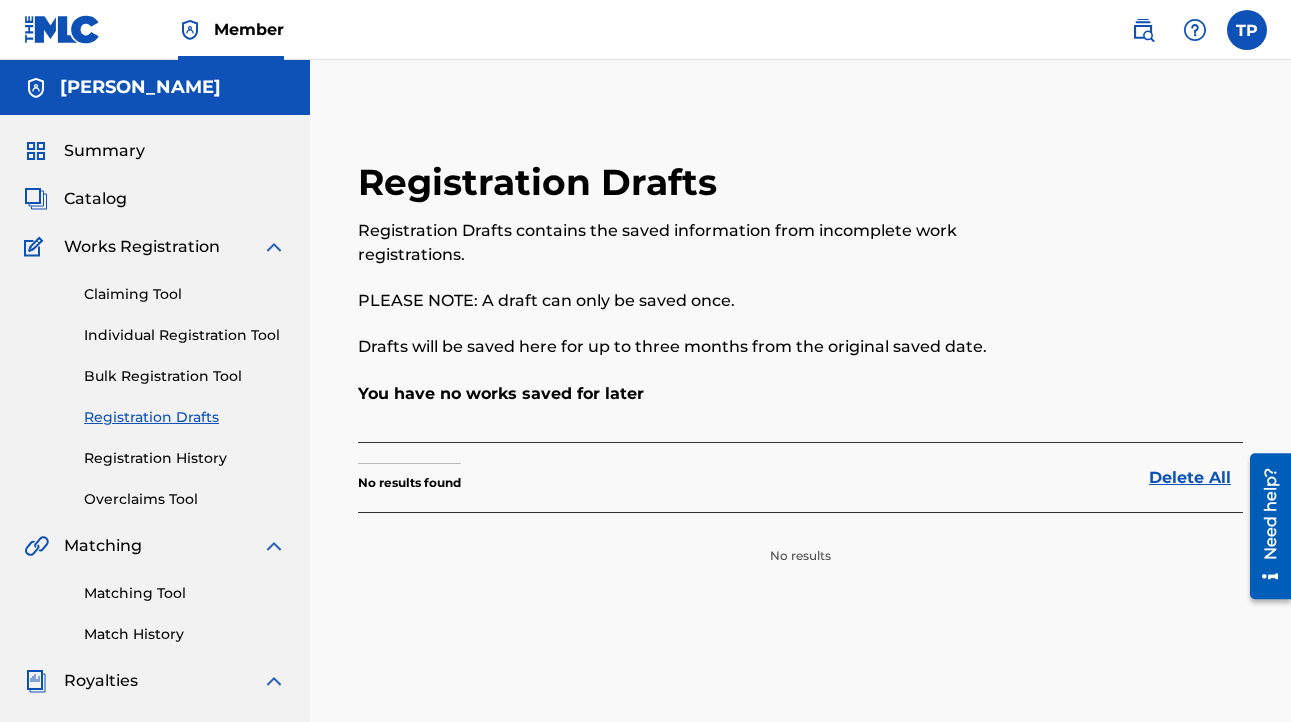 click on "Individual Registration Tool" at bounding box center [185, 335] 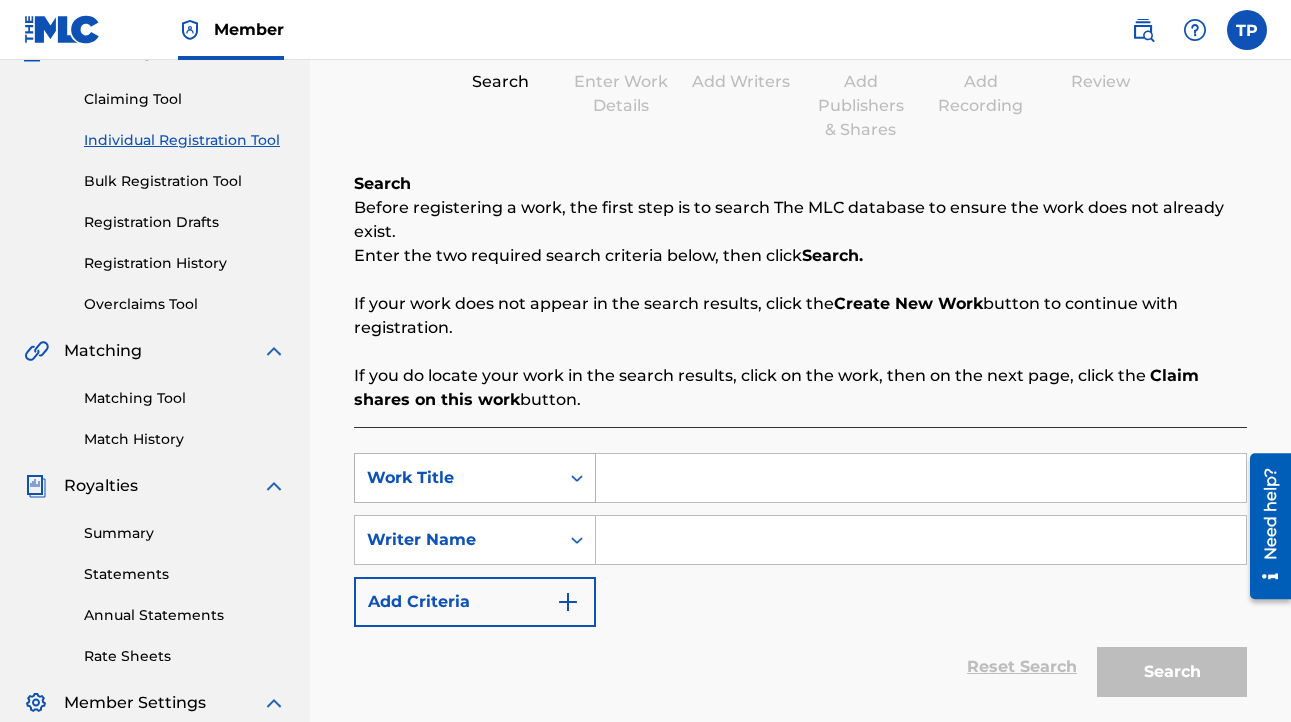 scroll, scrollTop: 214, scrollLeft: 0, axis: vertical 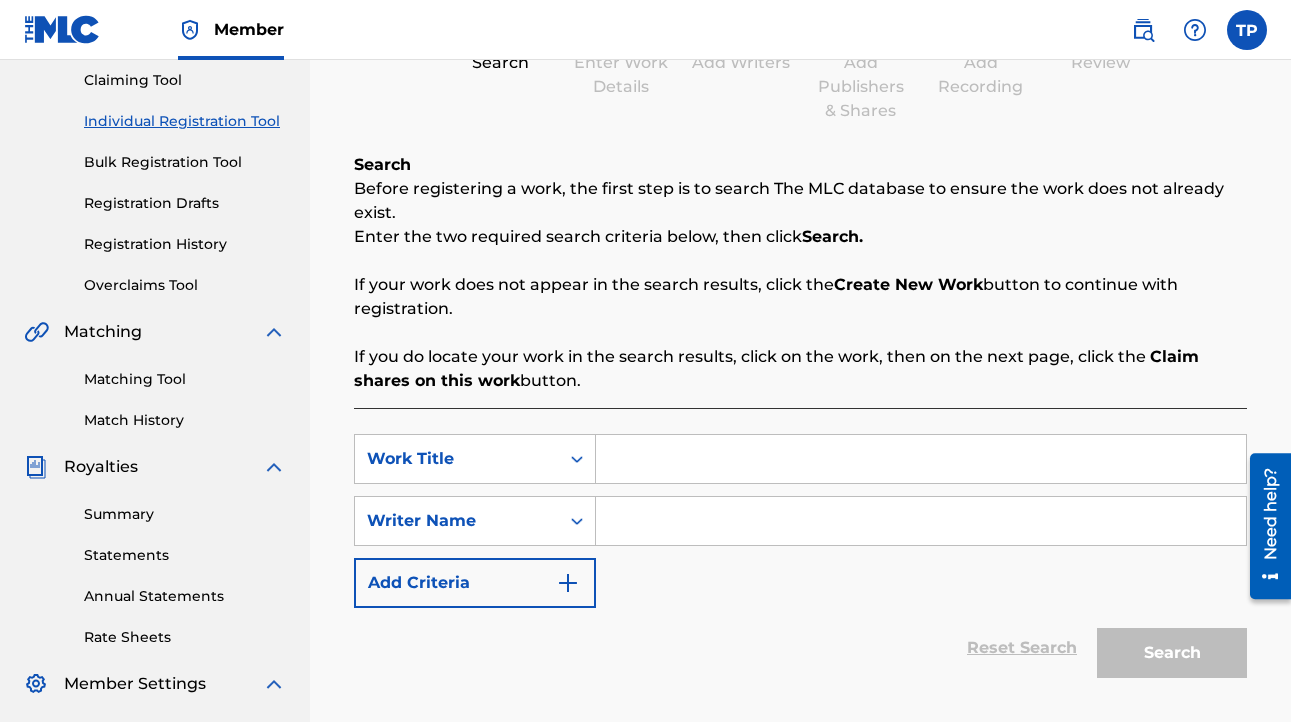 click at bounding box center [921, 459] 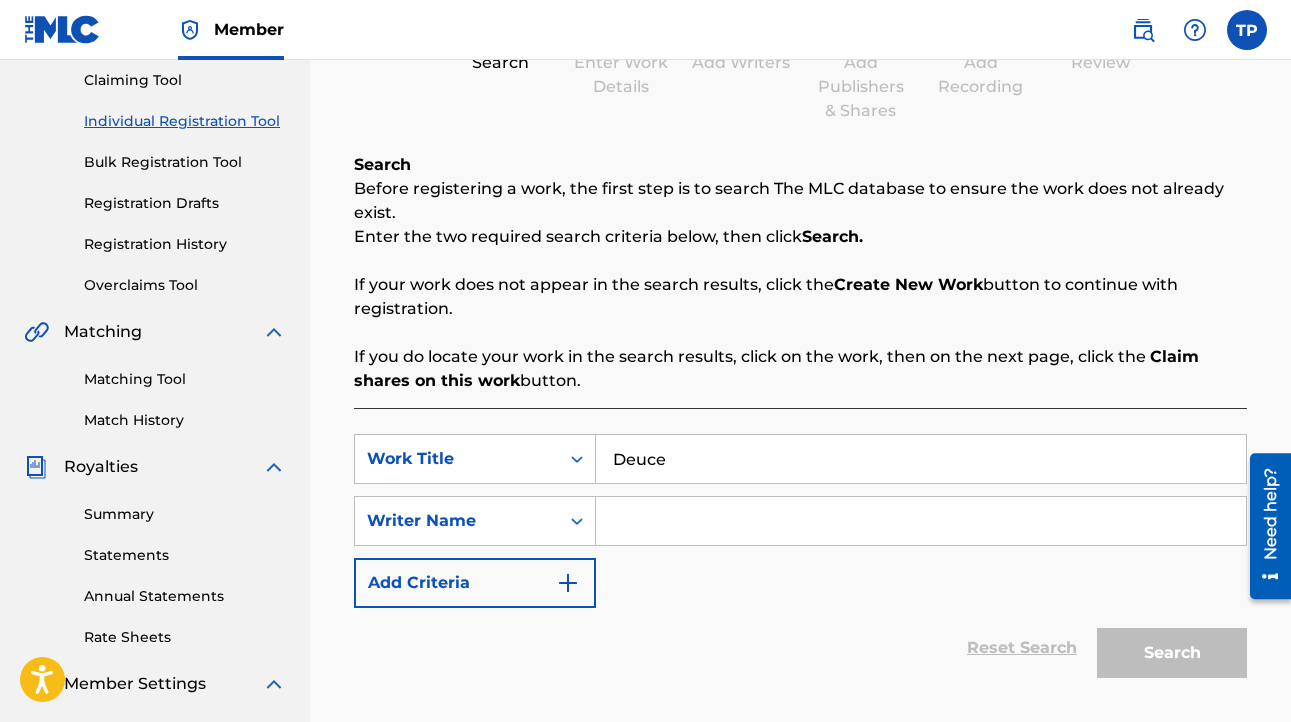 type on "Deuce" 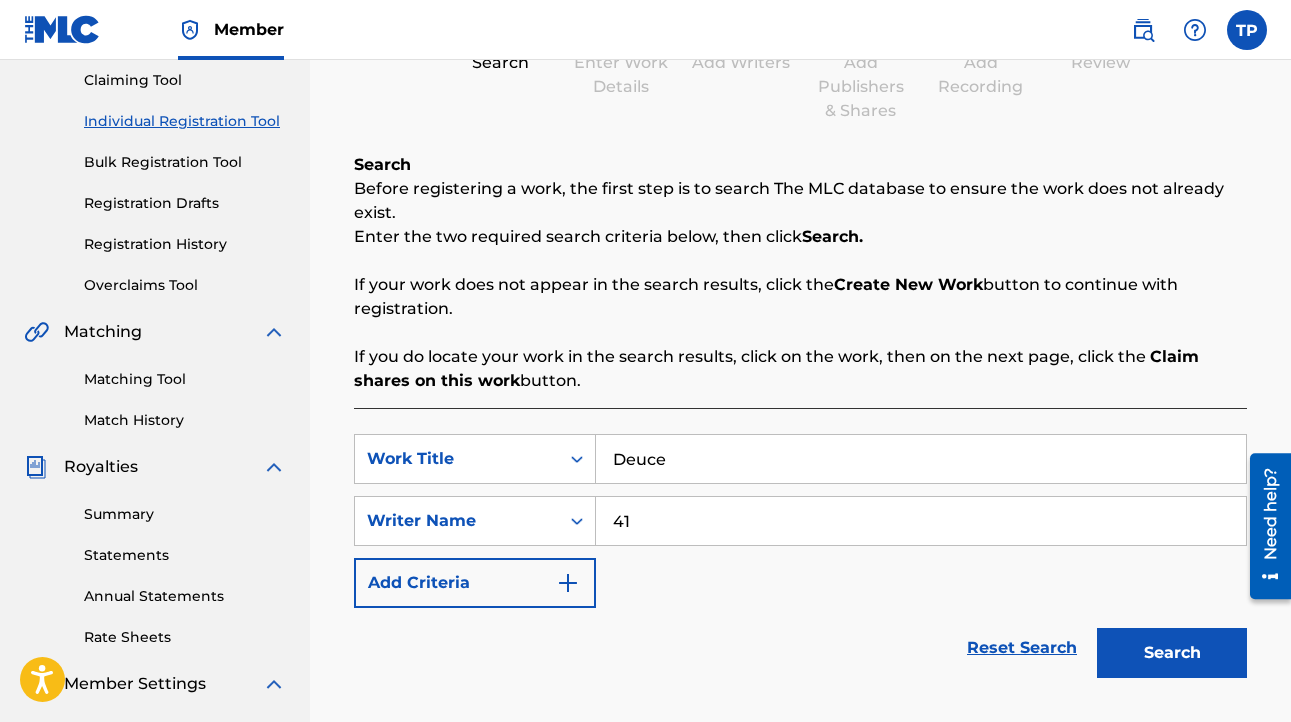 click on "Search" at bounding box center (1172, 653) 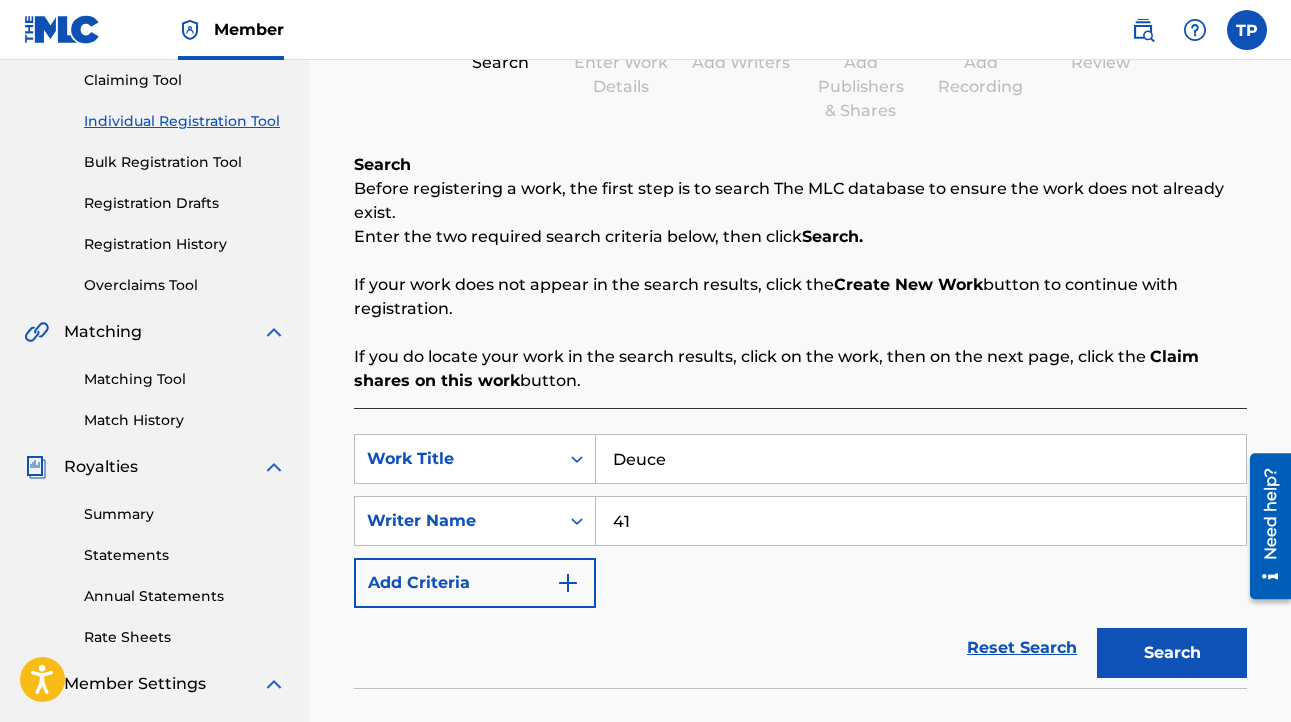 click on "41" at bounding box center [921, 521] 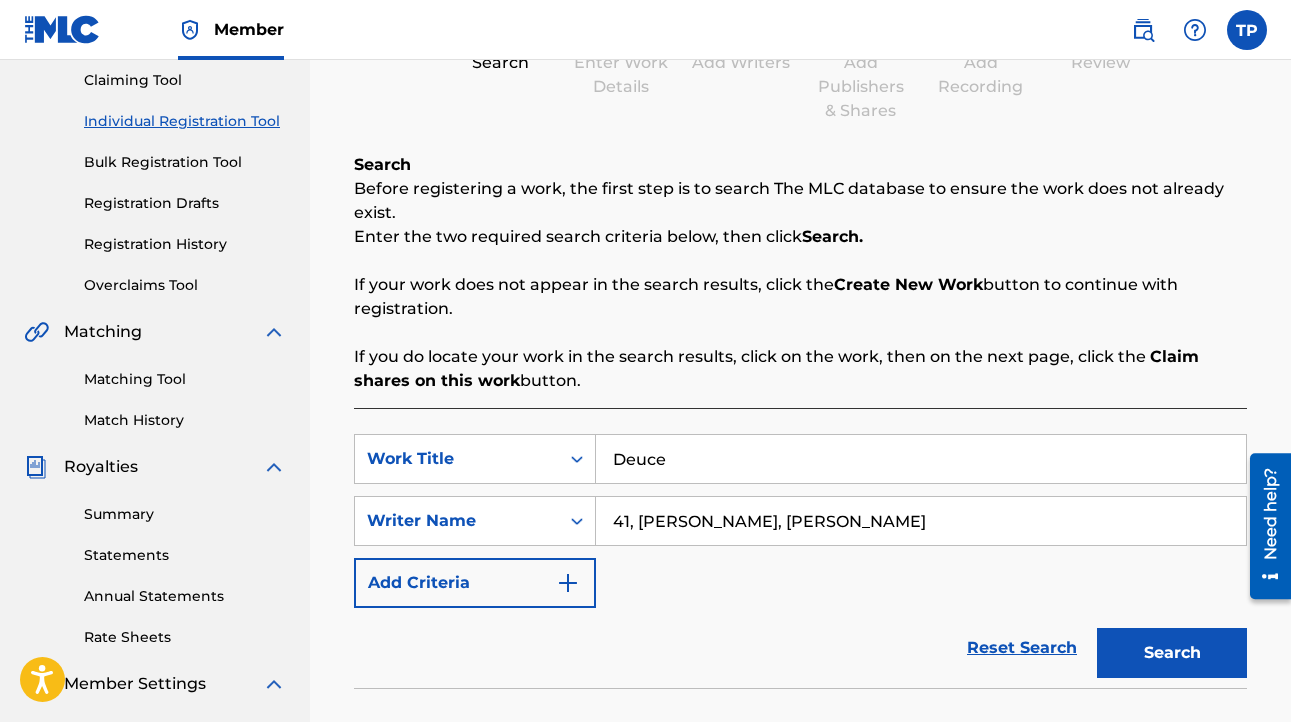 type on "41, [PERSON_NAME], [PERSON_NAME]" 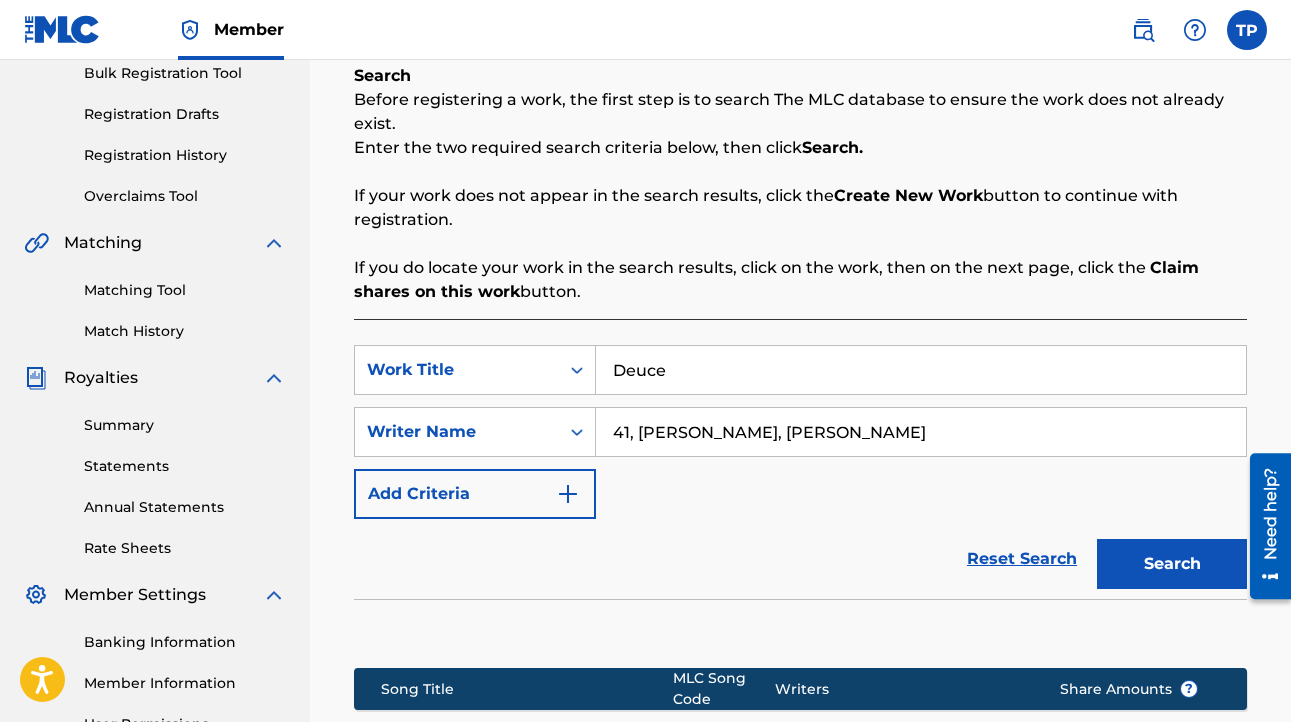 scroll, scrollTop: 293, scrollLeft: 0, axis: vertical 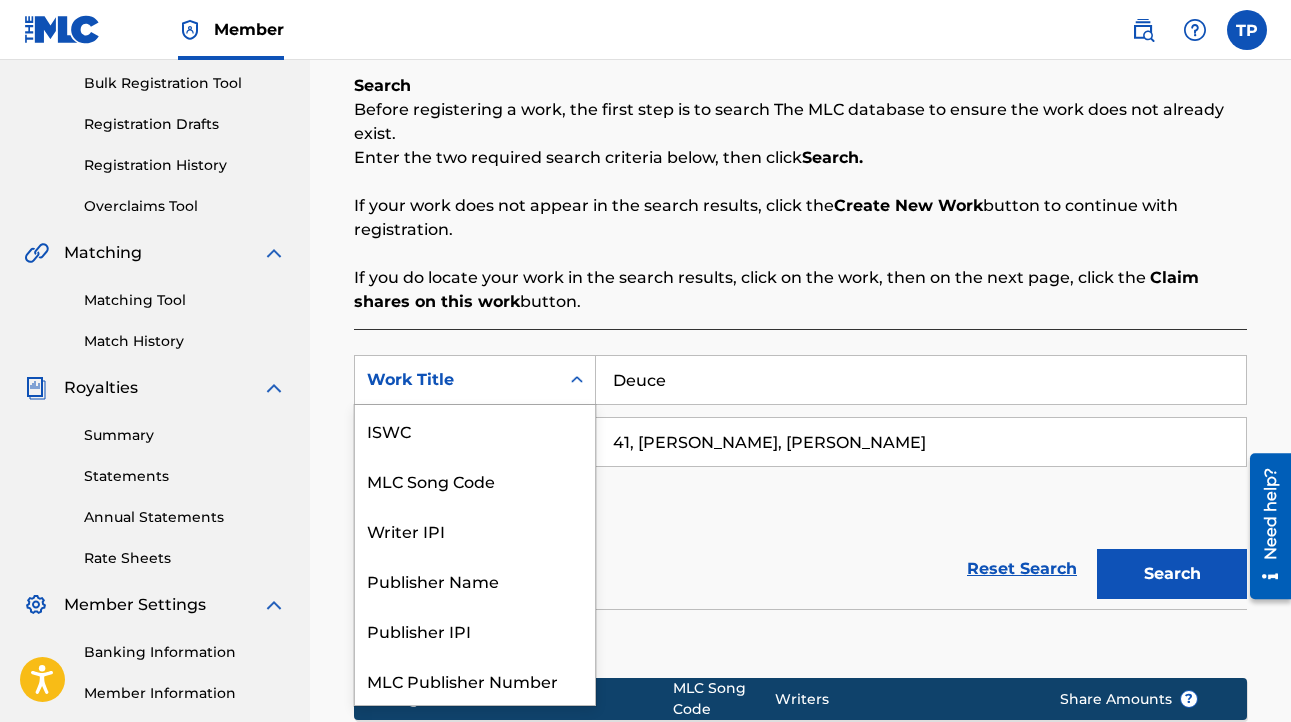 click on "Work Title" at bounding box center (457, 380) 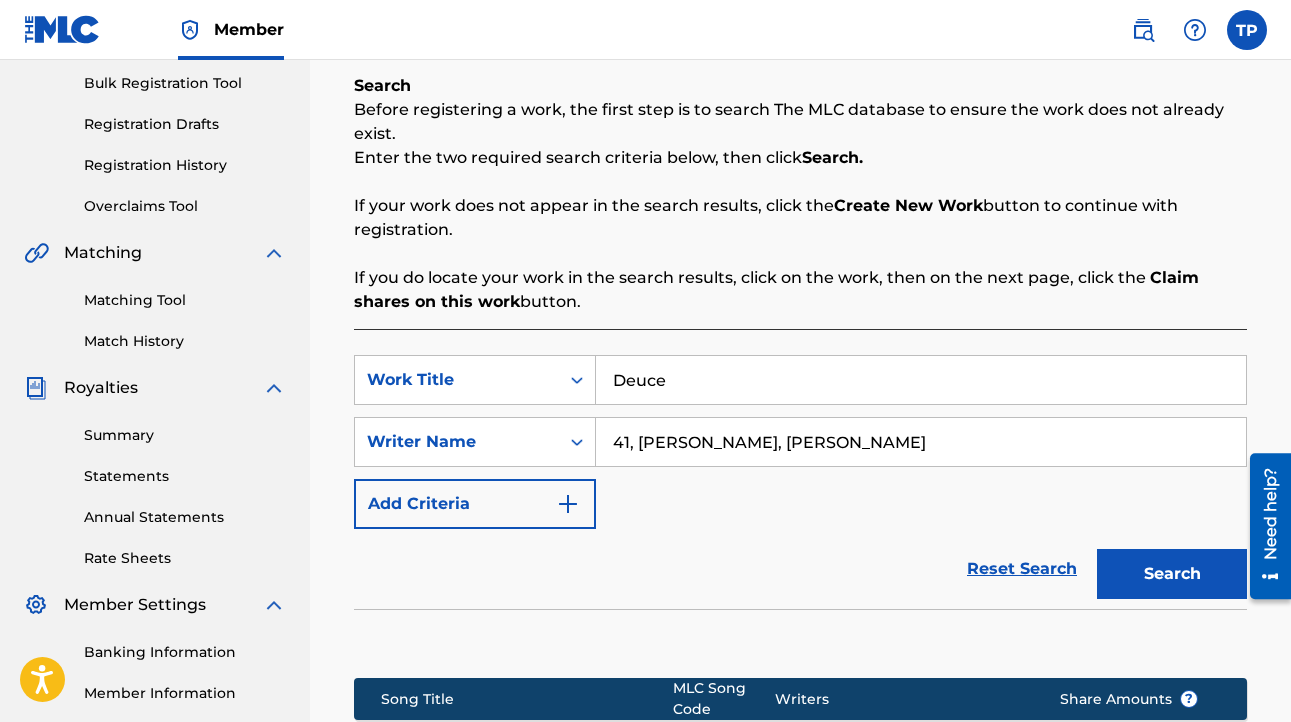 click on "SearchWithCriteria5f7391ca-b89b-4127-b3e1-4336ece8eef8 Work Title Deuce SearchWithCriteriabc1747b5-e770-4632-9086-f8384f115c28 Writer Name 41, [PERSON_NAME], [PERSON_NAME] Add Criteria Reset Search Search Song Title MLC Song Code Writers Share Amounts ? No results" at bounding box center [800, 589] 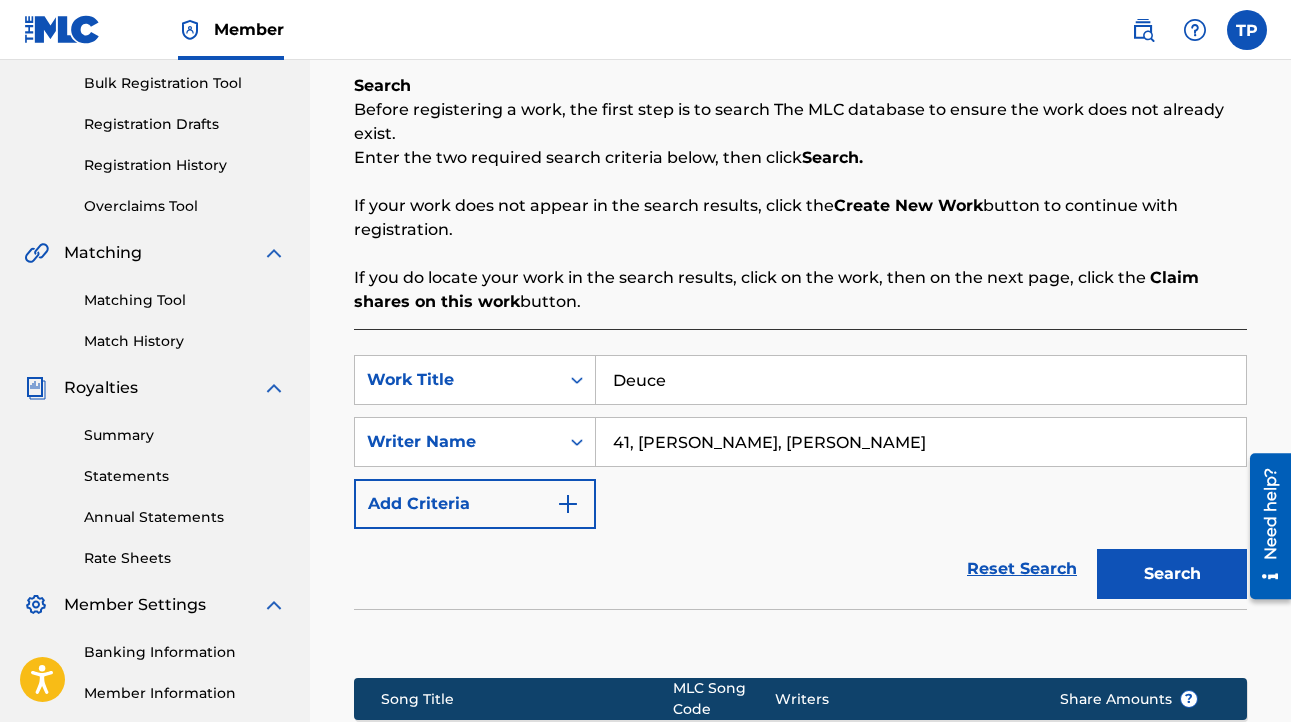 click on "Add Criteria" at bounding box center [475, 504] 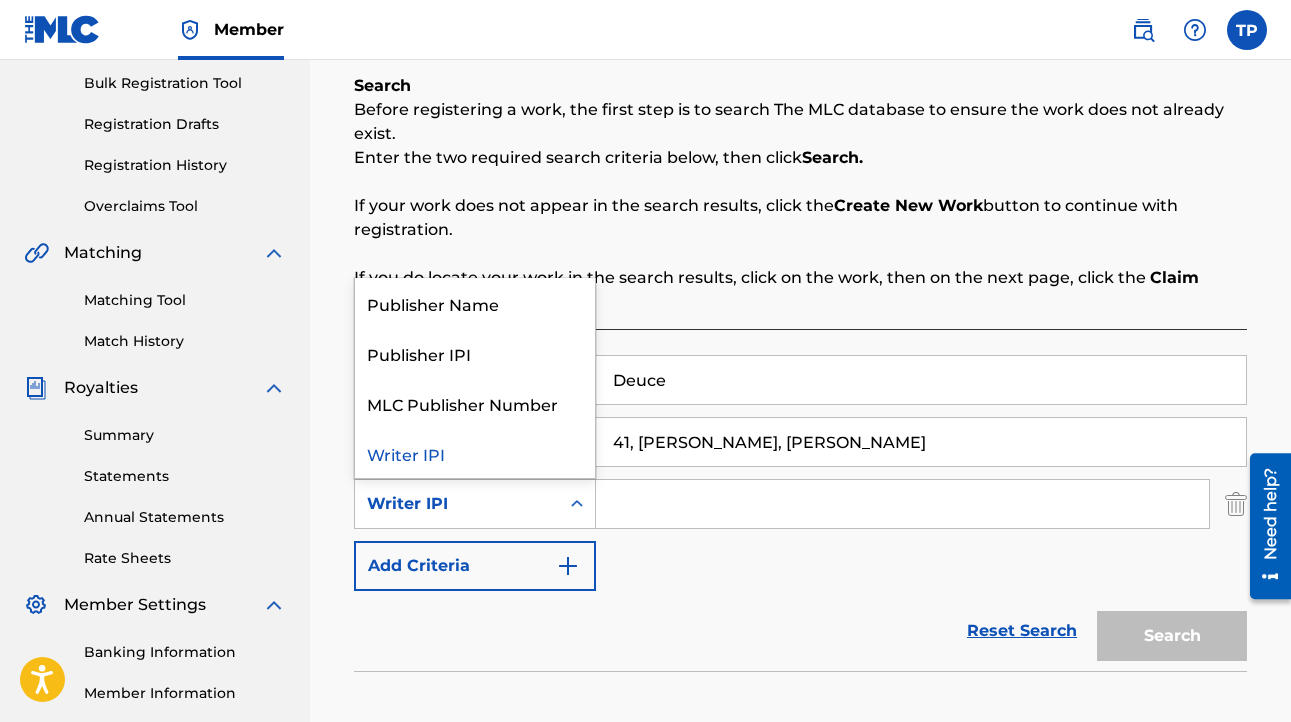 click on "Writer IPI" at bounding box center (457, 504) 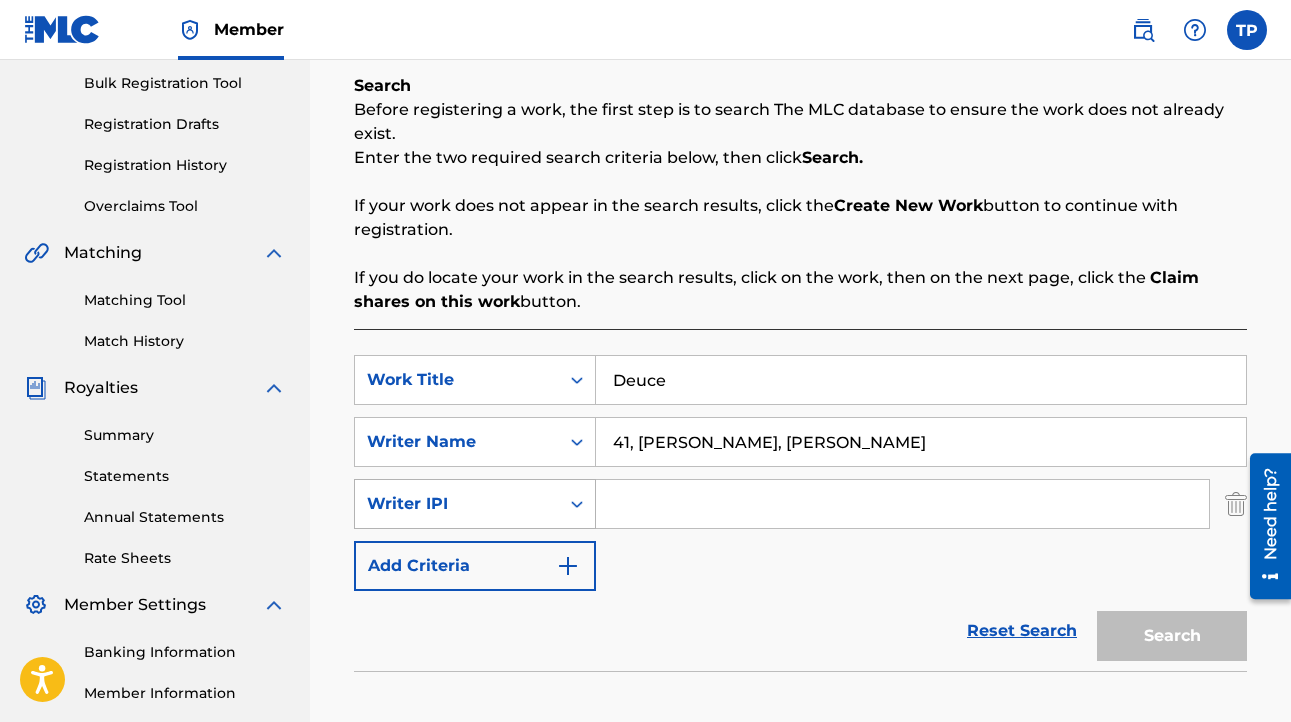 click on "Writer IPI" at bounding box center (457, 504) 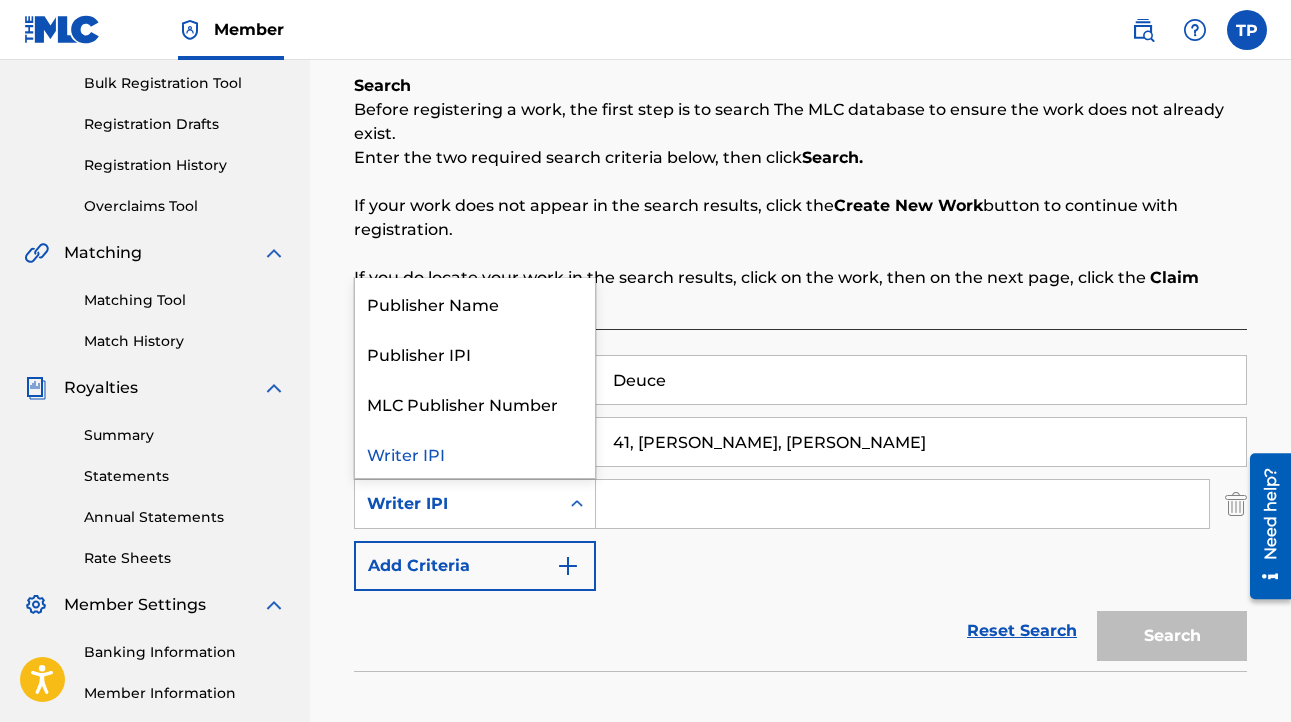click at bounding box center (902, 504) 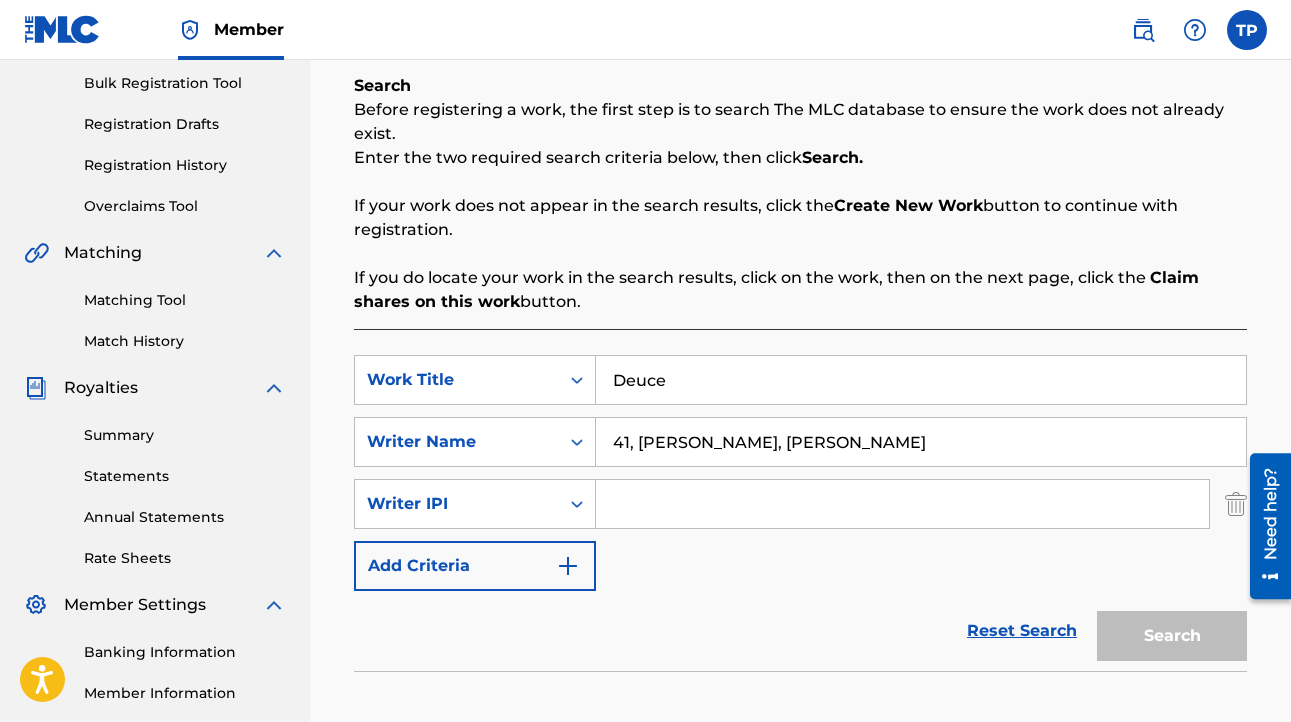 paste on "01171268856" 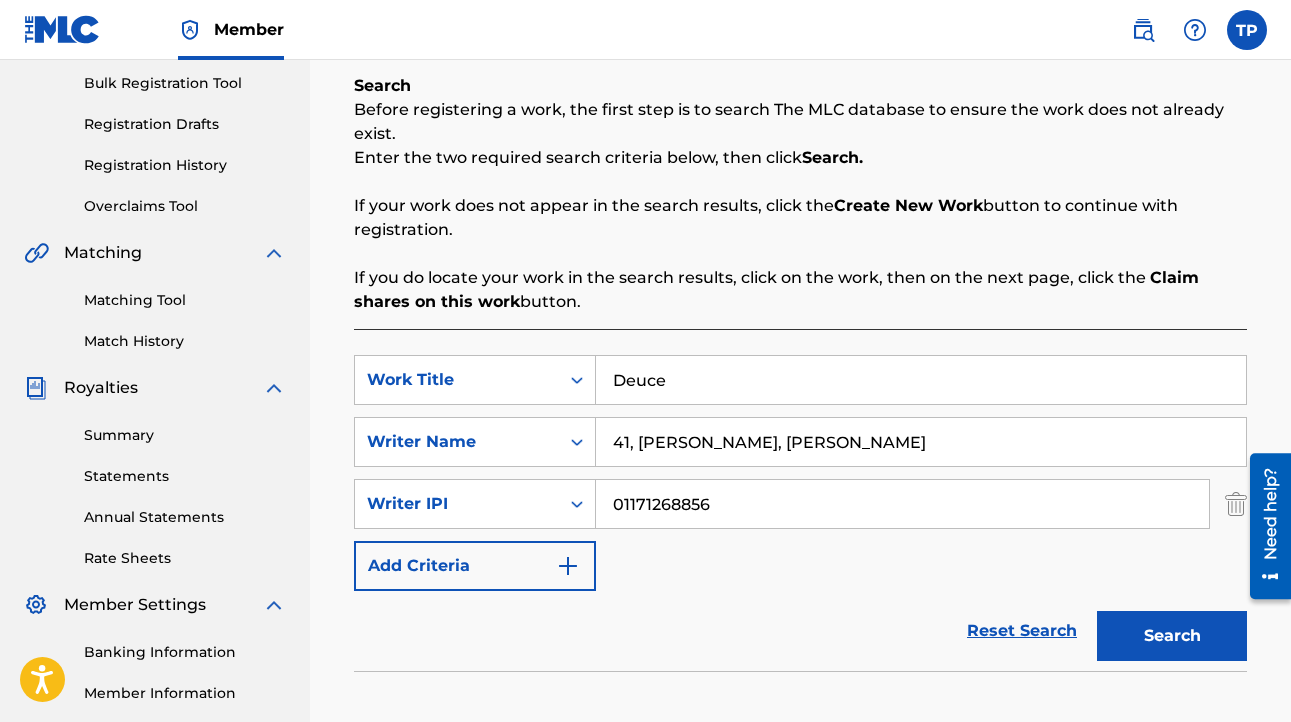type on "01171268856" 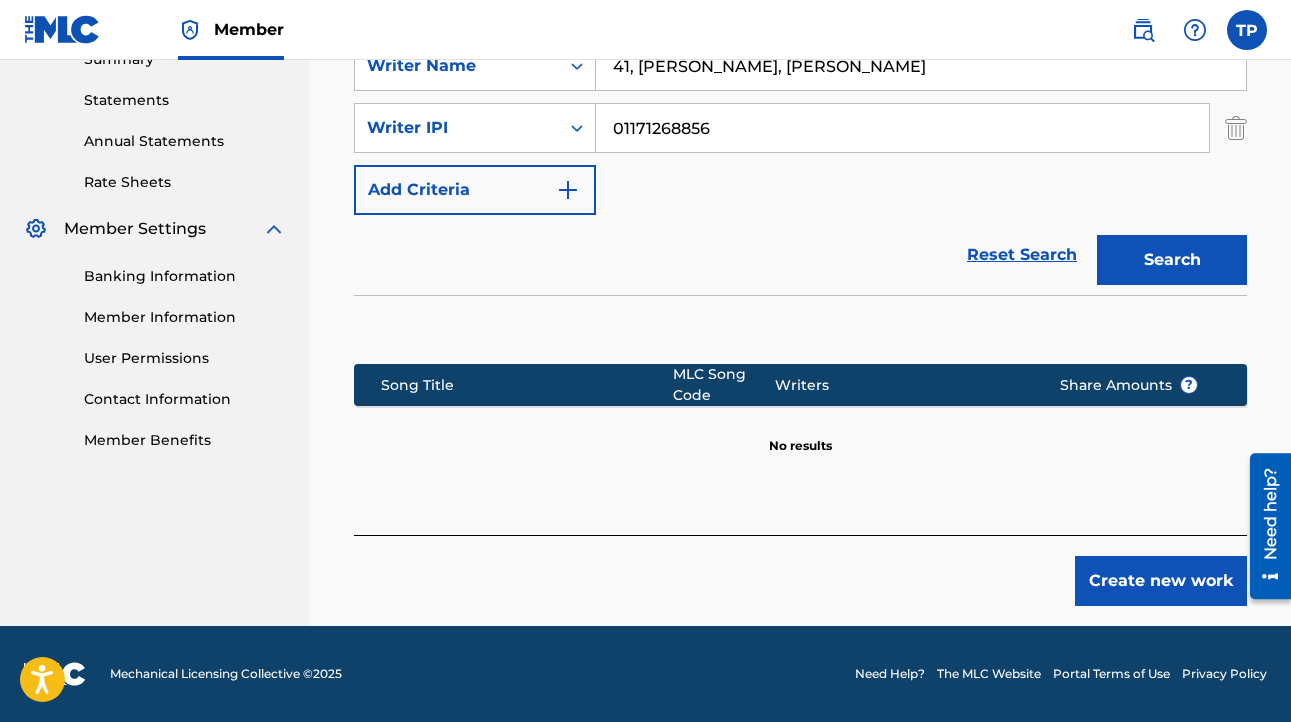 click on "Create new work" at bounding box center [1161, 581] 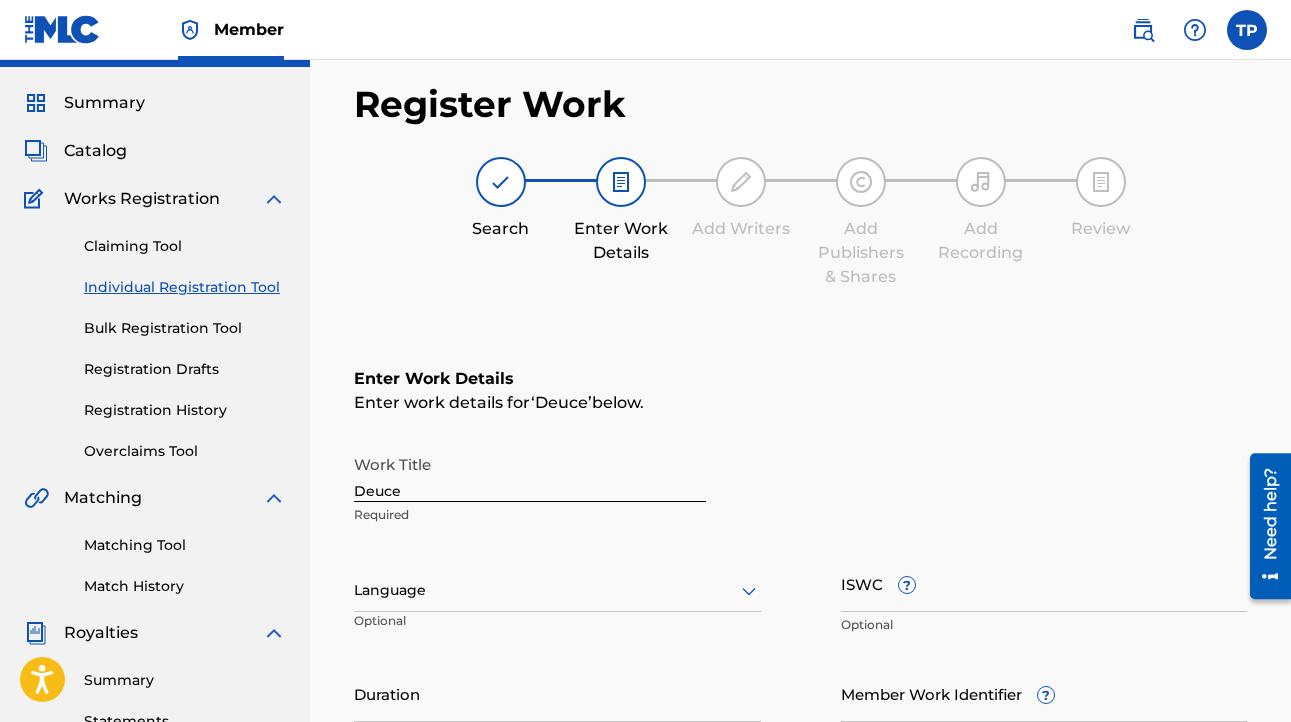 scroll, scrollTop: 54, scrollLeft: 0, axis: vertical 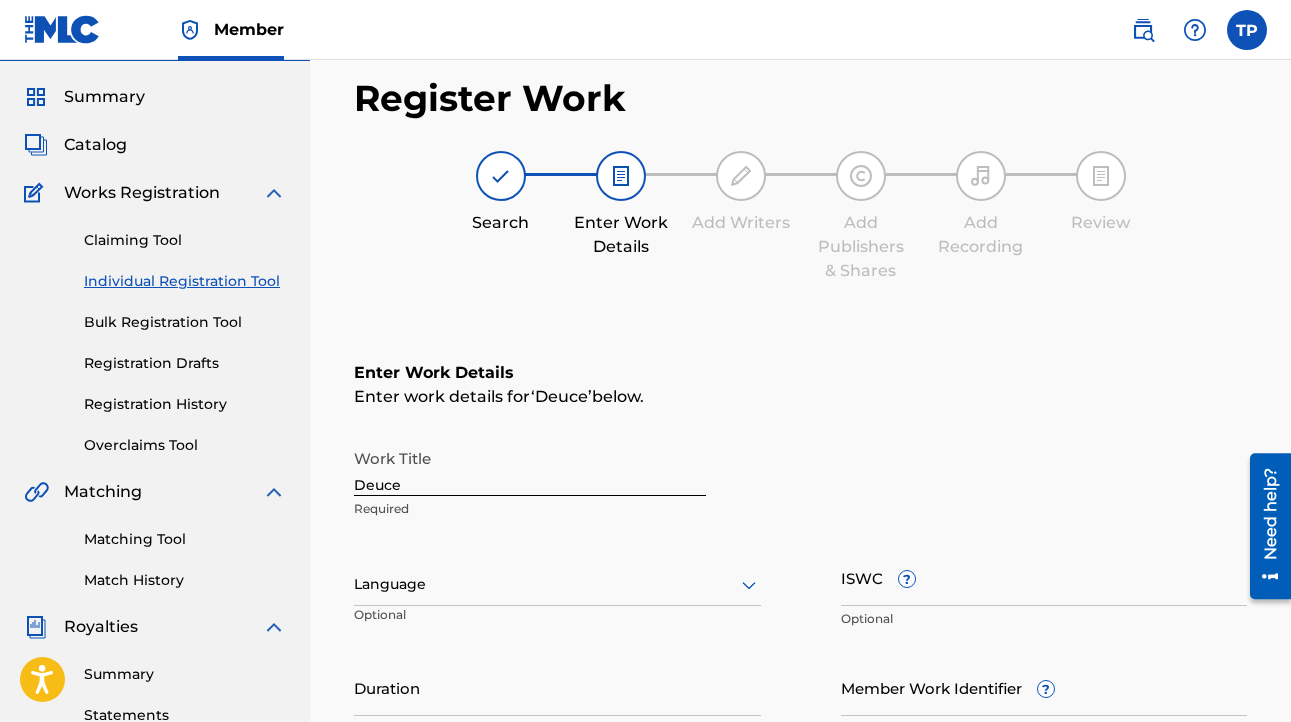 click at bounding box center [557, 584] 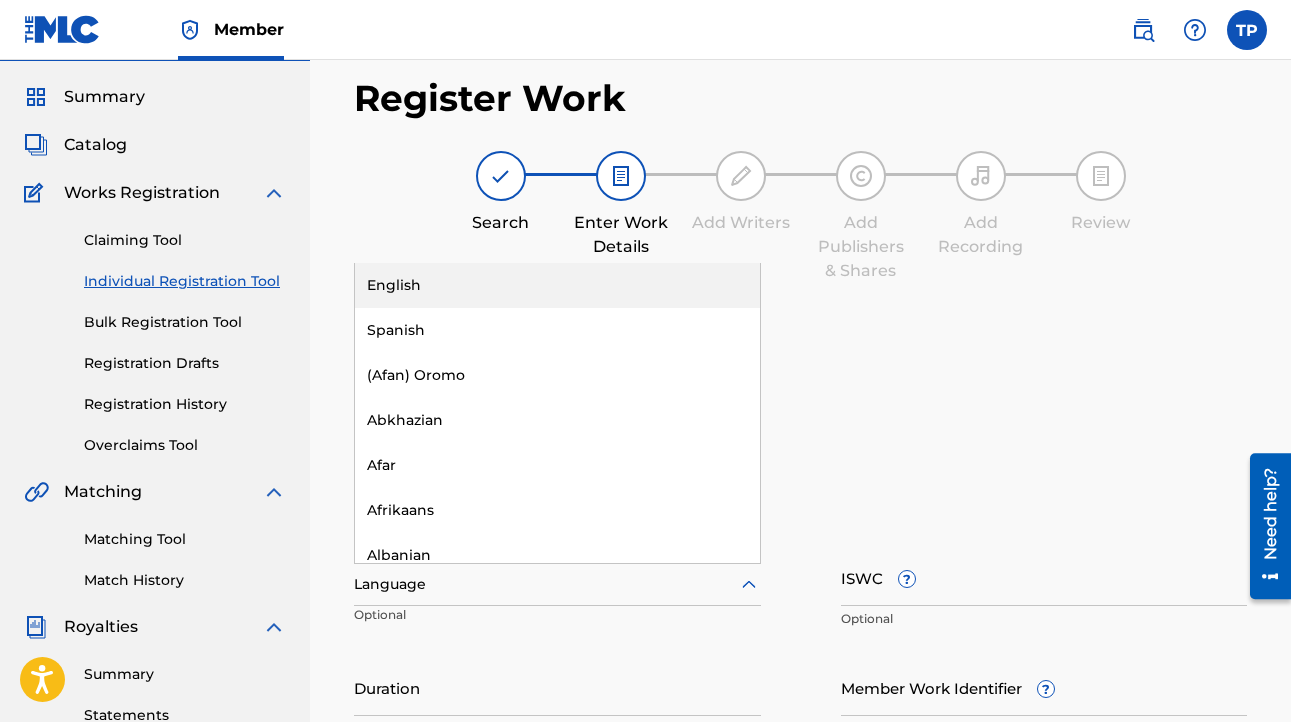 click on "English" at bounding box center (557, 285) 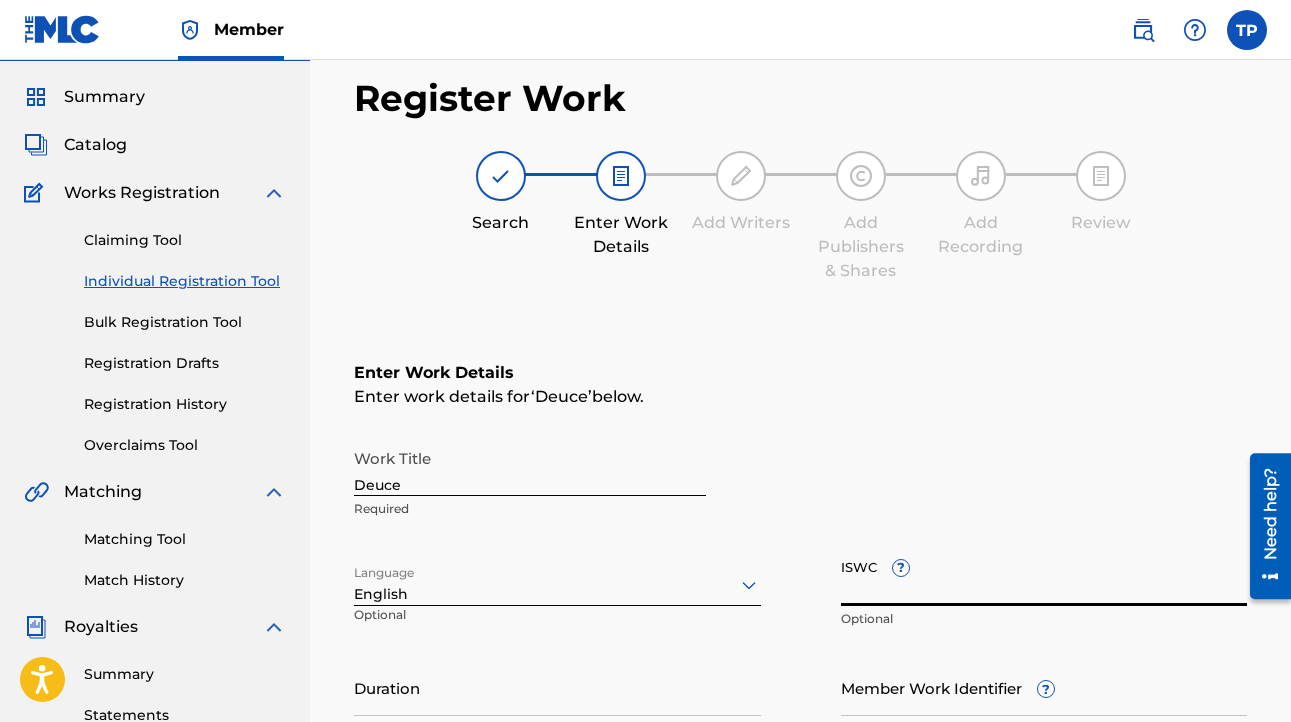 click on "ISWC   ?" at bounding box center (1044, 577) 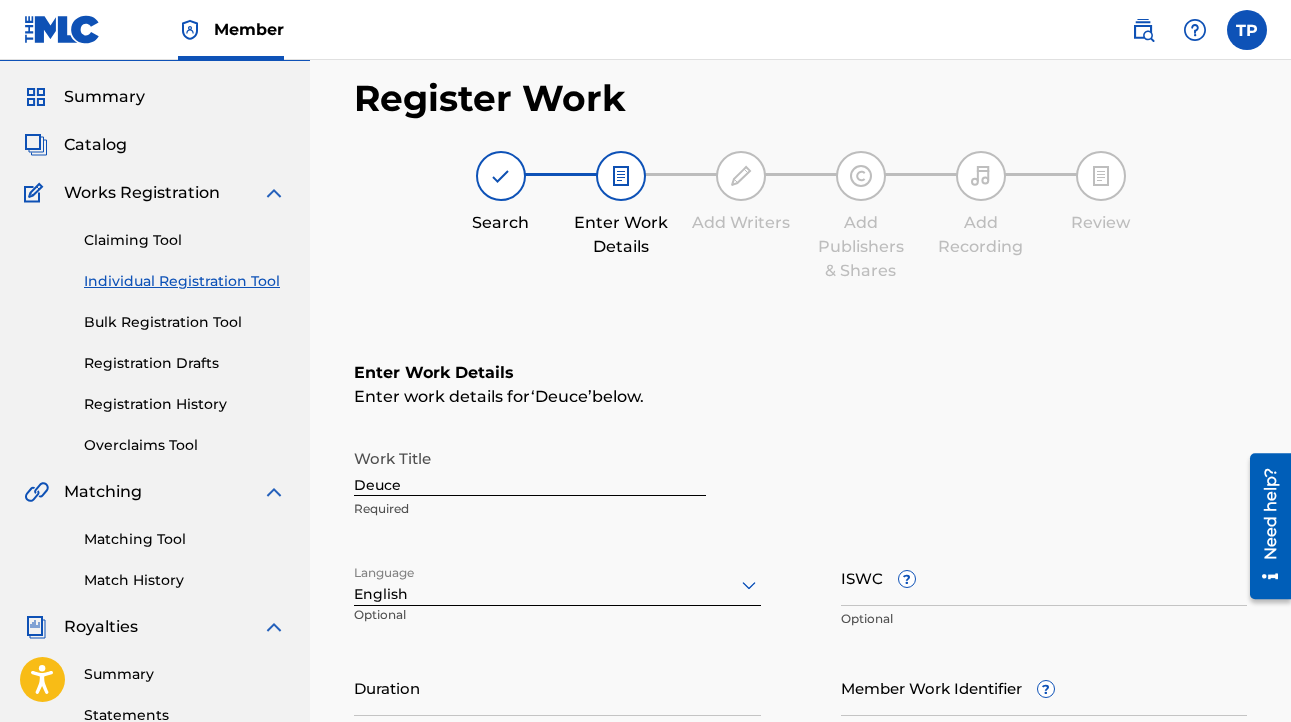 click on "Work Title   Deuce Required" at bounding box center (800, 484) 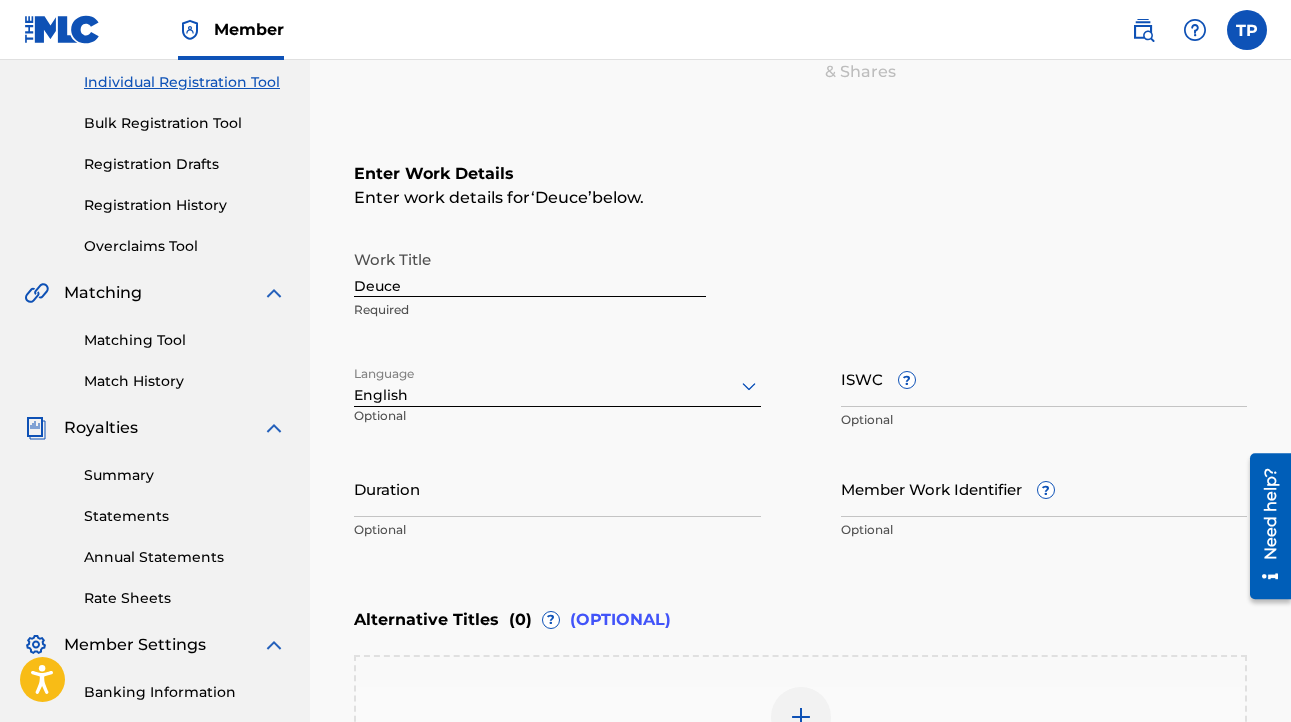 scroll, scrollTop: 241, scrollLeft: 0, axis: vertical 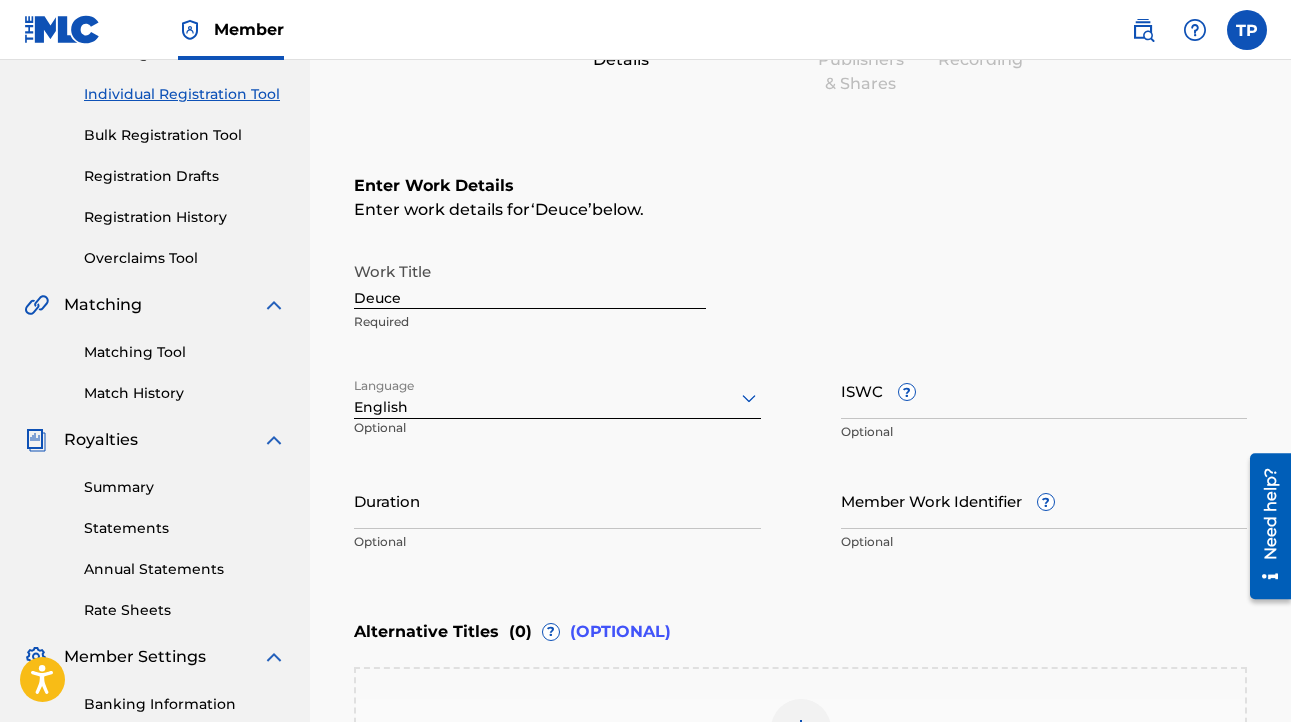 click on "ISWC   ?" at bounding box center (1044, 390) 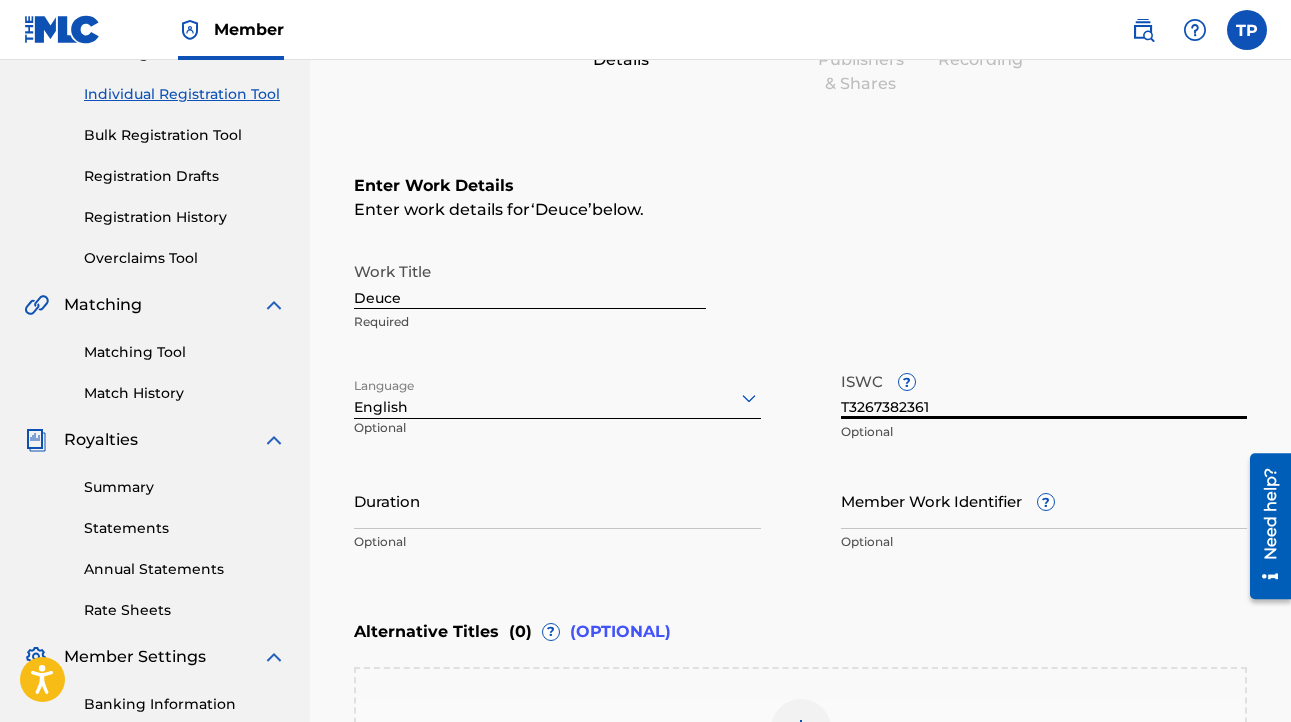 type on "T3267382361" 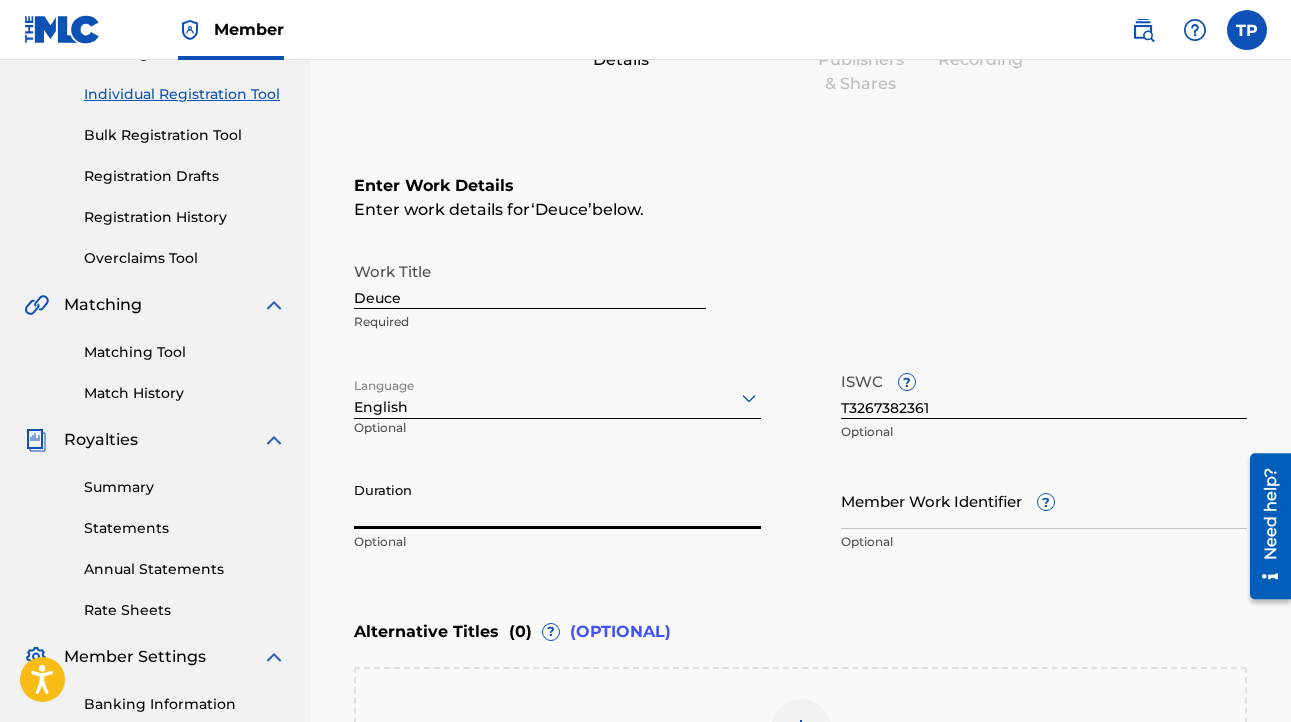 click on "Duration" at bounding box center [557, 500] 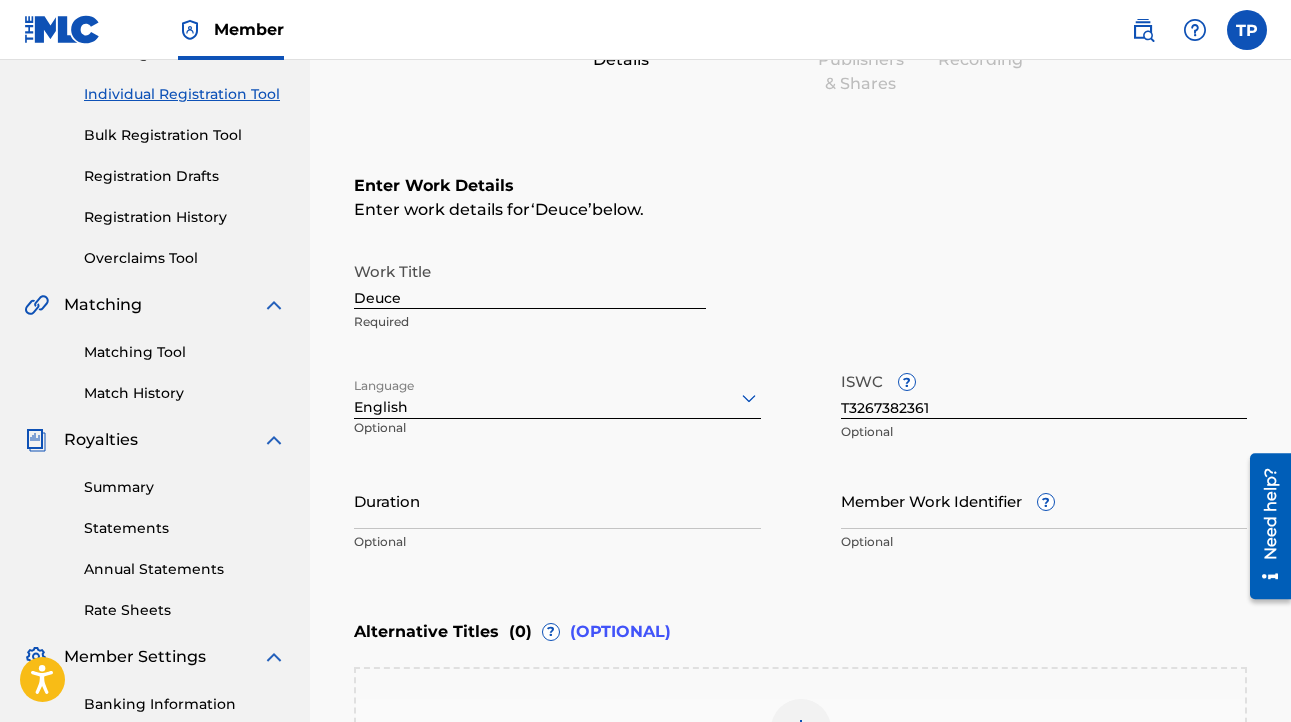 click on "Member Work Identifier   ?" at bounding box center (1044, 500) 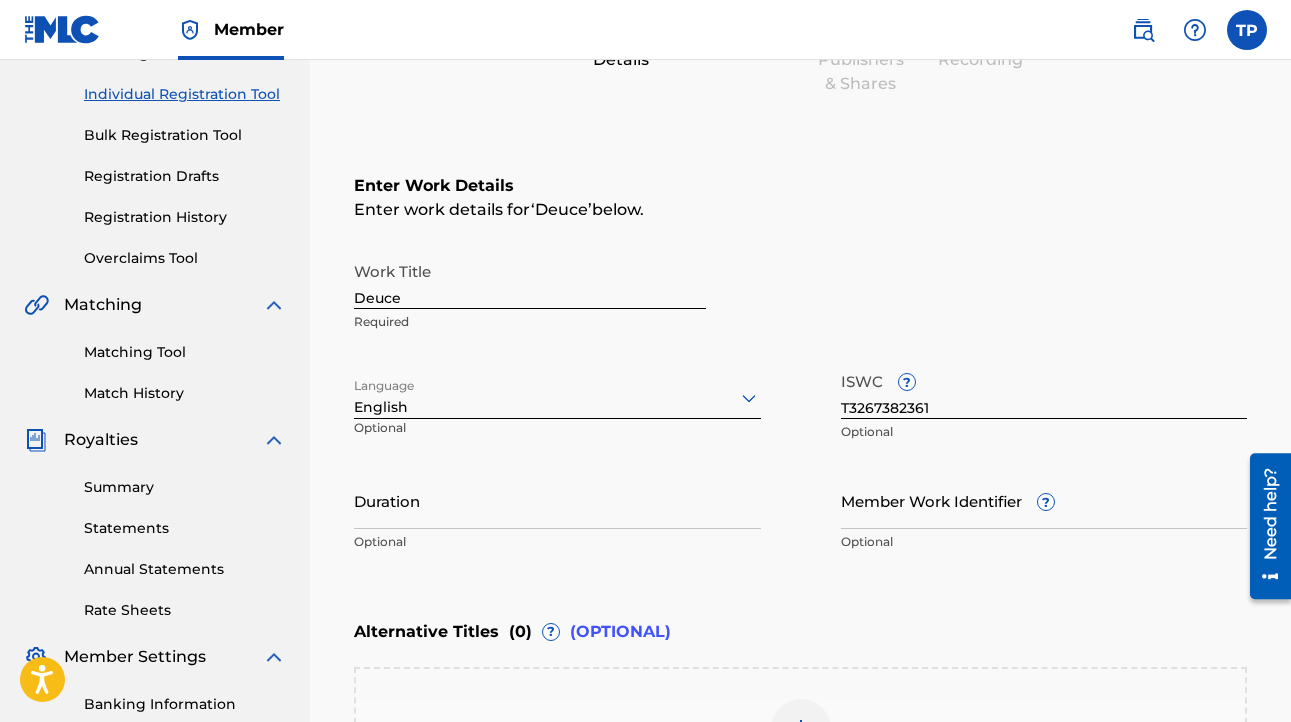 click on "Enter Work Details Enter work details for  ‘ Deuce ’  below. Work Title   Deuce Required Language English Optional ISWC   ? T3267382361 Optional Duration   Optional Member Work Identifier   ? Optional" at bounding box center (800, 368) 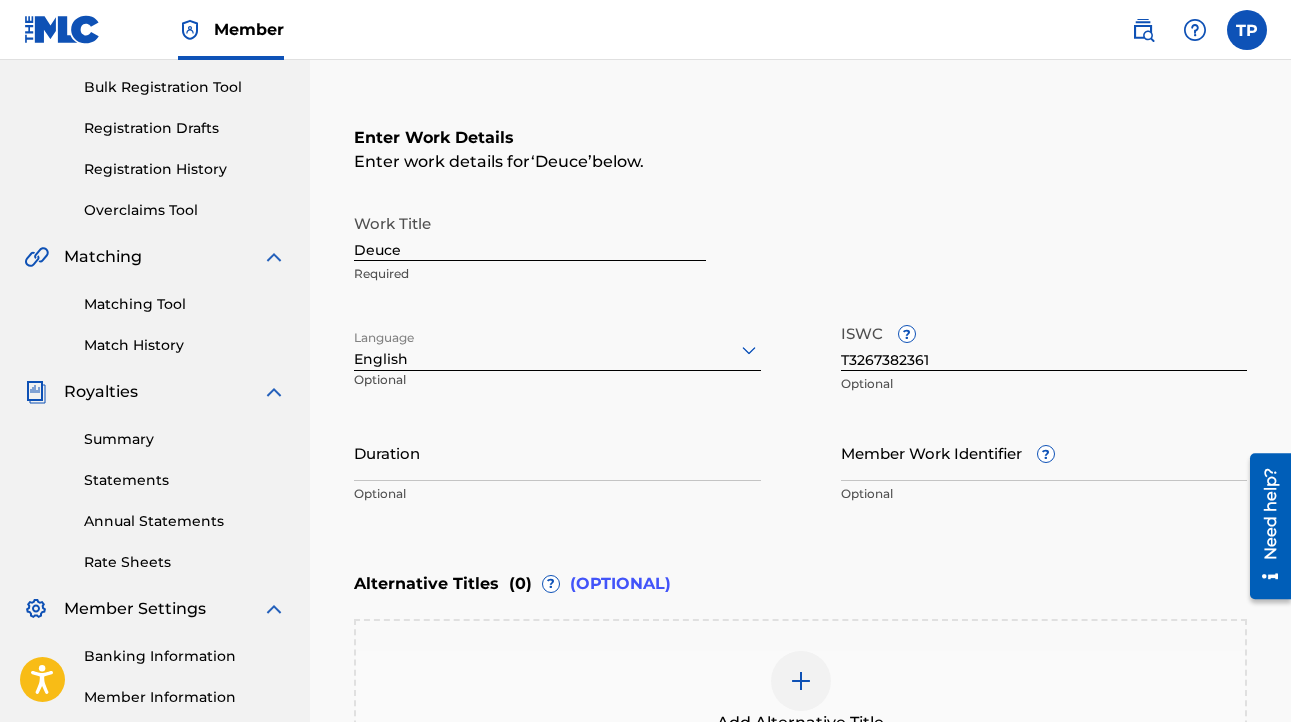 scroll, scrollTop: 446, scrollLeft: 0, axis: vertical 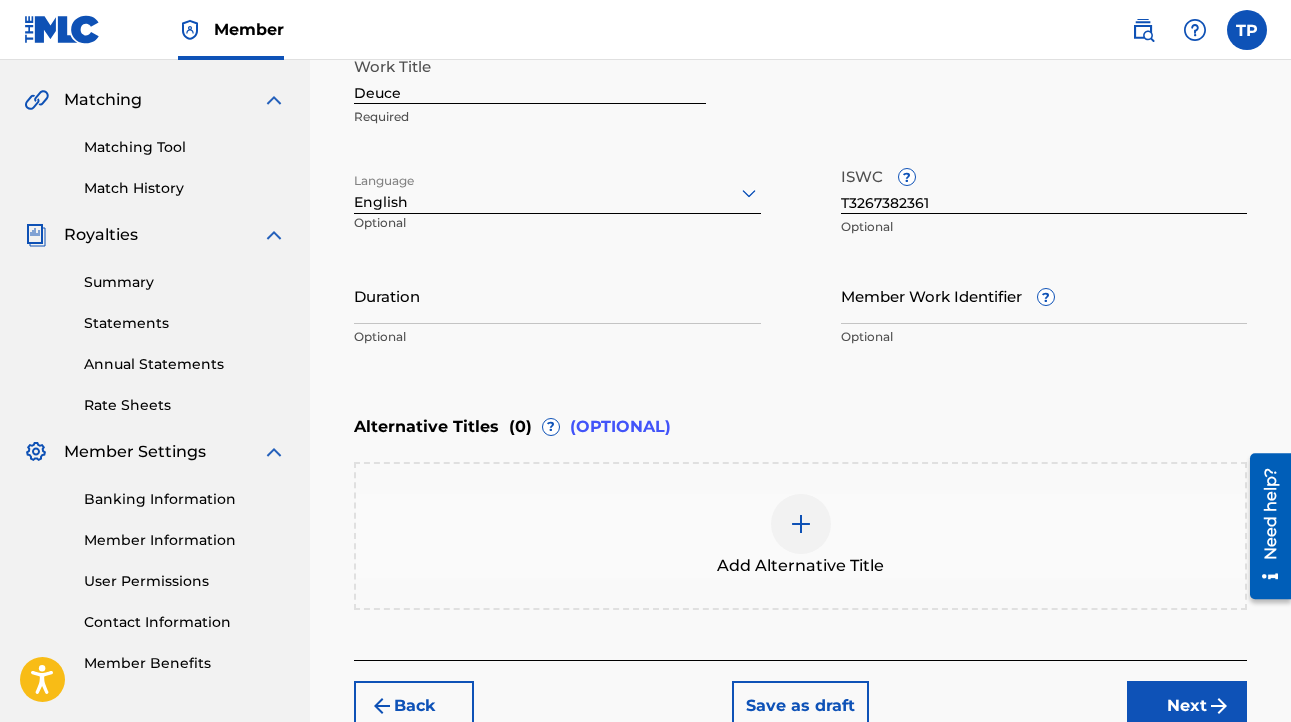 click at bounding box center (801, 524) 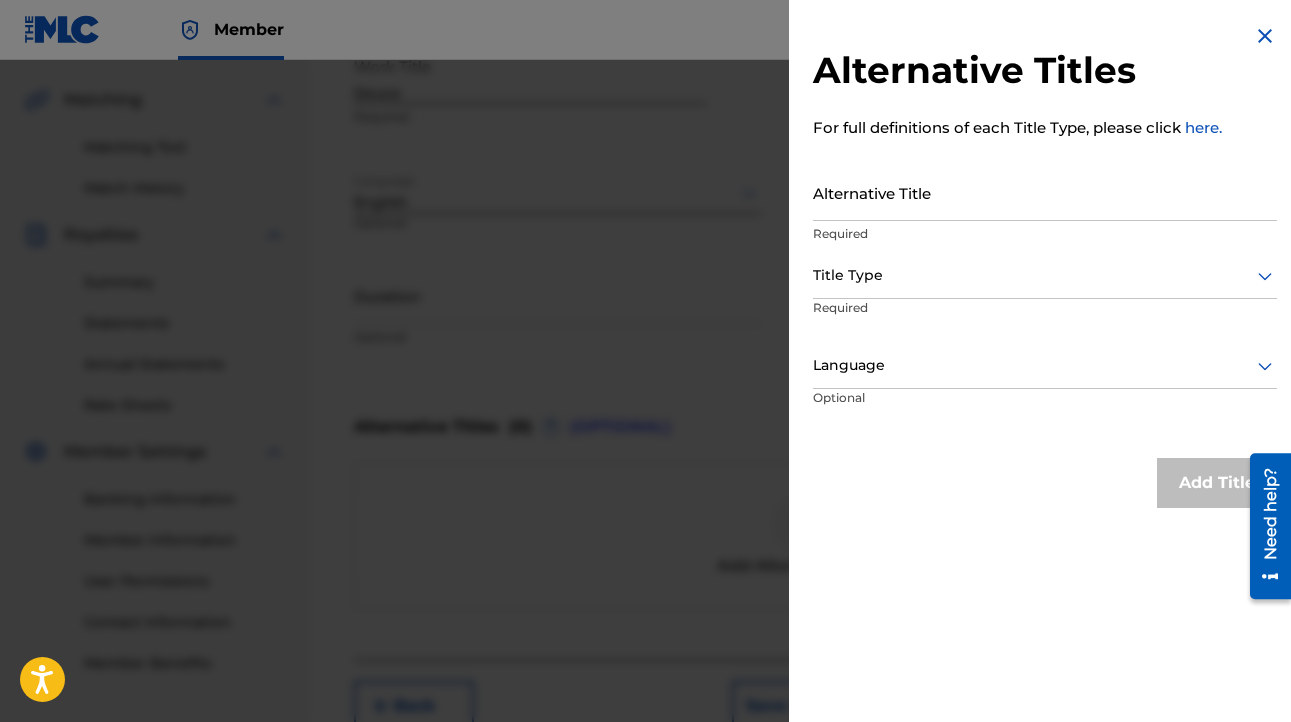 click on "here." at bounding box center (1203, 127) 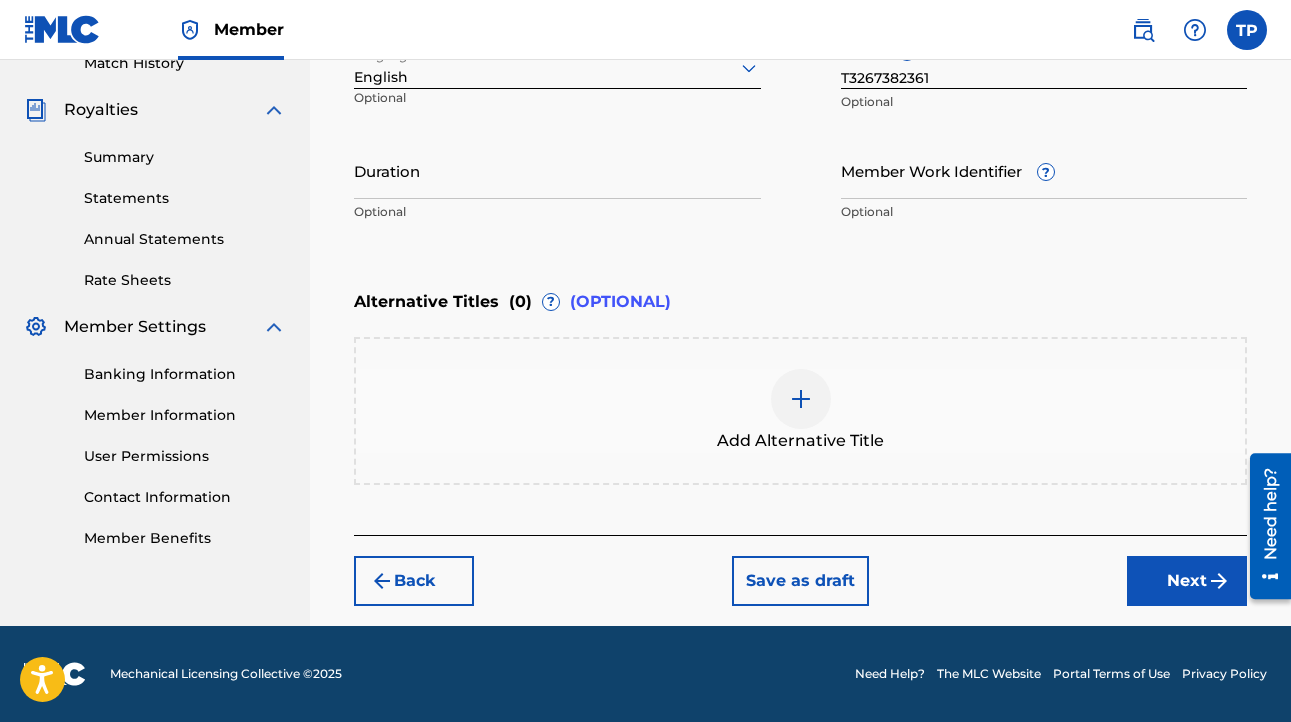 click on "Next" at bounding box center (1187, 581) 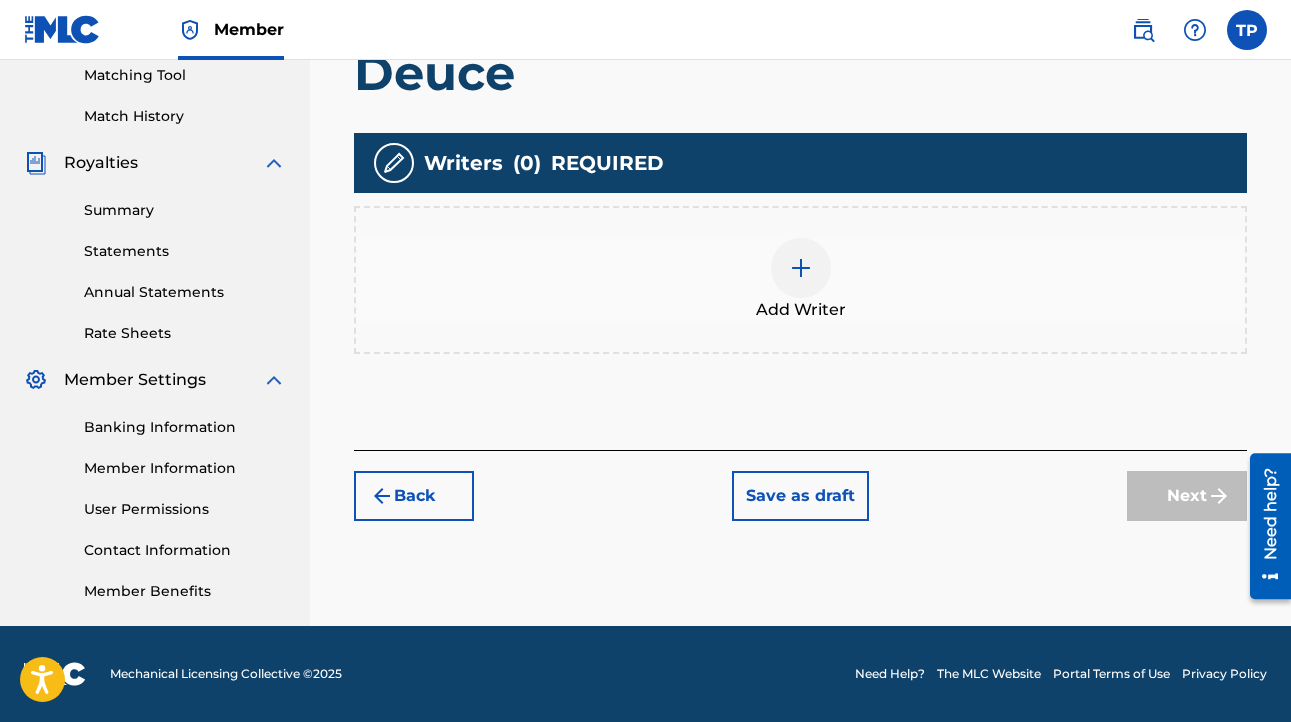 scroll, scrollTop: 518, scrollLeft: 0, axis: vertical 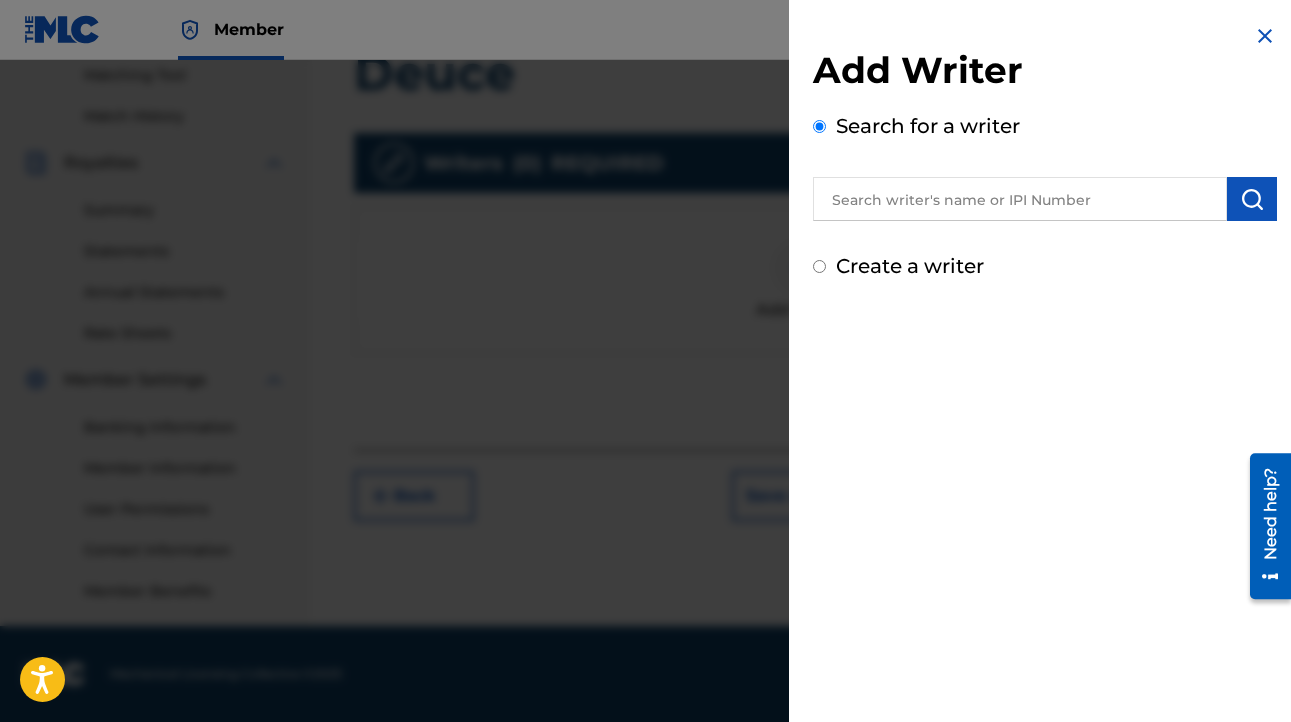click at bounding box center (1020, 199) 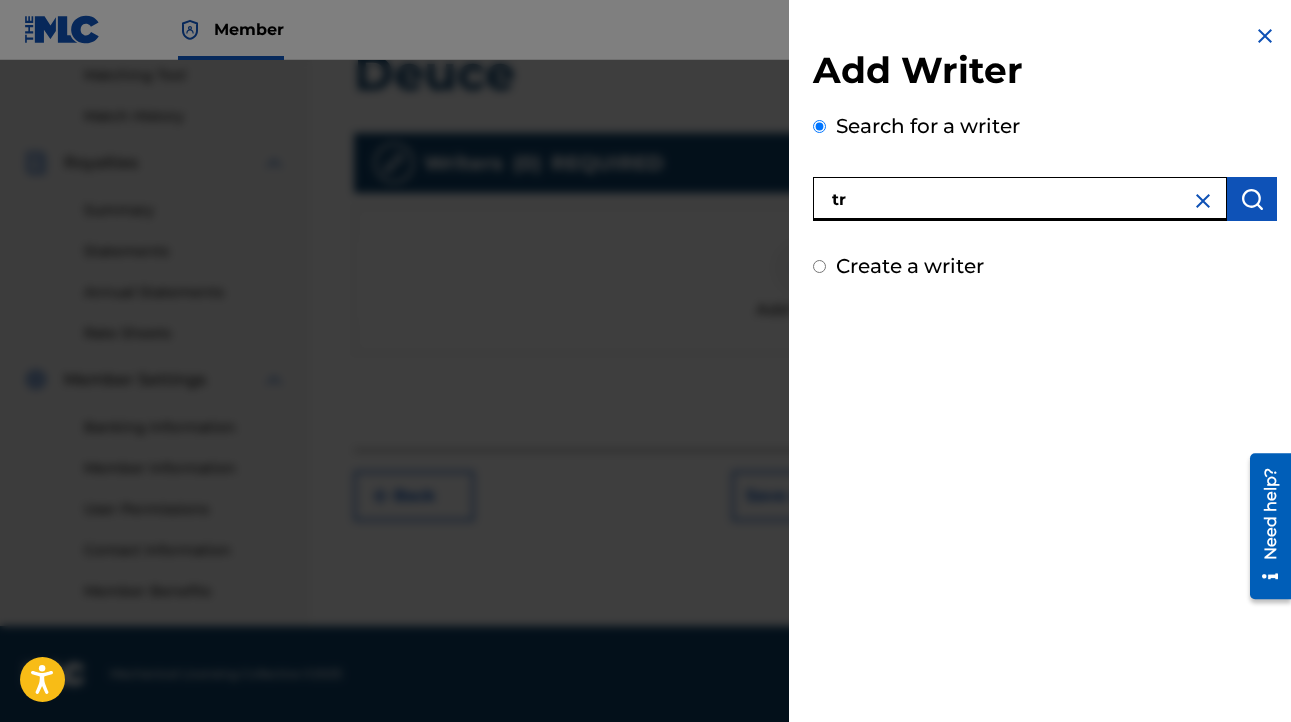 type on "t" 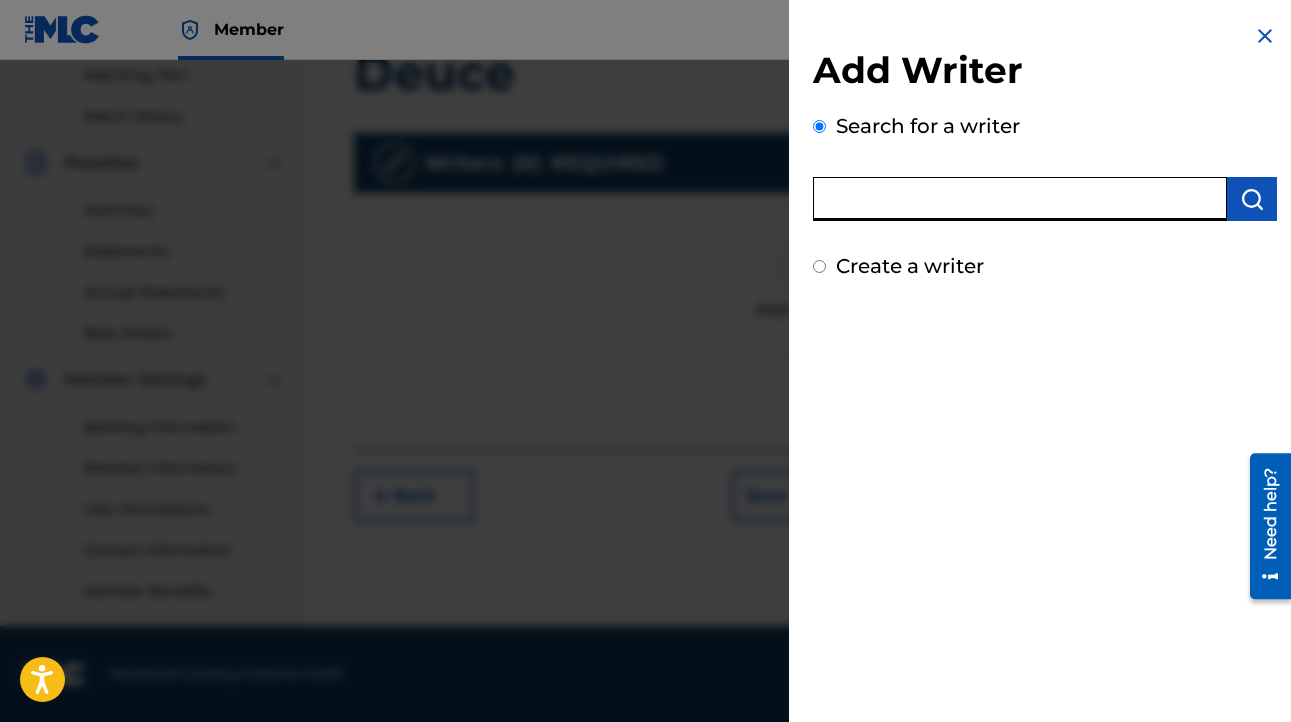 paste on "T3267382361" 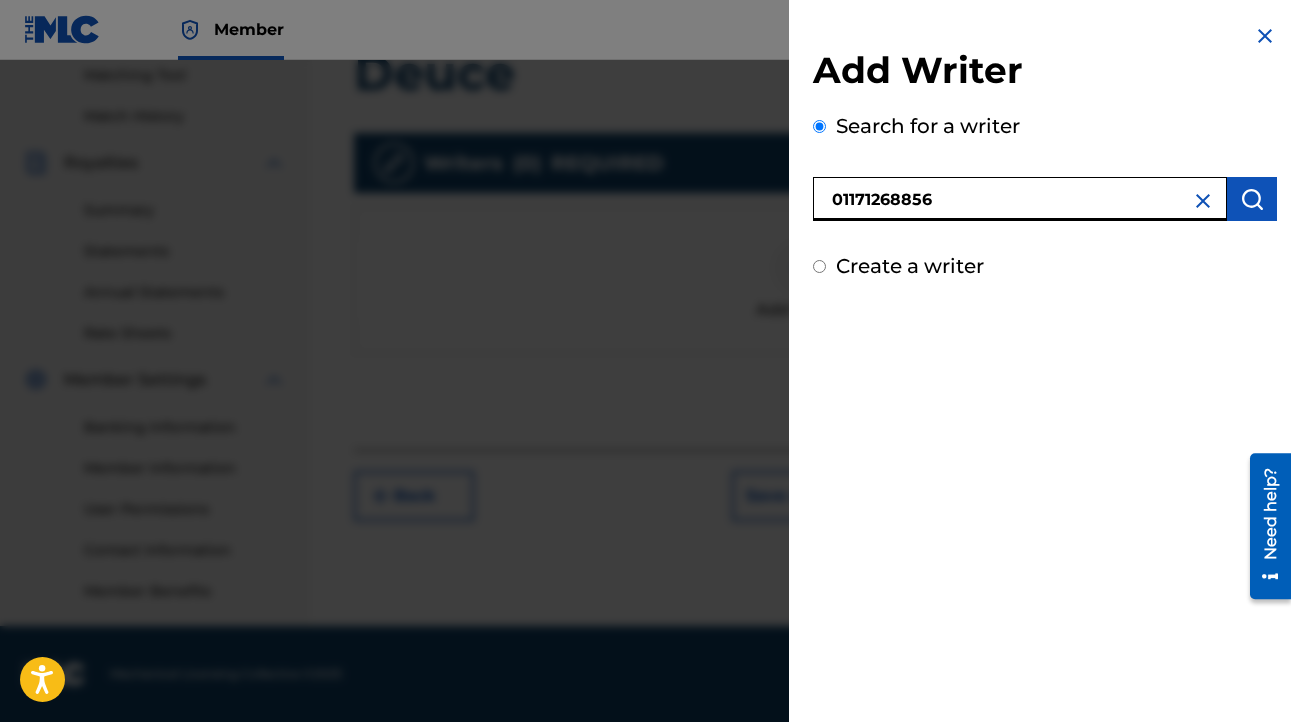 type on "01171268856" 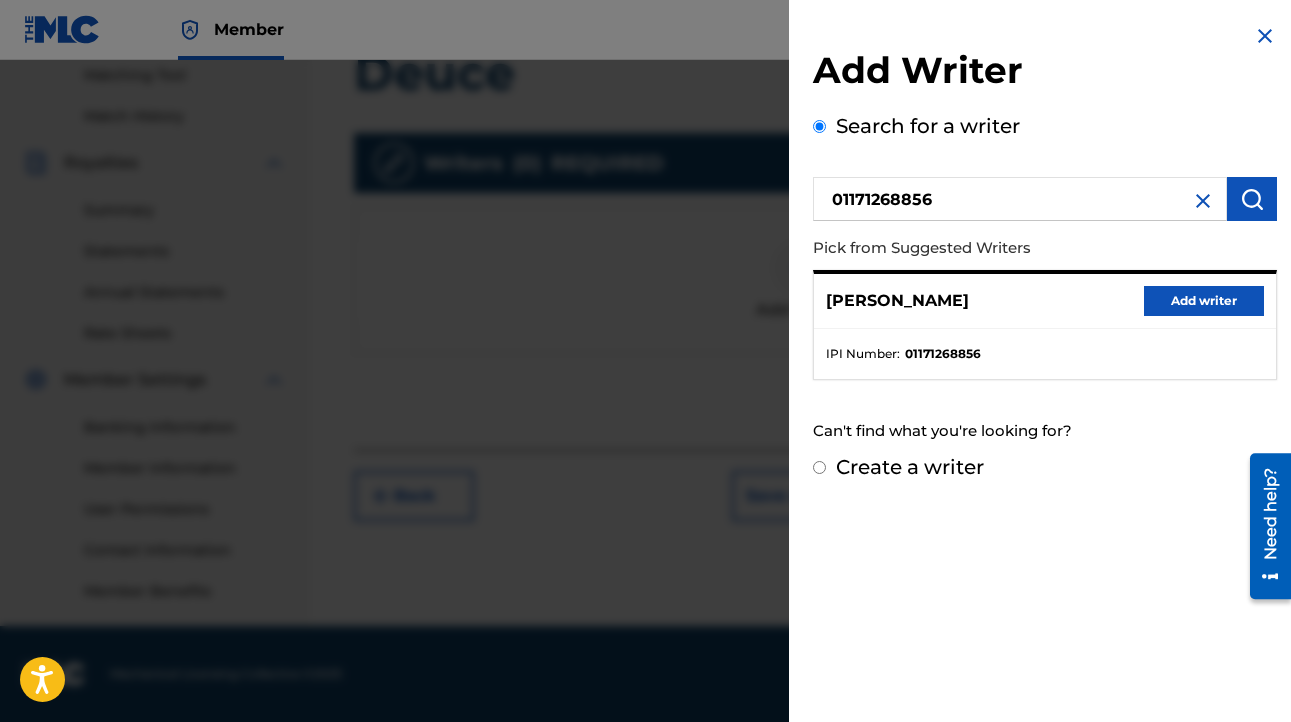 click on "Add writer" at bounding box center [1204, 301] 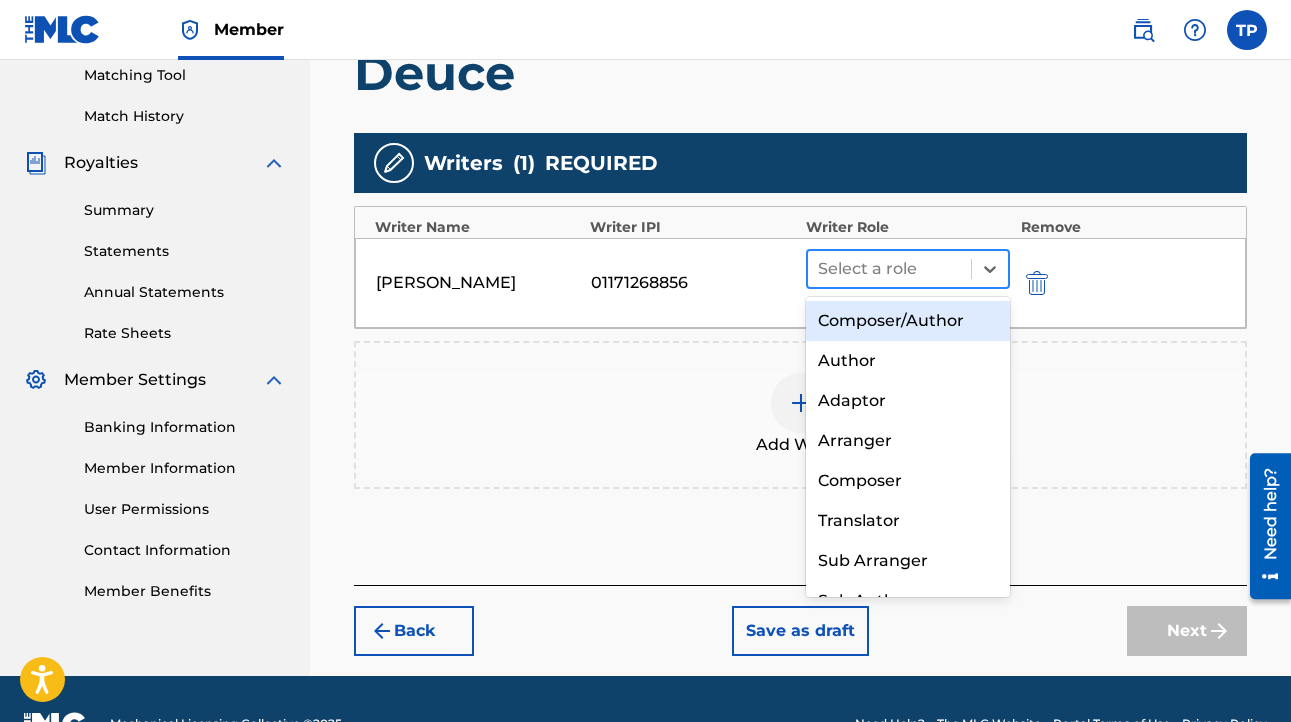 click at bounding box center (890, 269) 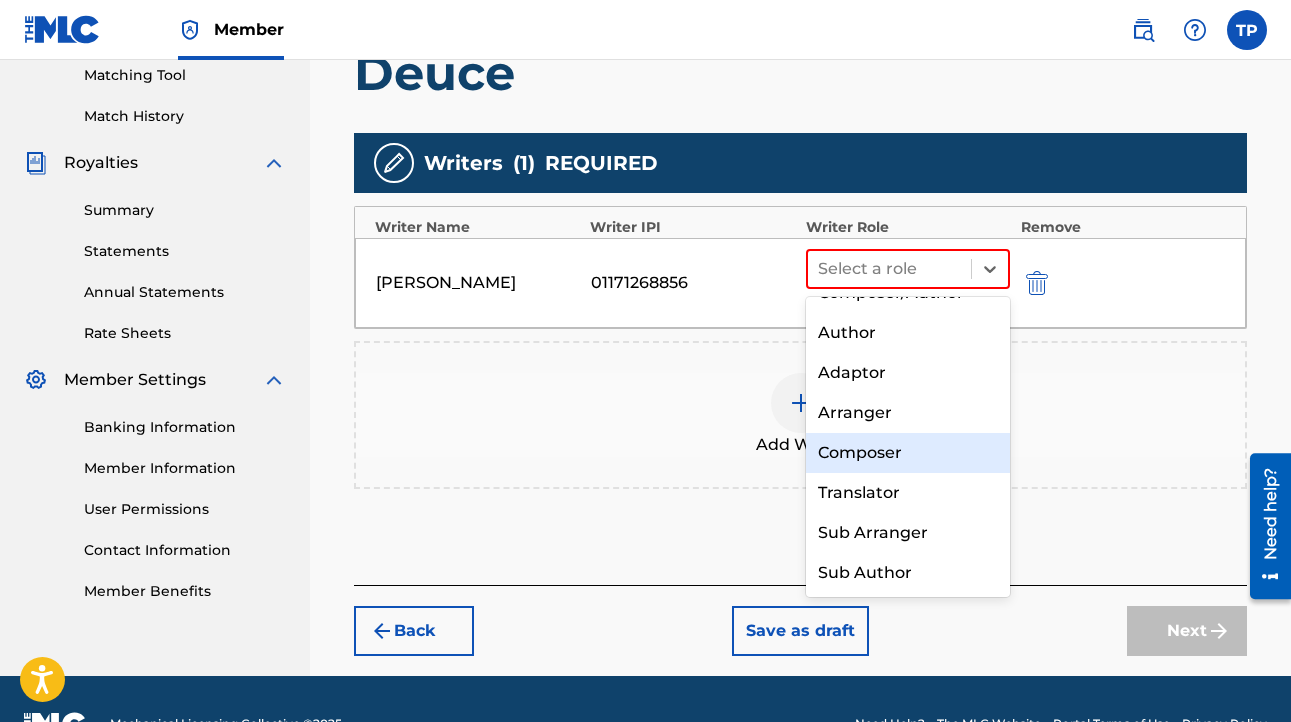 scroll, scrollTop: 0, scrollLeft: 0, axis: both 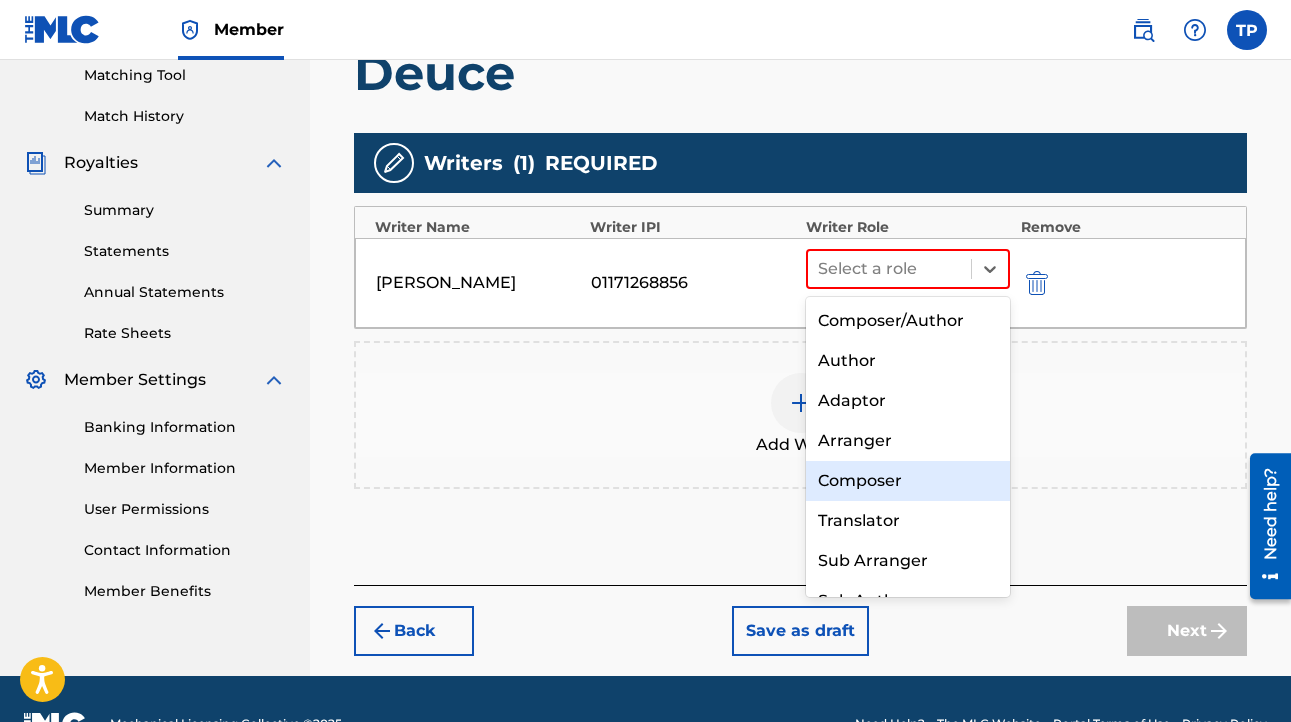 click on "Composer" at bounding box center [908, 481] 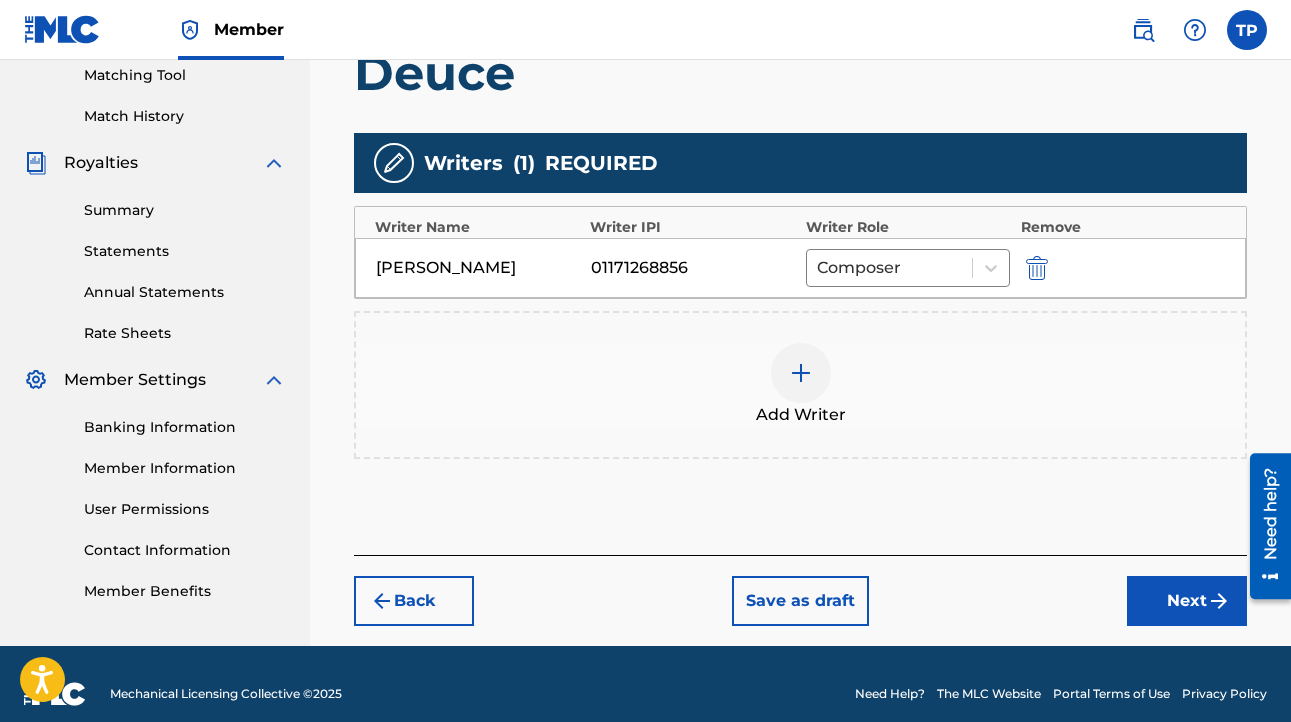 click at bounding box center [801, 373] 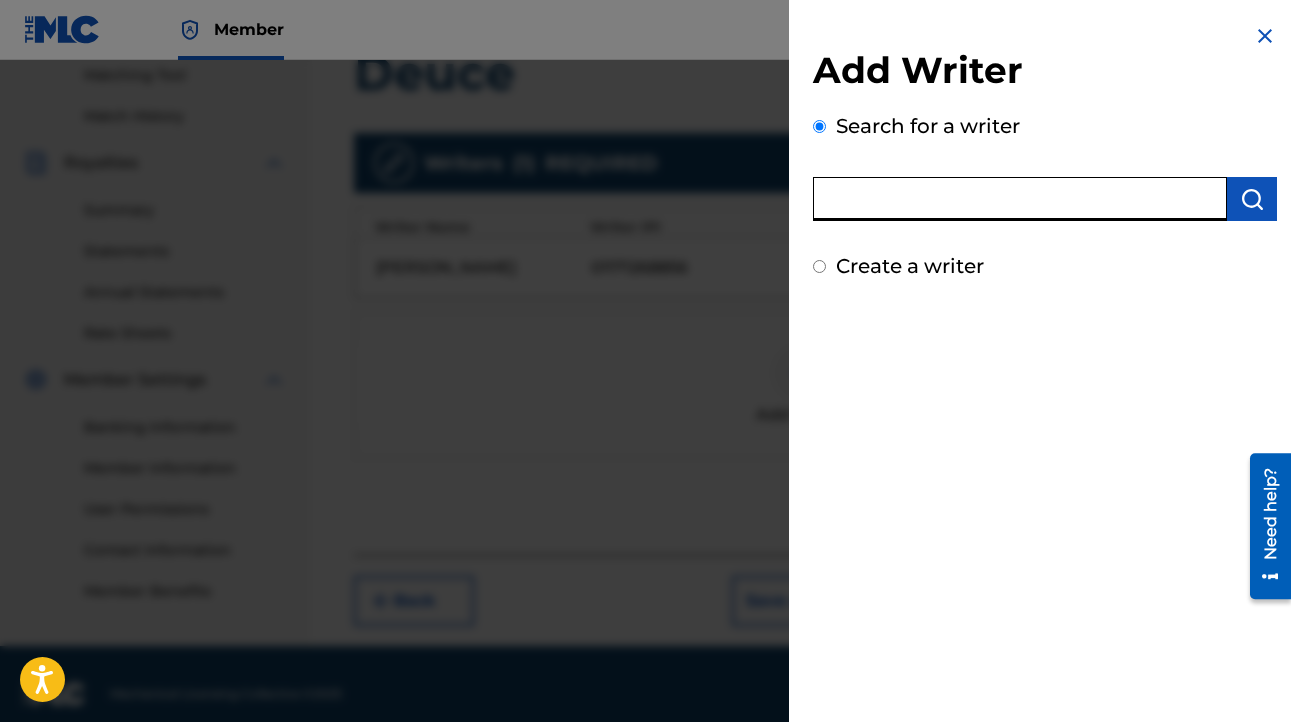 click at bounding box center (1020, 199) 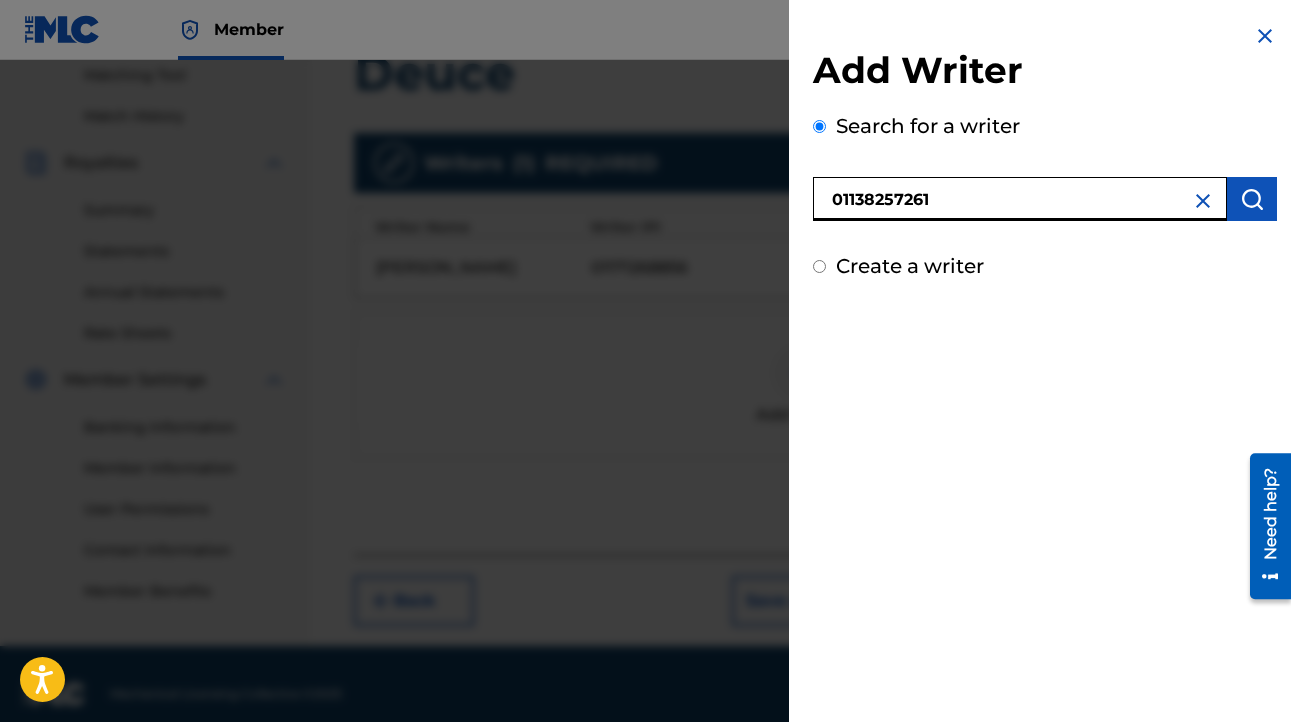 type on "01138257261" 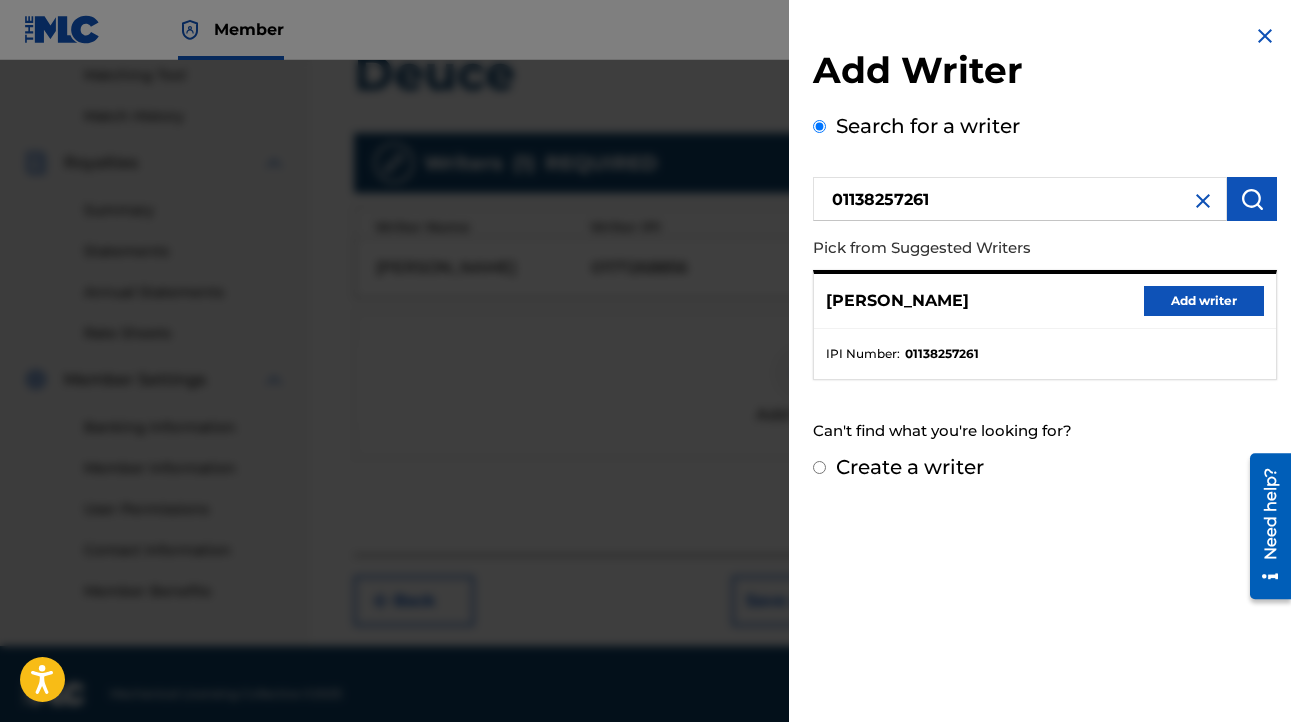 click on "Add writer" at bounding box center [1204, 301] 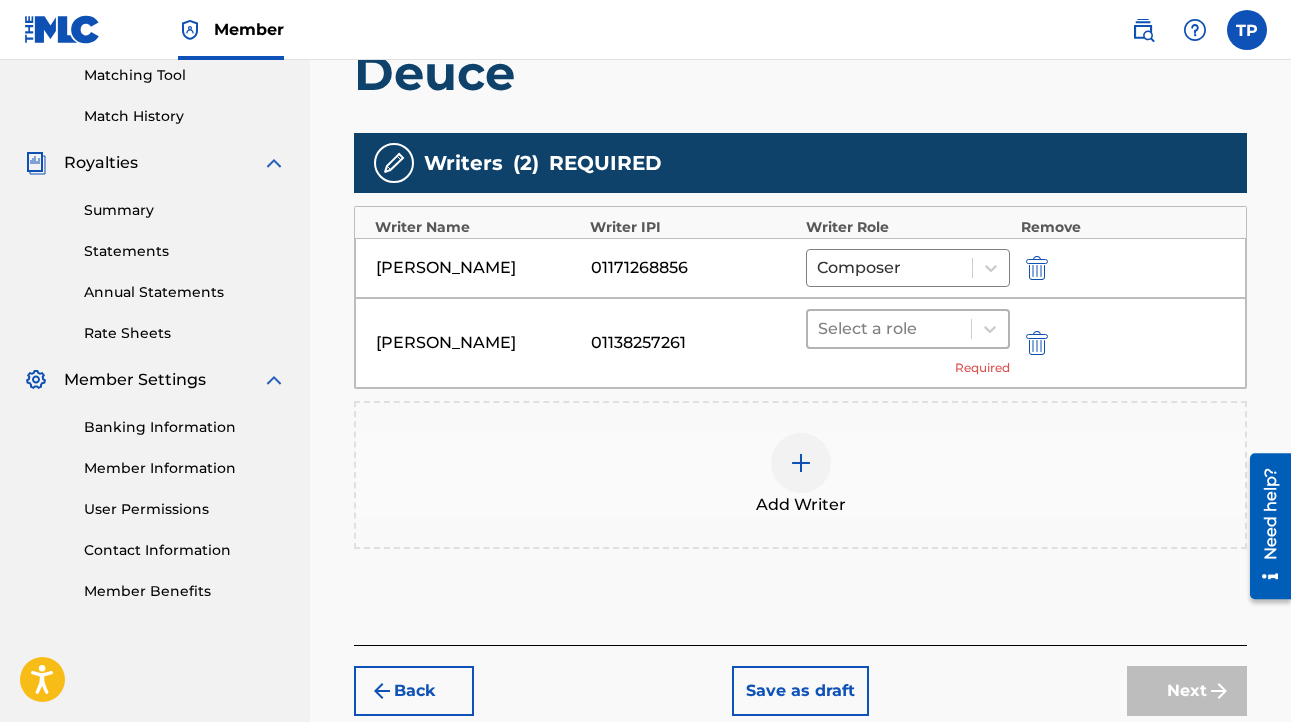click on "Select a role" at bounding box center (890, 329) 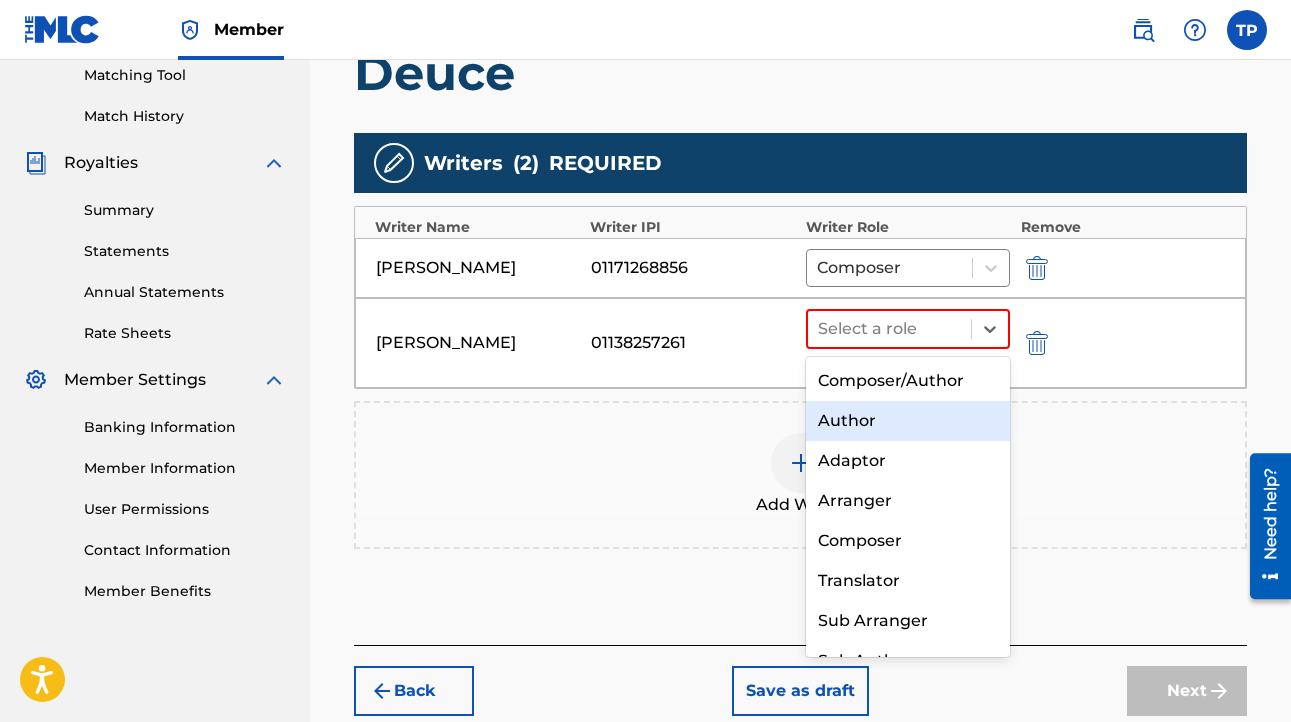 click on "Author" at bounding box center (908, 421) 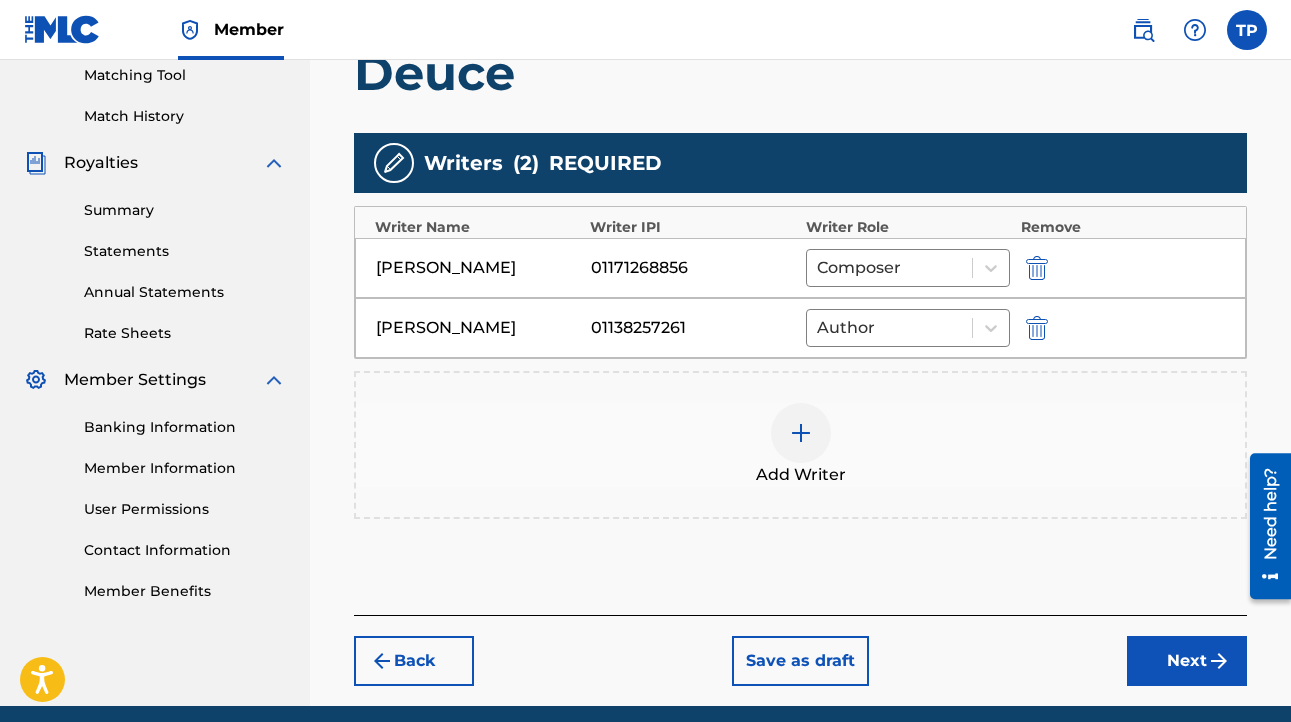 click at bounding box center (801, 433) 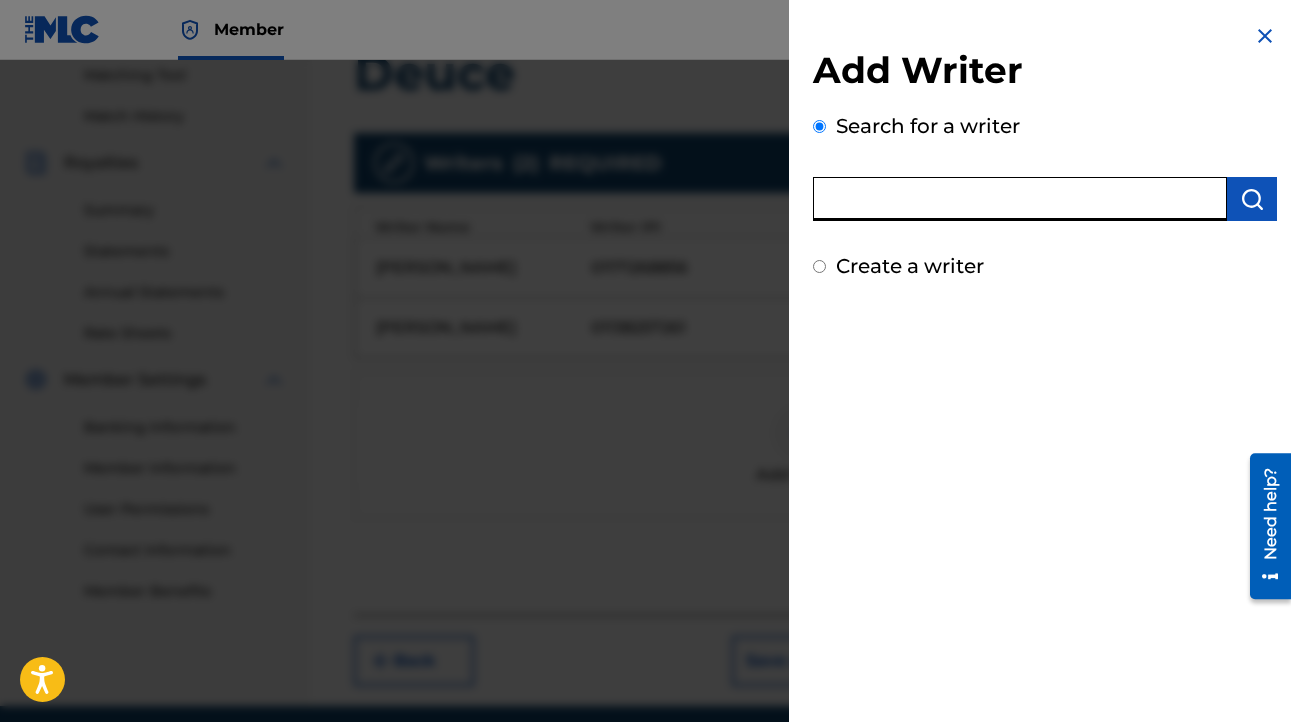 click at bounding box center (1020, 199) 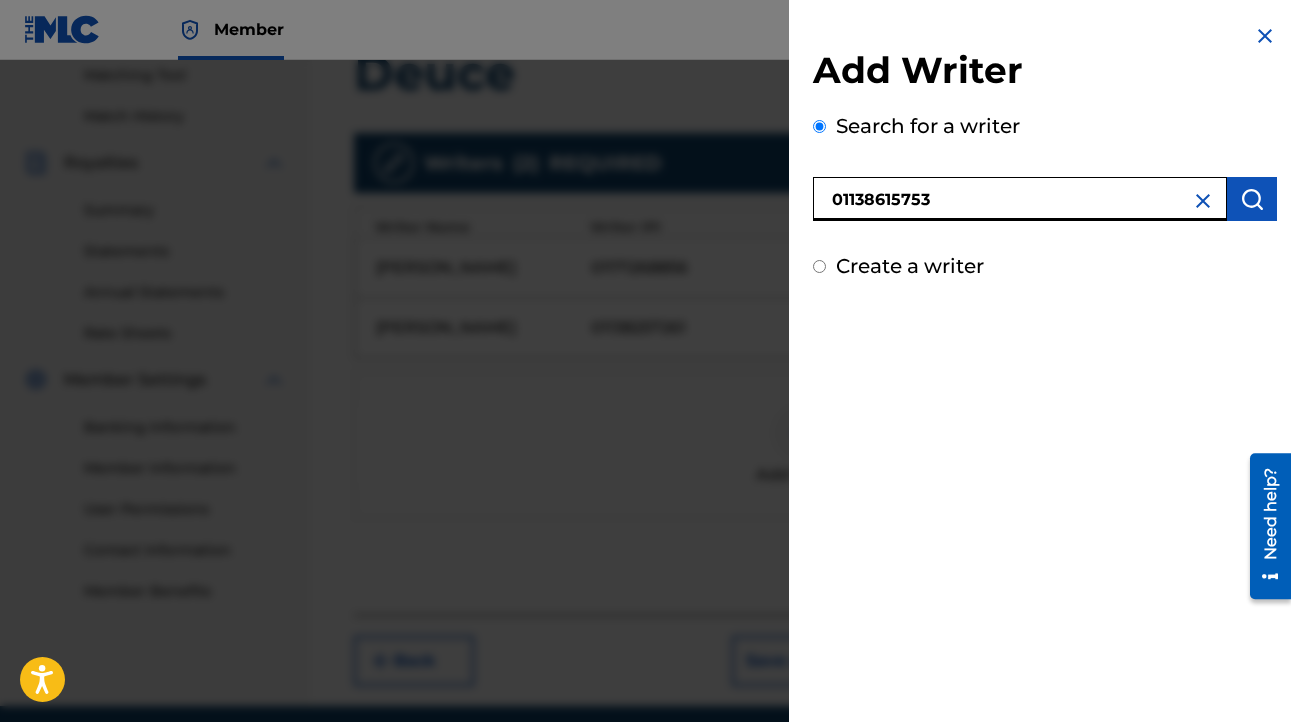 type on "01138615753" 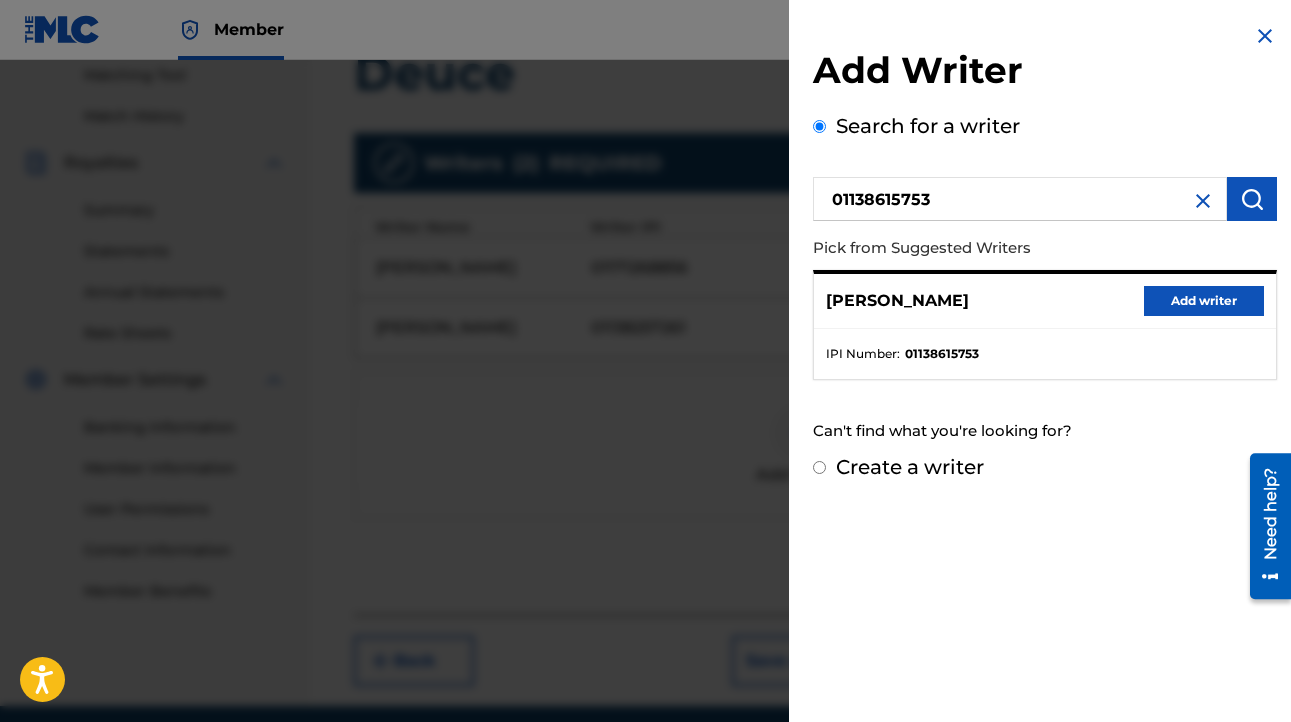 click on "Add writer" at bounding box center (1204, 301) 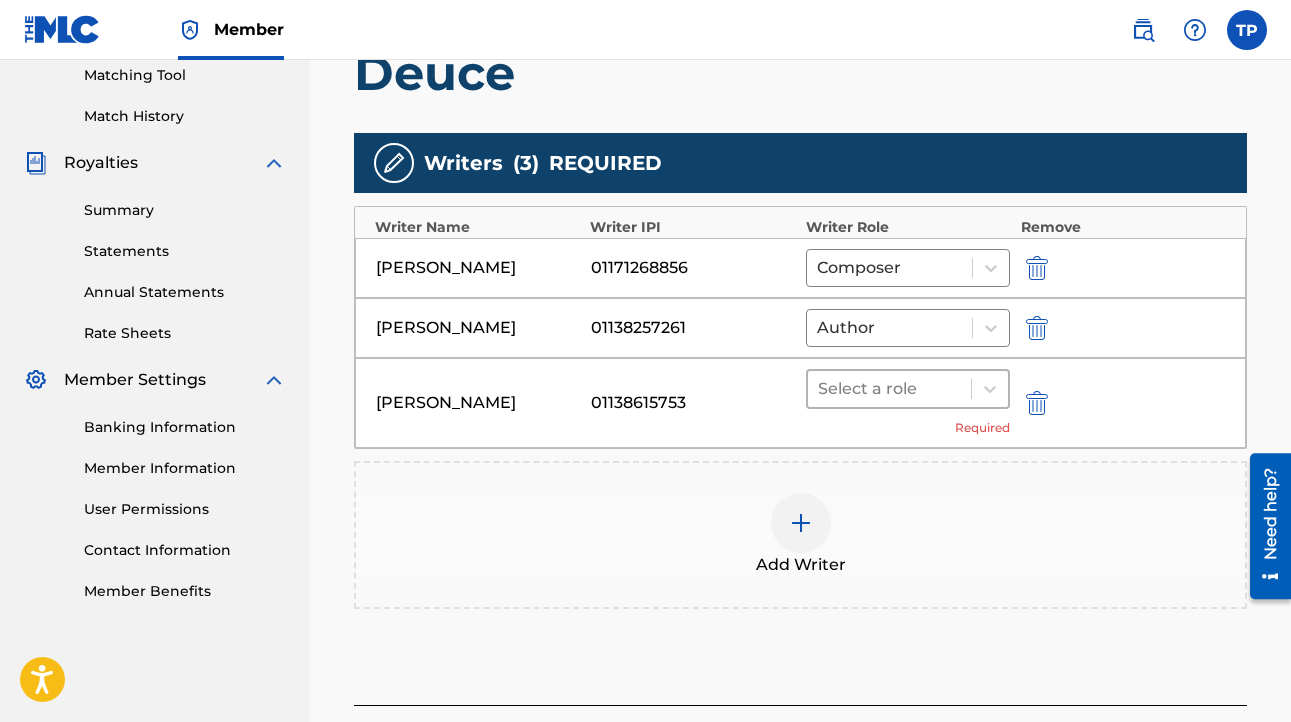 click on "Select a role" at bounding box center (890, 389) 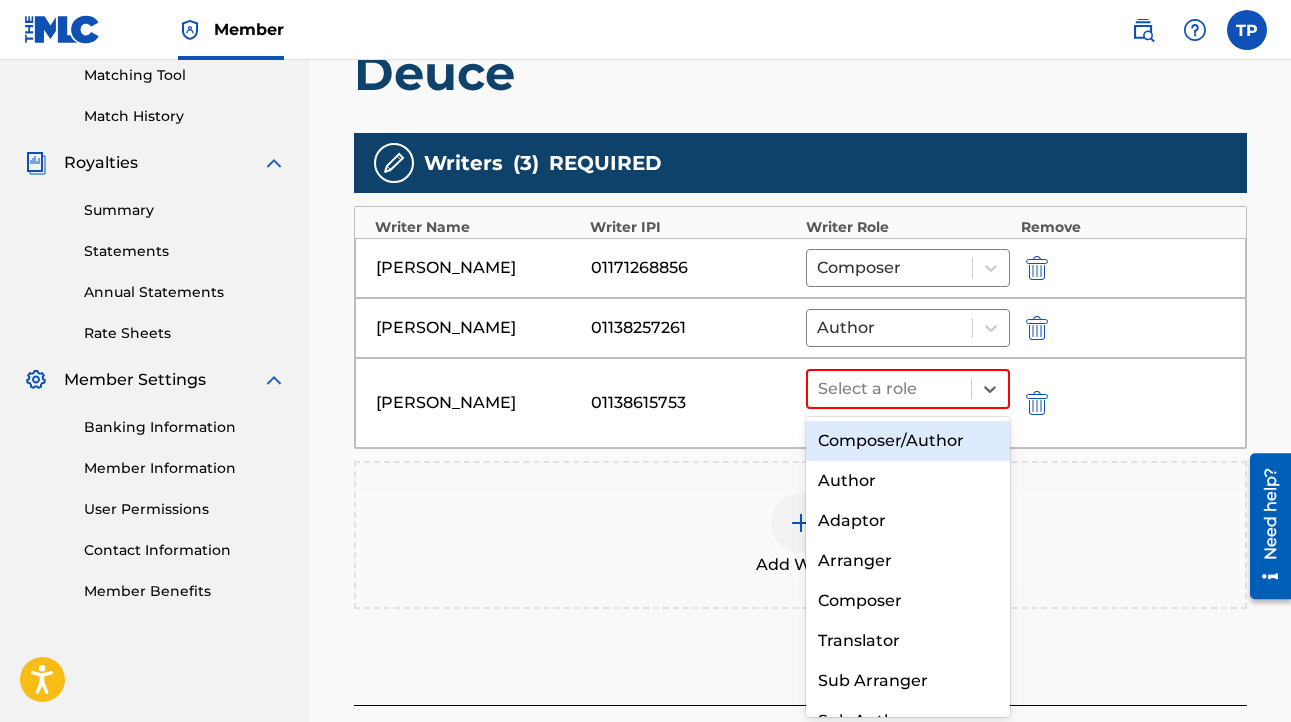 click on "Composer/Author" at bounding box center (908, 441) 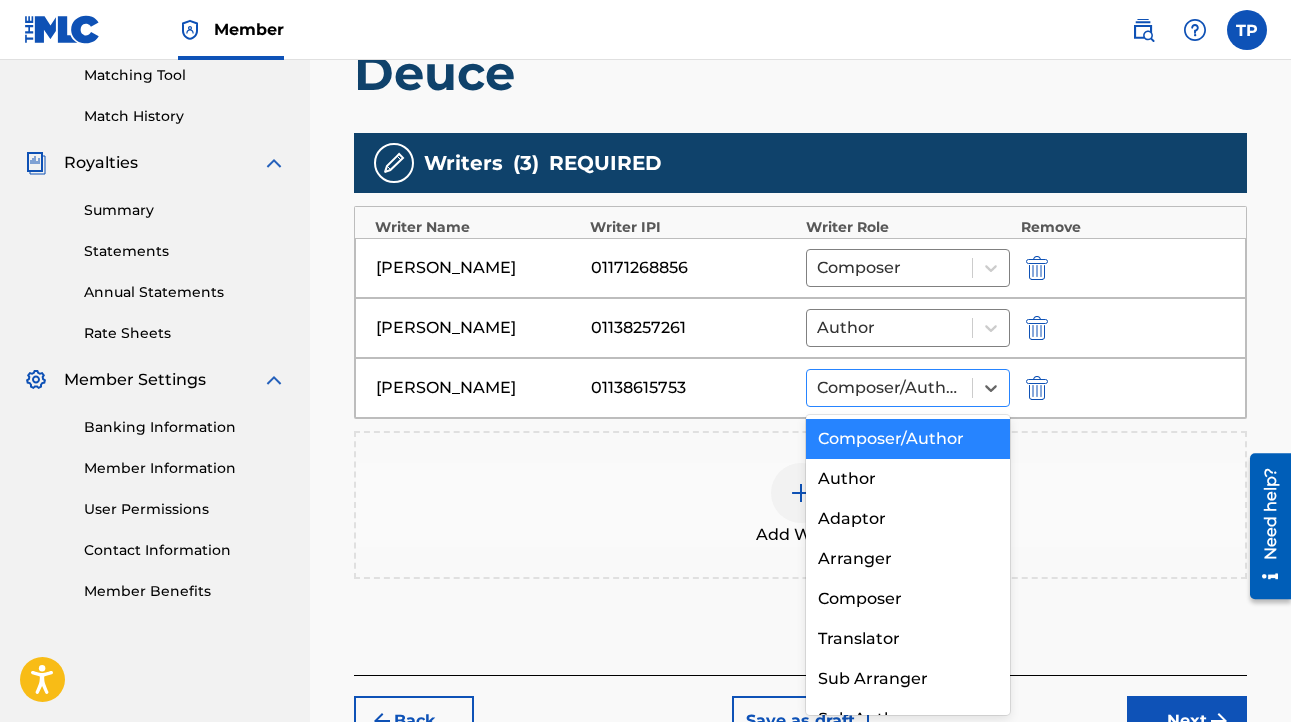 click at bounding box center [890, 388] 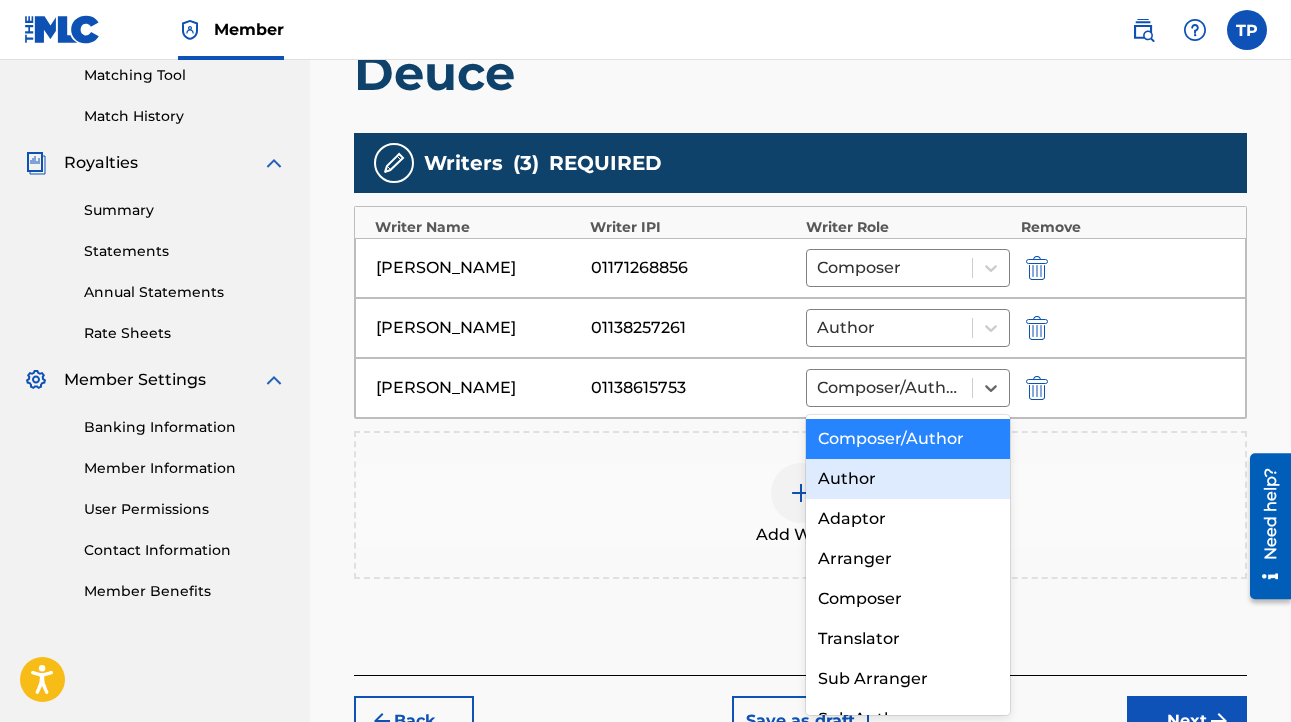 click on "Author" at bounding box center (908, 479) 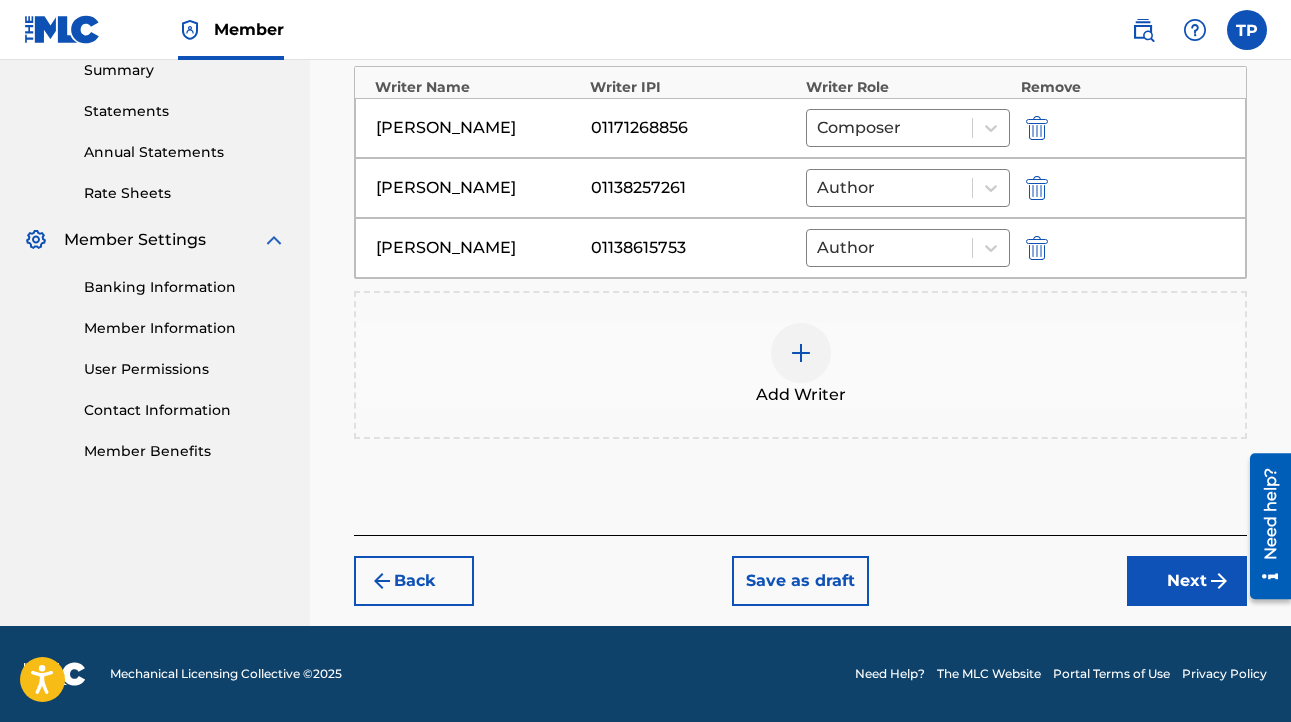 click on "Next" at bounding box center (1187, 581) 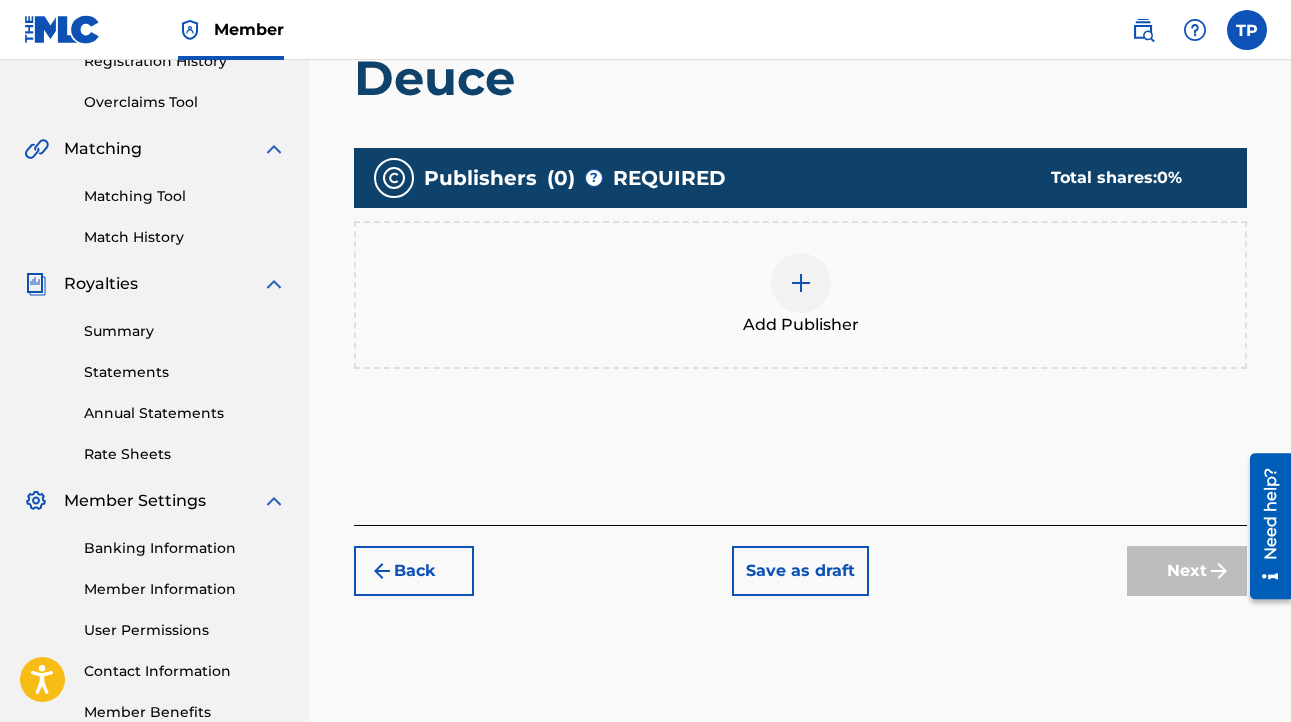 scroll, scrollTop: 375, scrollLeft: 0, axis: vertical 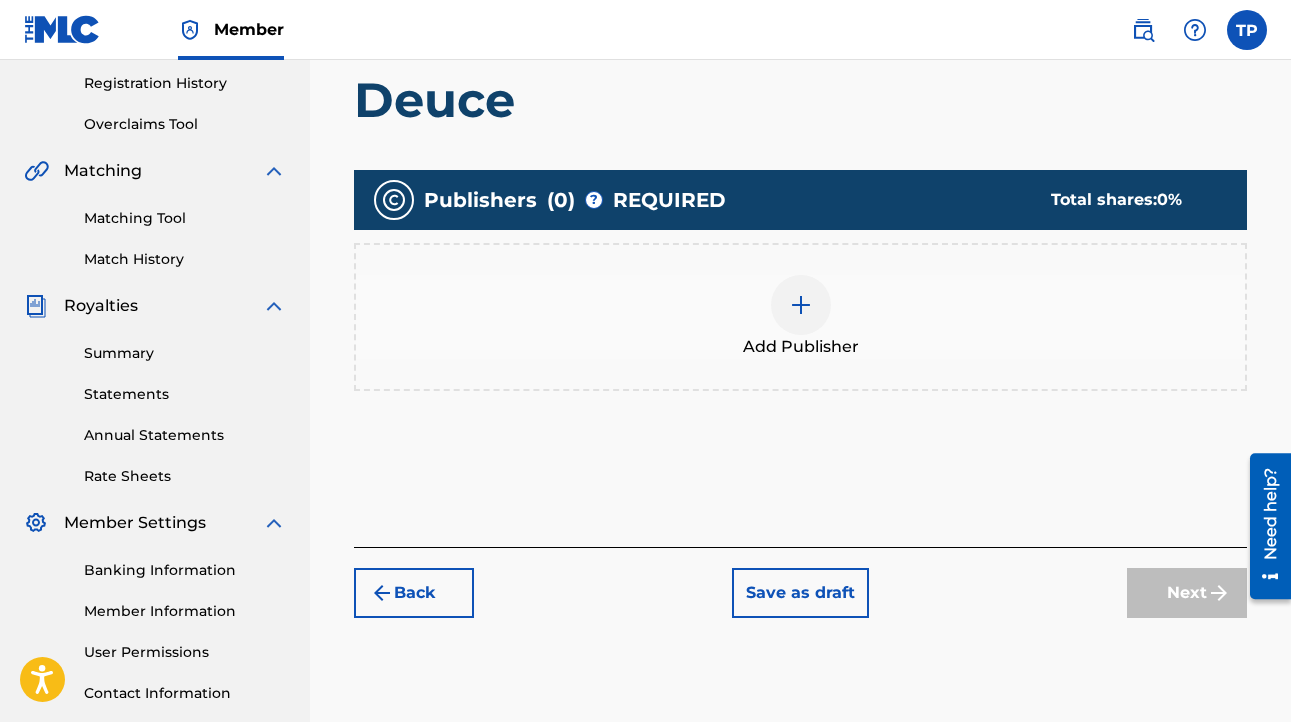 click on "Add Publisher" at bounding box center (800, 317) 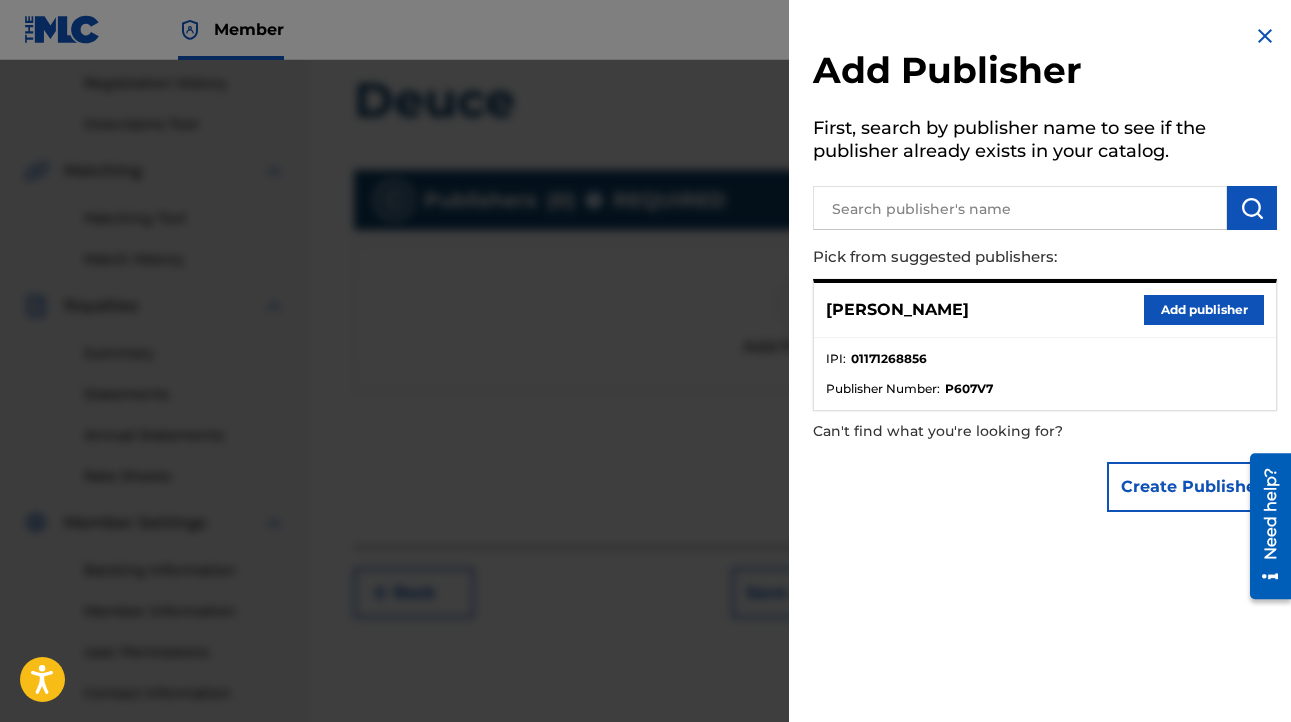 click at bounding box center (1020, 208) 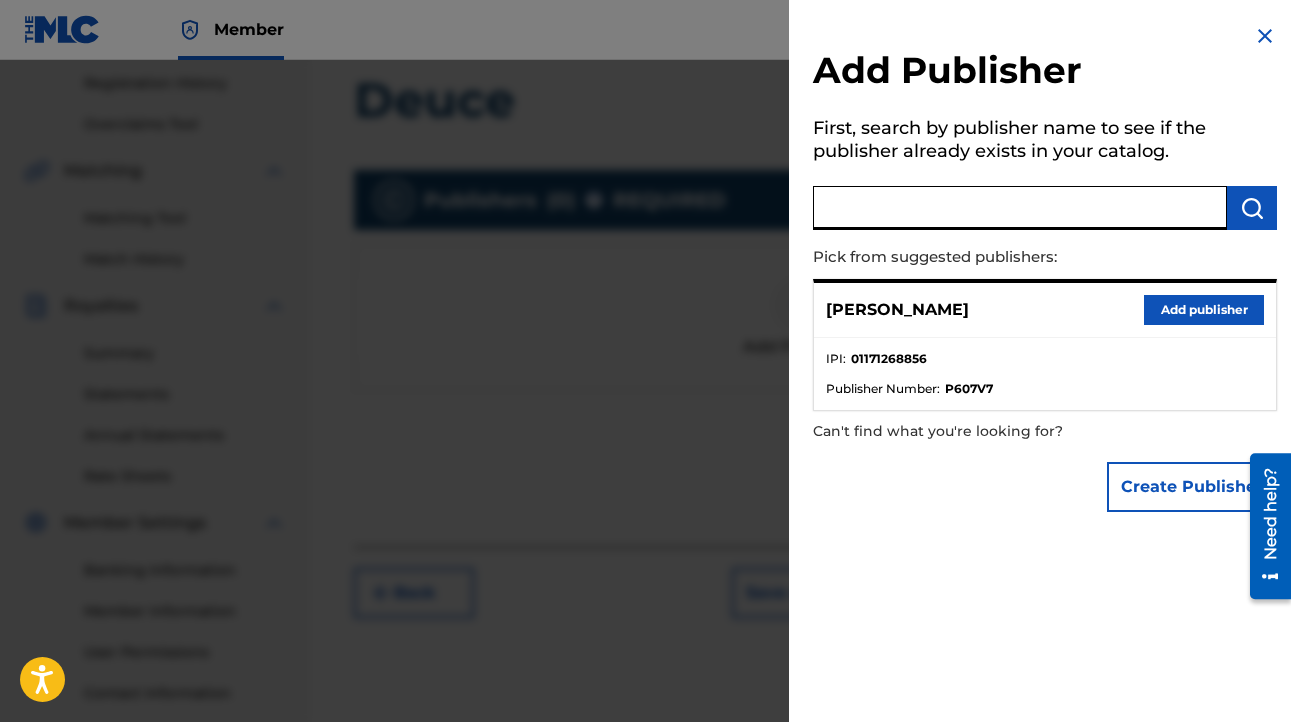 paste on "00187062752" 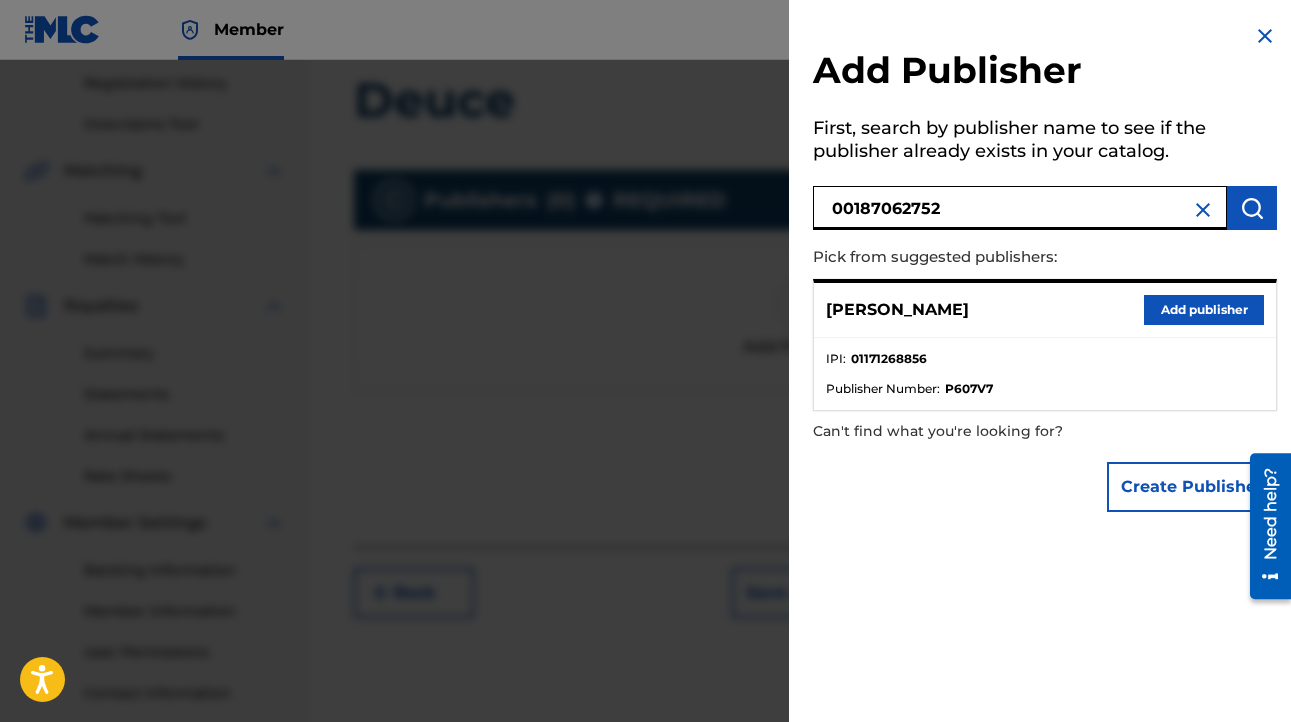 type on "00187062752" 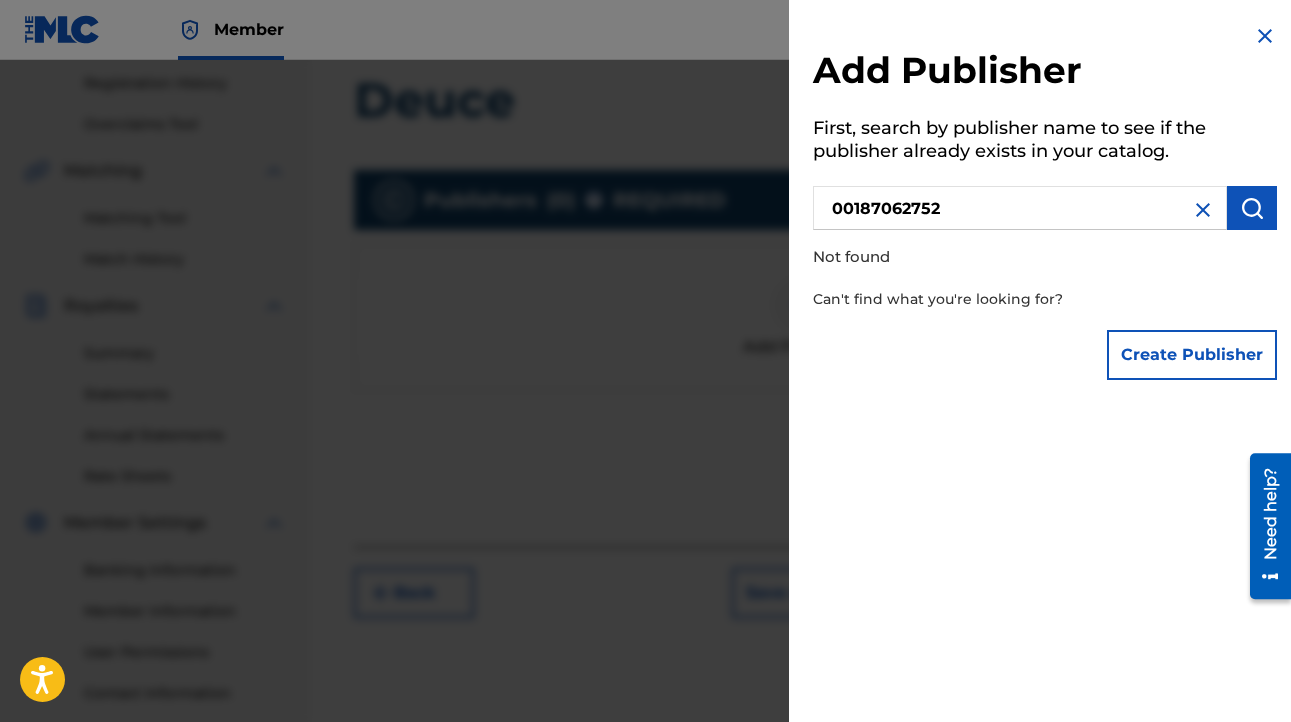 click on "Create Publisher" at bounding box center [1192, 355] 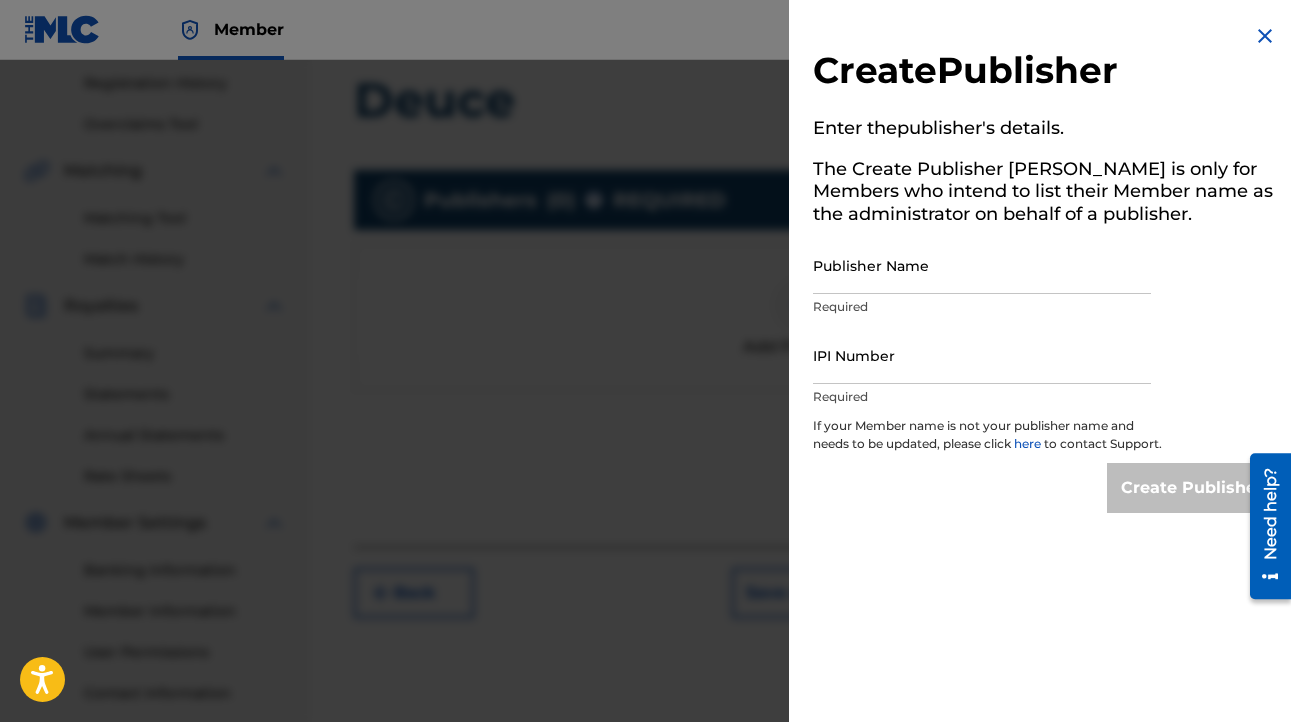 click on "Publisher Name" at bounding box center [982, 265] 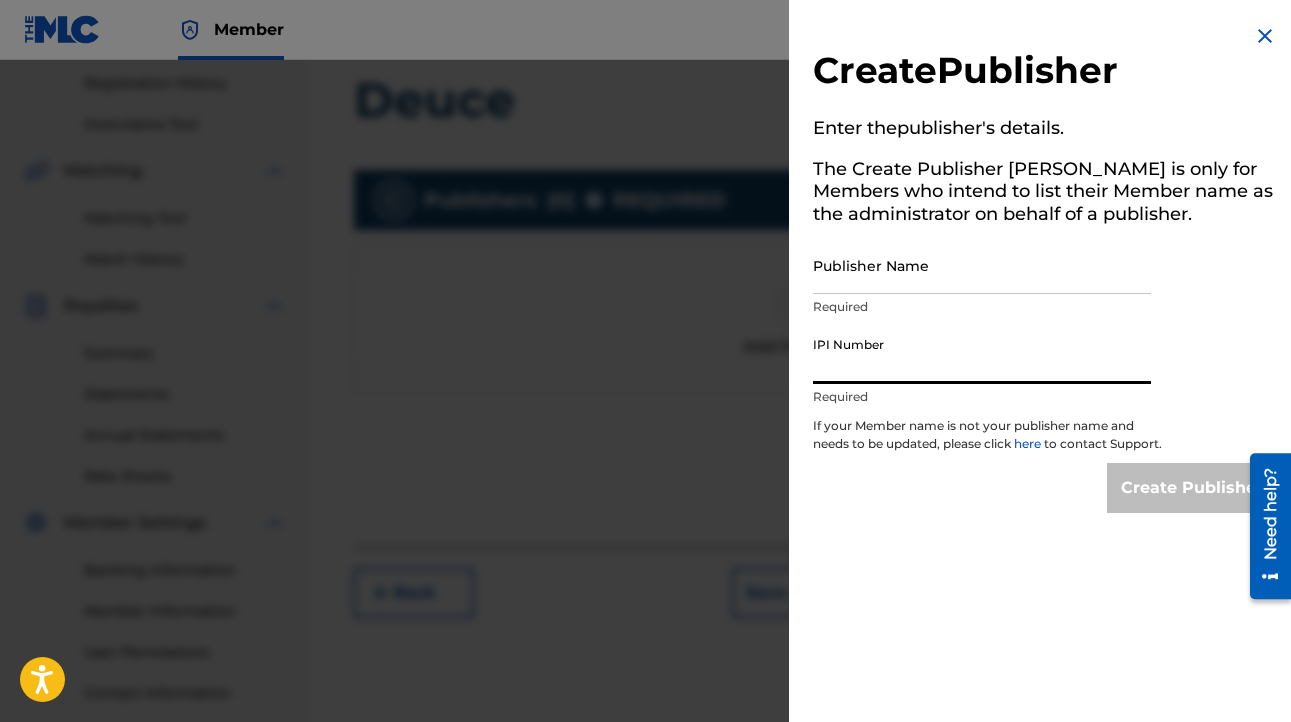 click on "IPI Number" at bounding box center [982, 355] 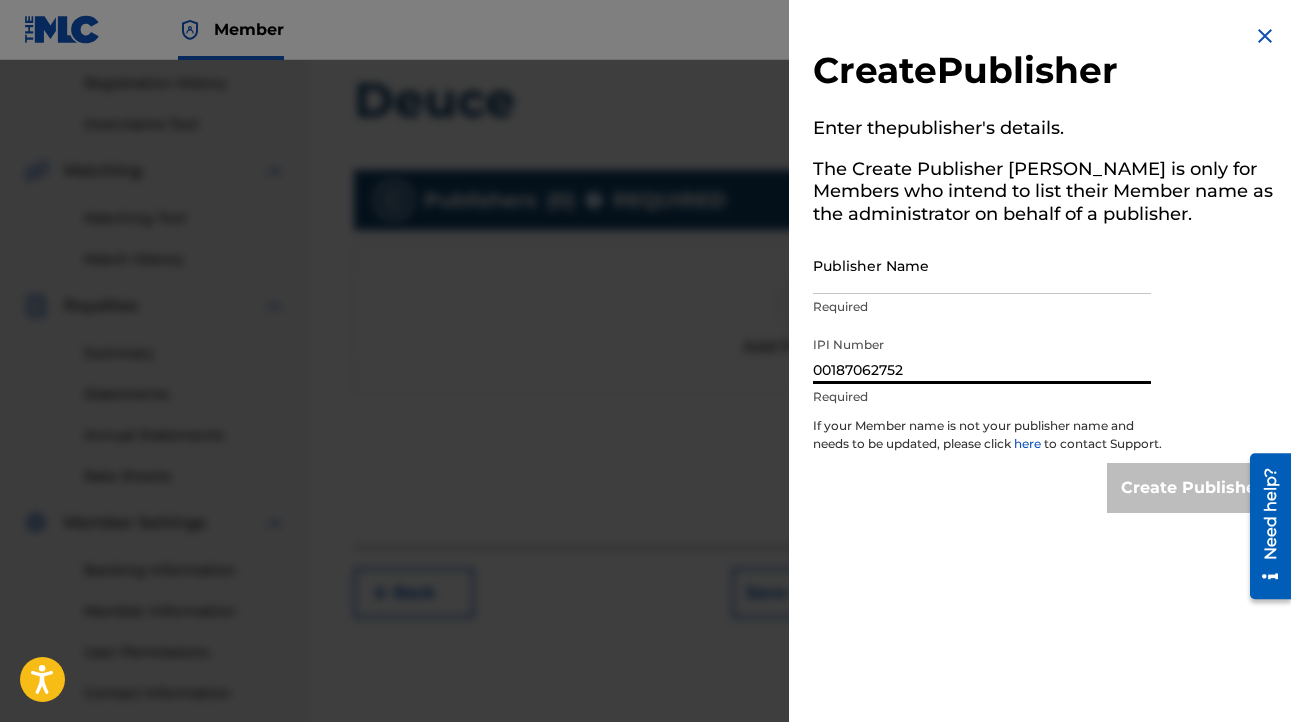 type on "00187062752" 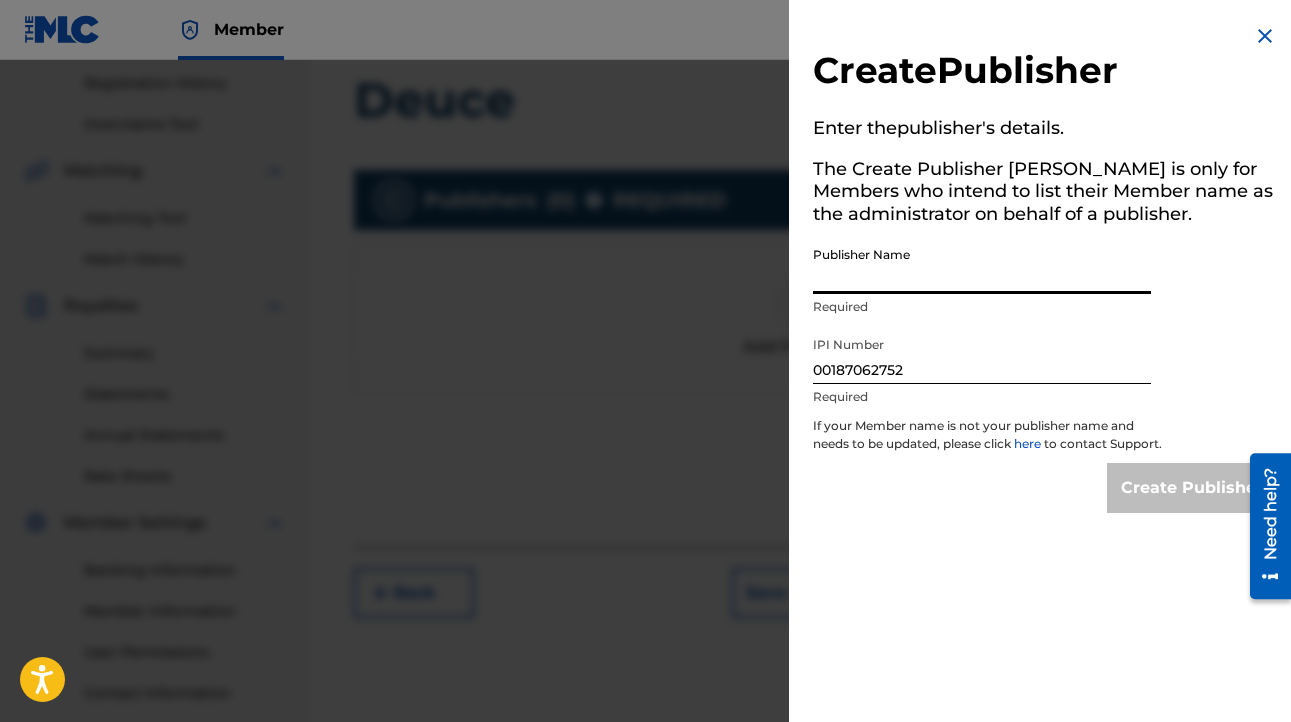 click on "Publisher Name" at bounding box center (982, 265) 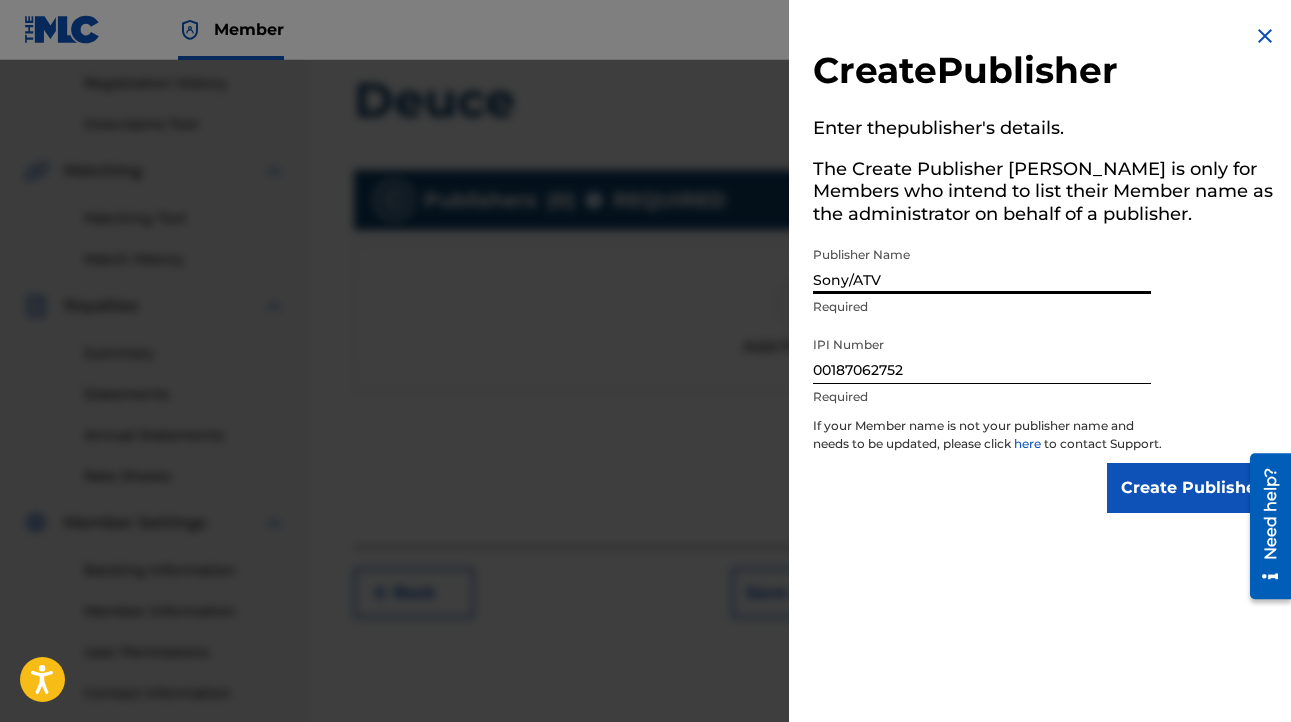 click on "Create  Publisher Enter the  publisher 's details. The Create Publisher button is only for Members who intend to list their Member name as the administrator on behalf of a publisher. Publisher Name Sony/ATV Required IPI Number 00187062752 Required If your Member name is not your publisher name and needs to be updated, please click   here   to contact Support. Create Publisher" at bounding box center (1045, 268) 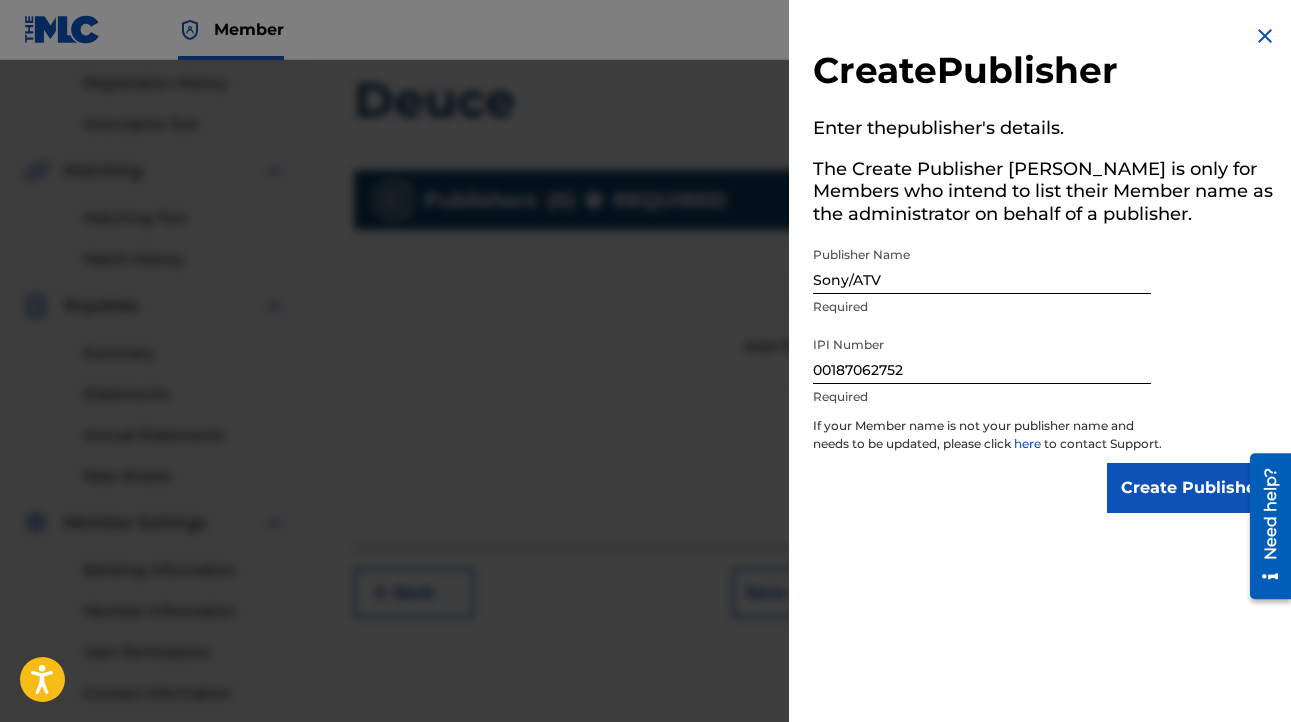 click on "Sony/ATV" at bounding box center (982, 265) 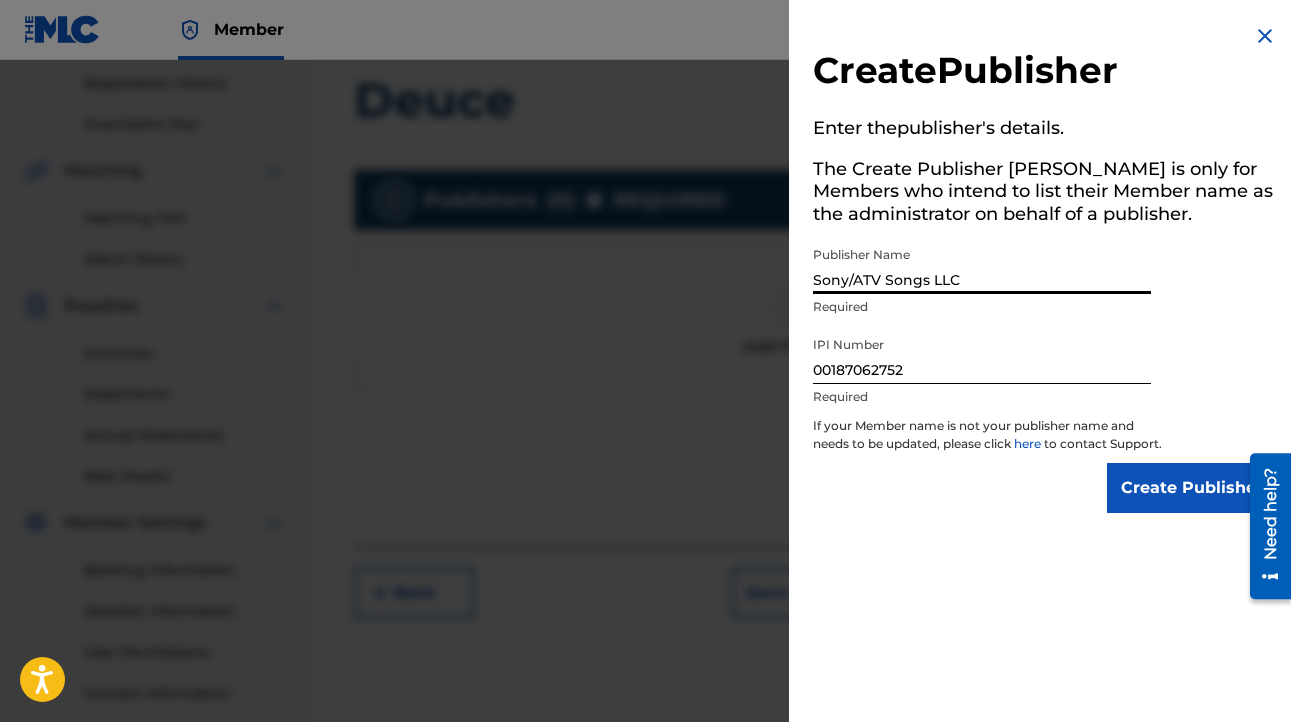 type on "Sony/ATV Songs LLC" 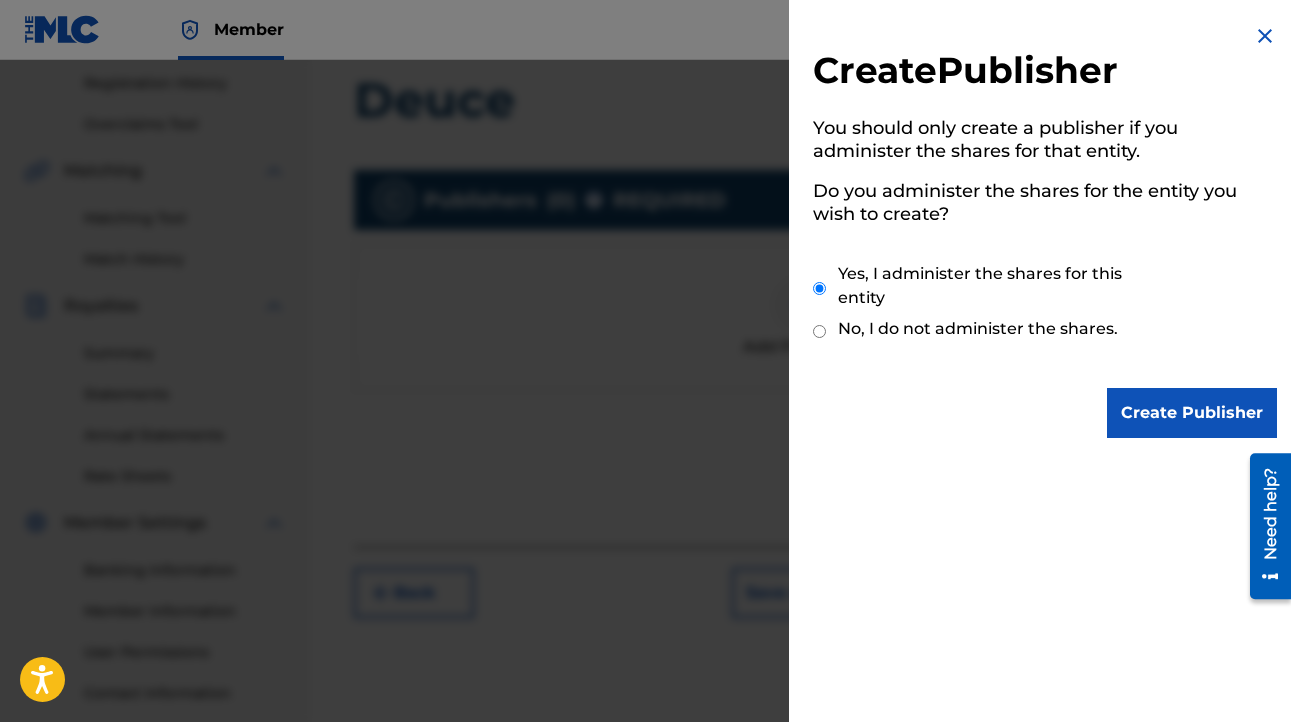 click on "No, I do not administer the shares." at bounding box center [988, 331] 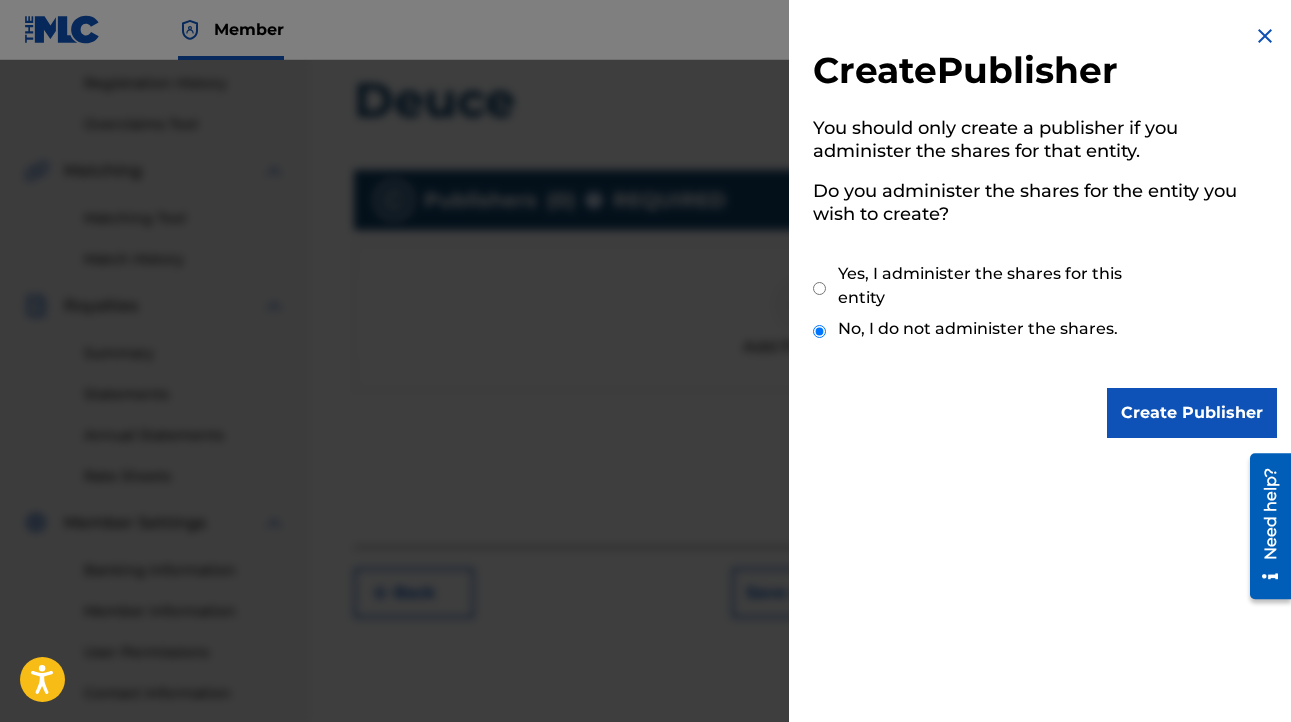 click at bounding box center [1265, 36] 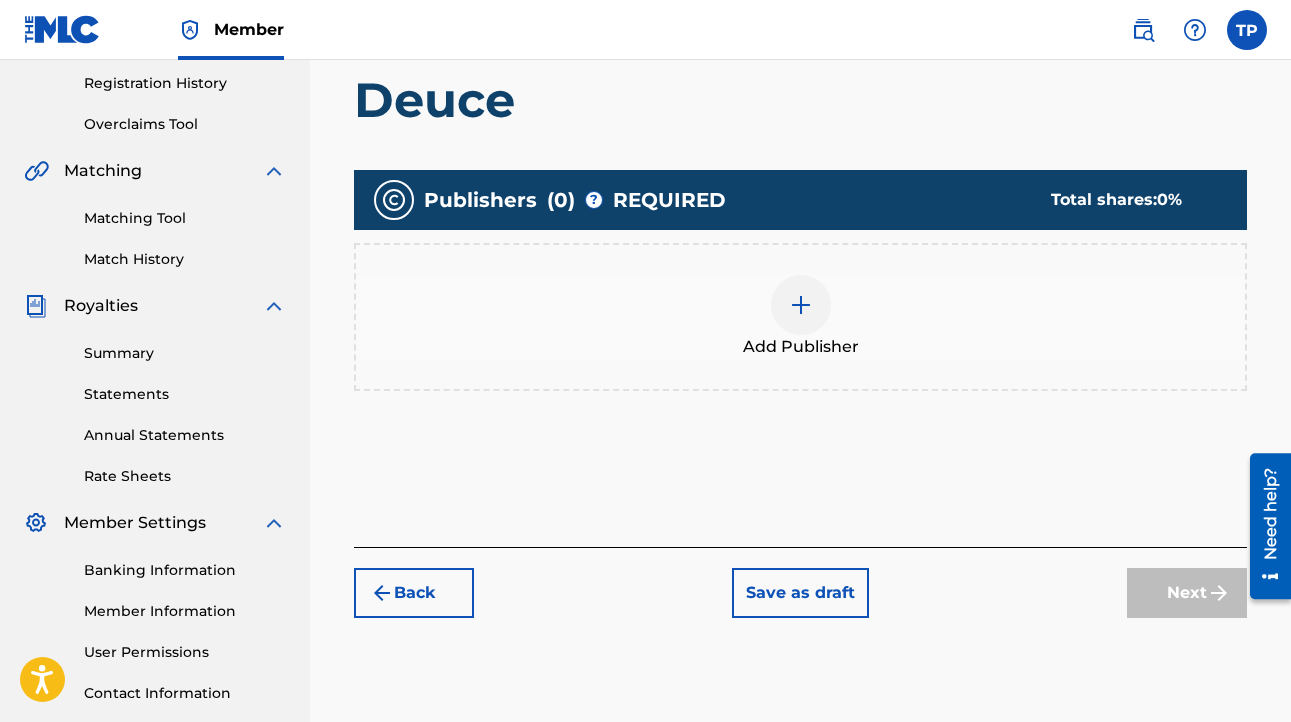 click at bounding box center (801, 305) 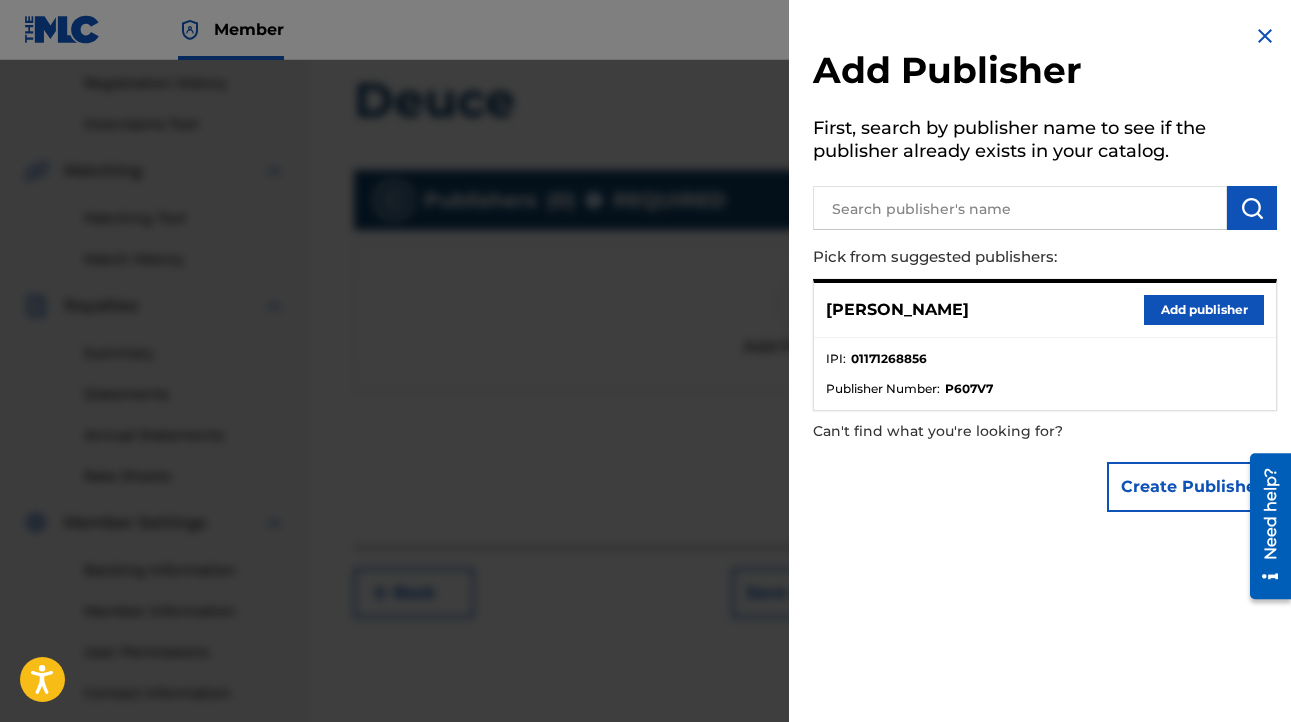 click at bounding box center (645, 421) 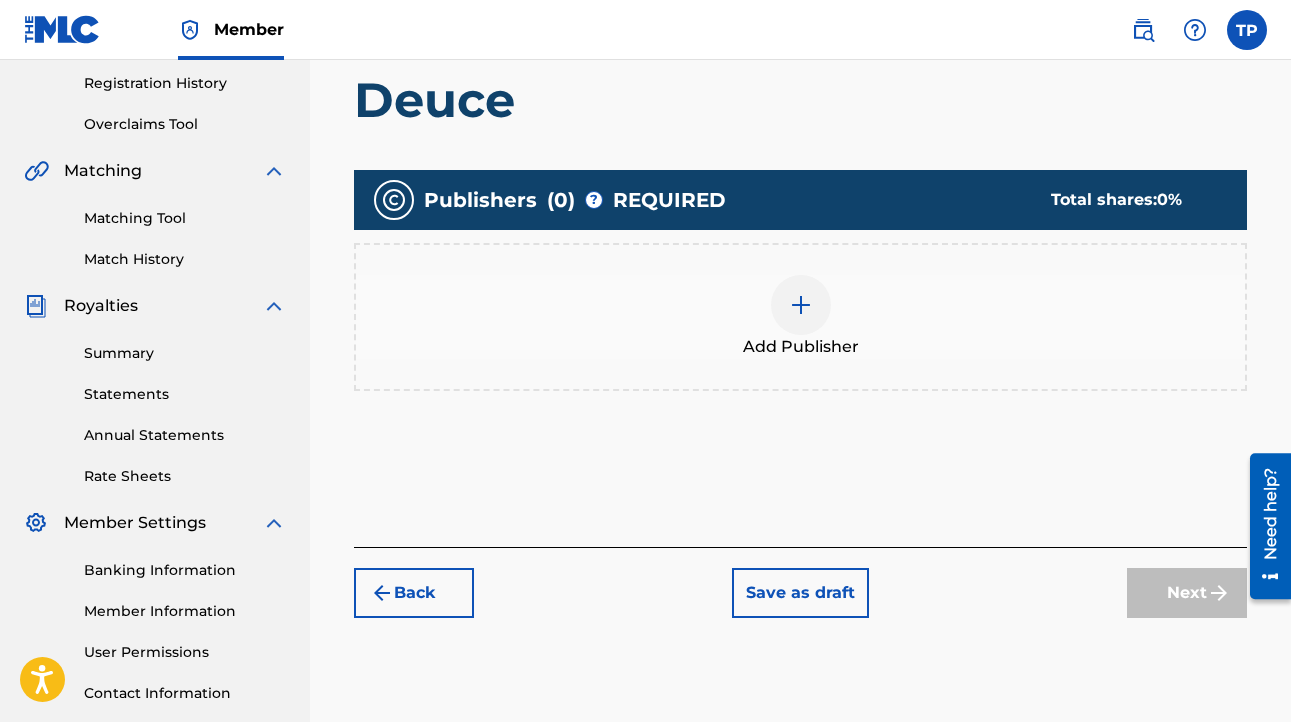 click on "Add Publisher" at bounding box center [800, 317] 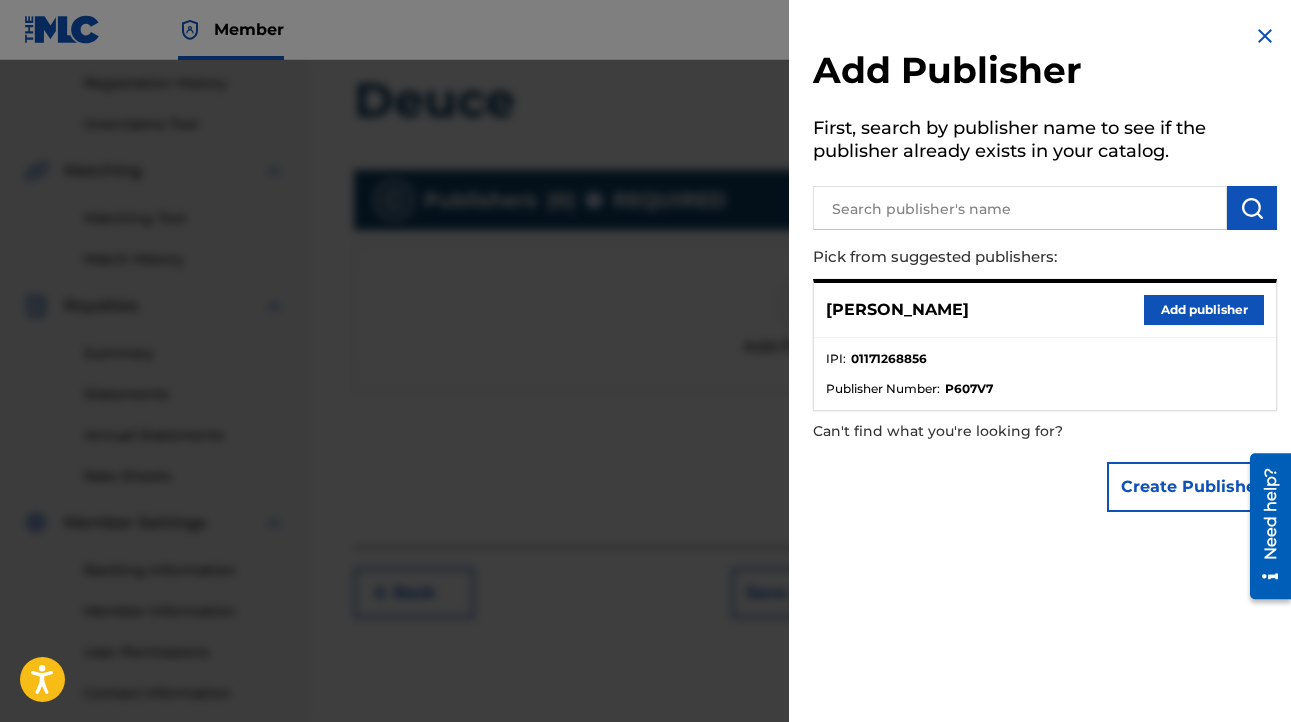 click at bounding box center (645, 421) 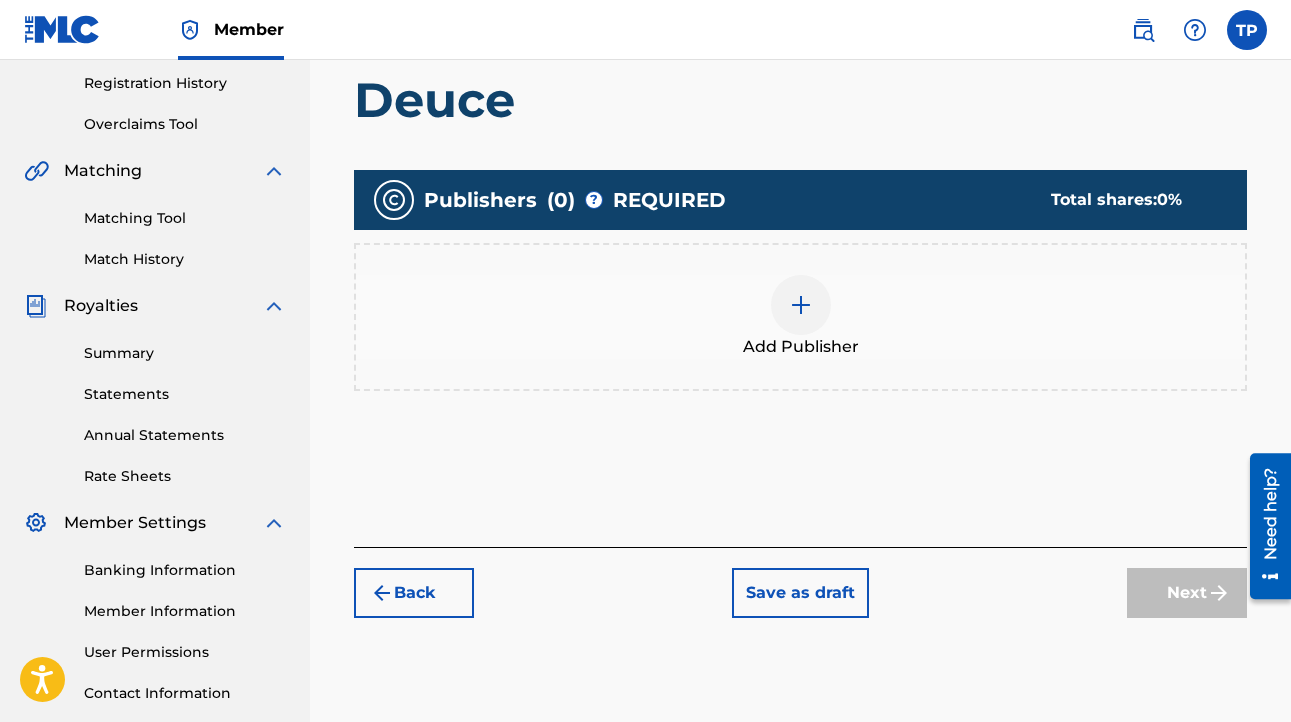 click at bounding box center (801, 305) 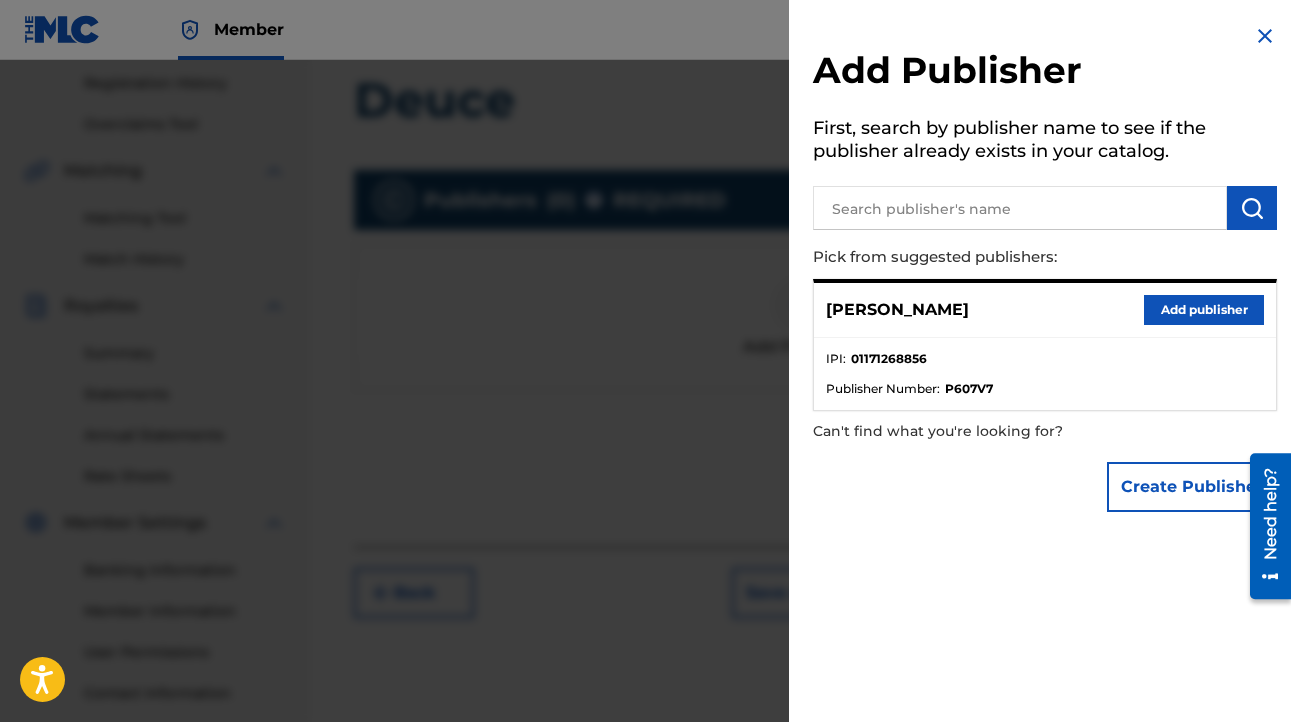 click on "P607V7" at bounding box center [969, 389] 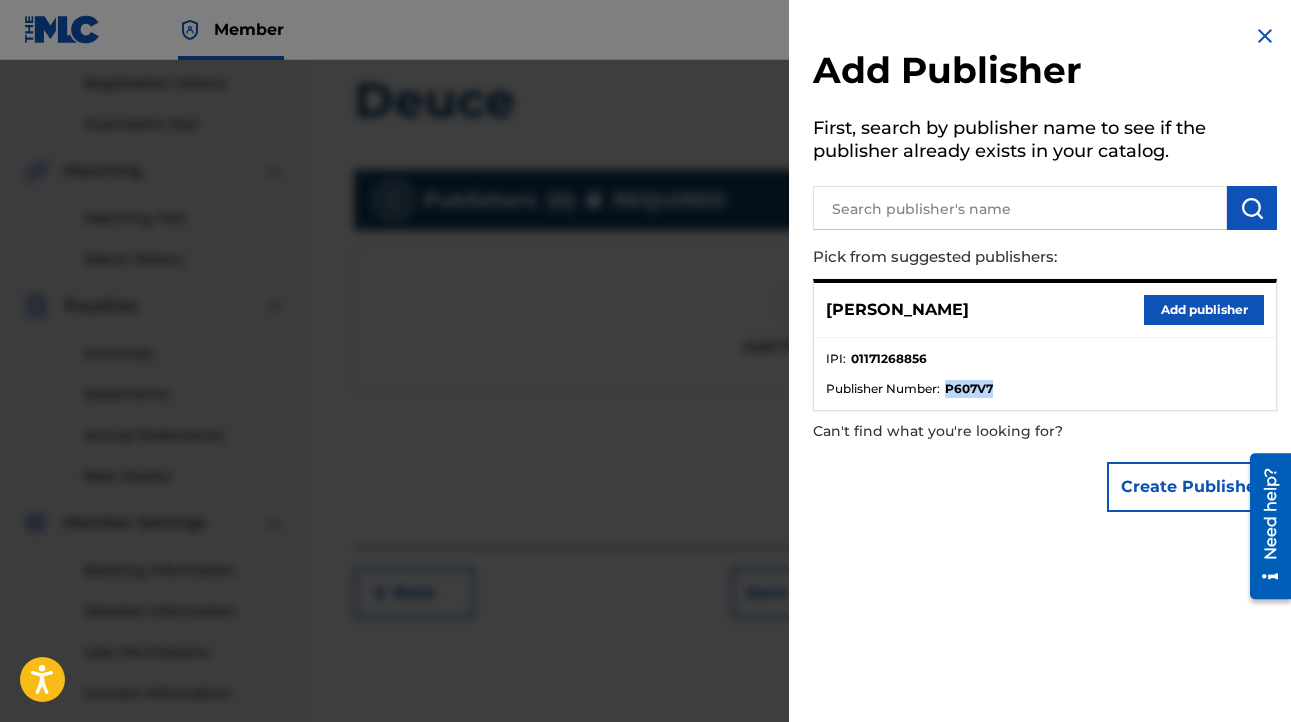 click on "P607V7" at bounding box center (969, 389) 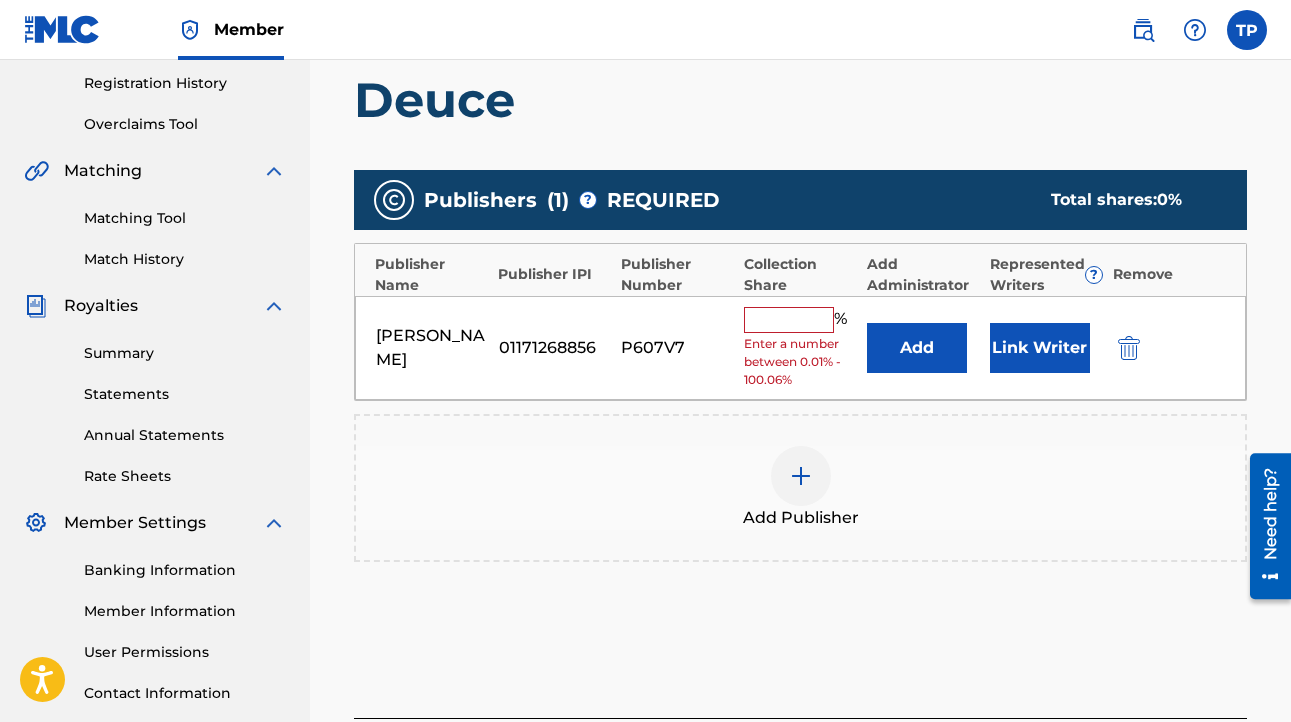 click at bounding box center (789, 320) 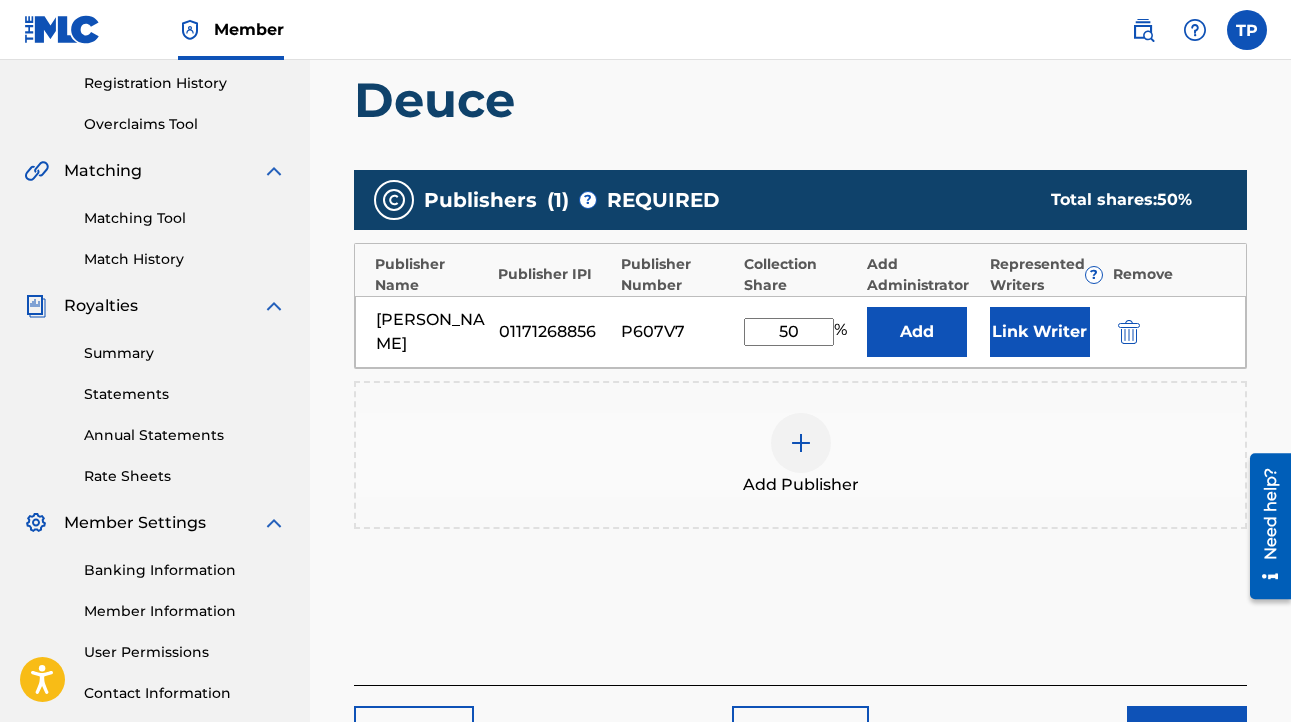 type on "50" 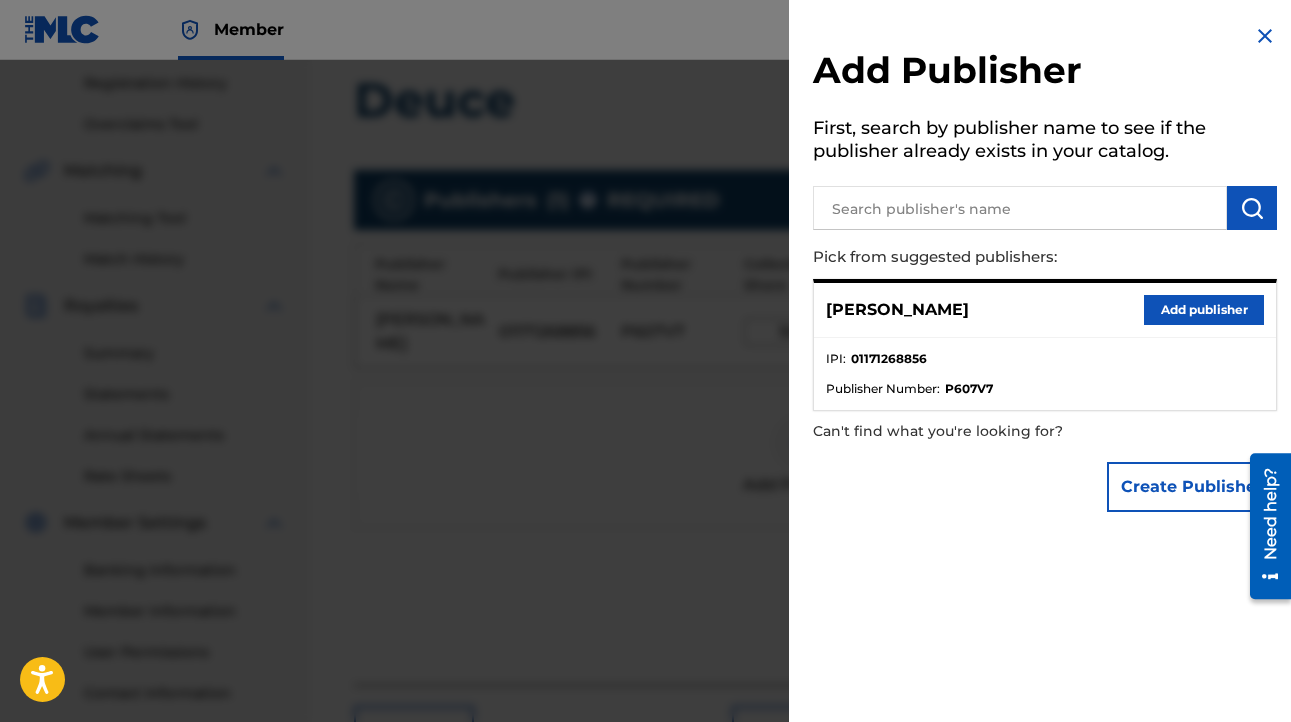 click at bounding box center (1265, 36) 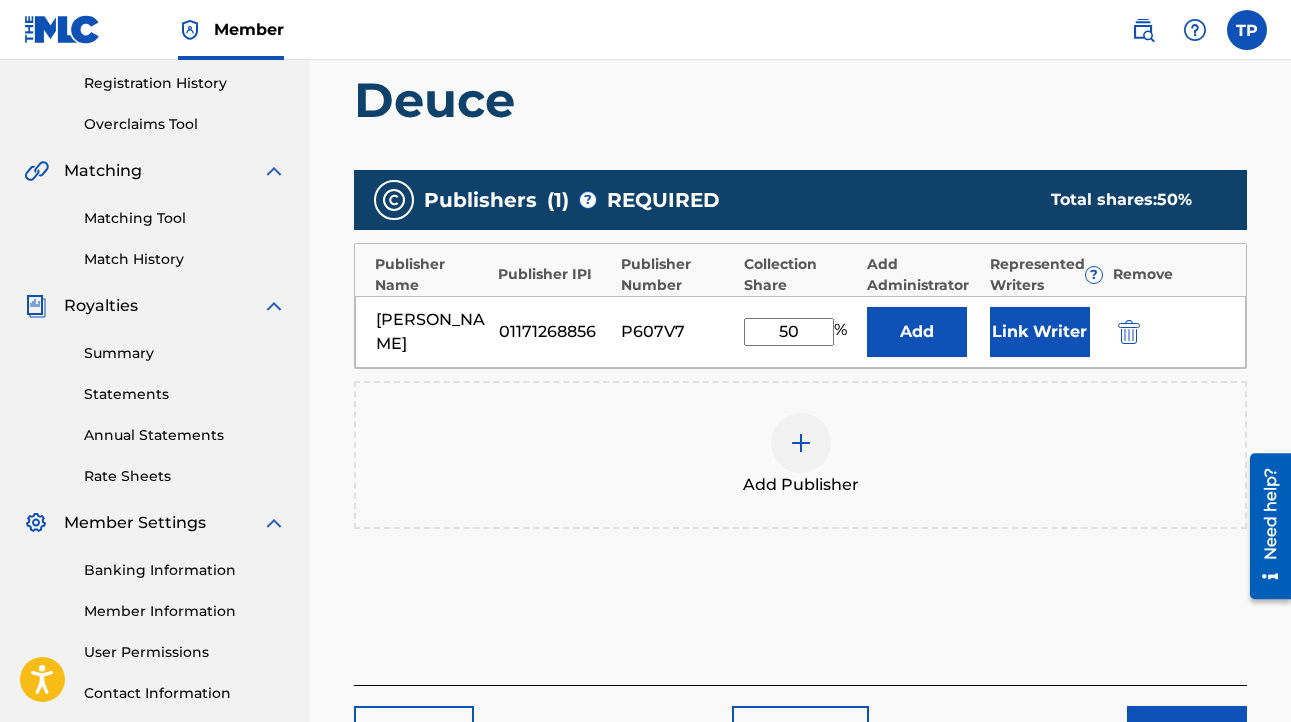 click on "Link Writer" at bounding box center (1040, 332) 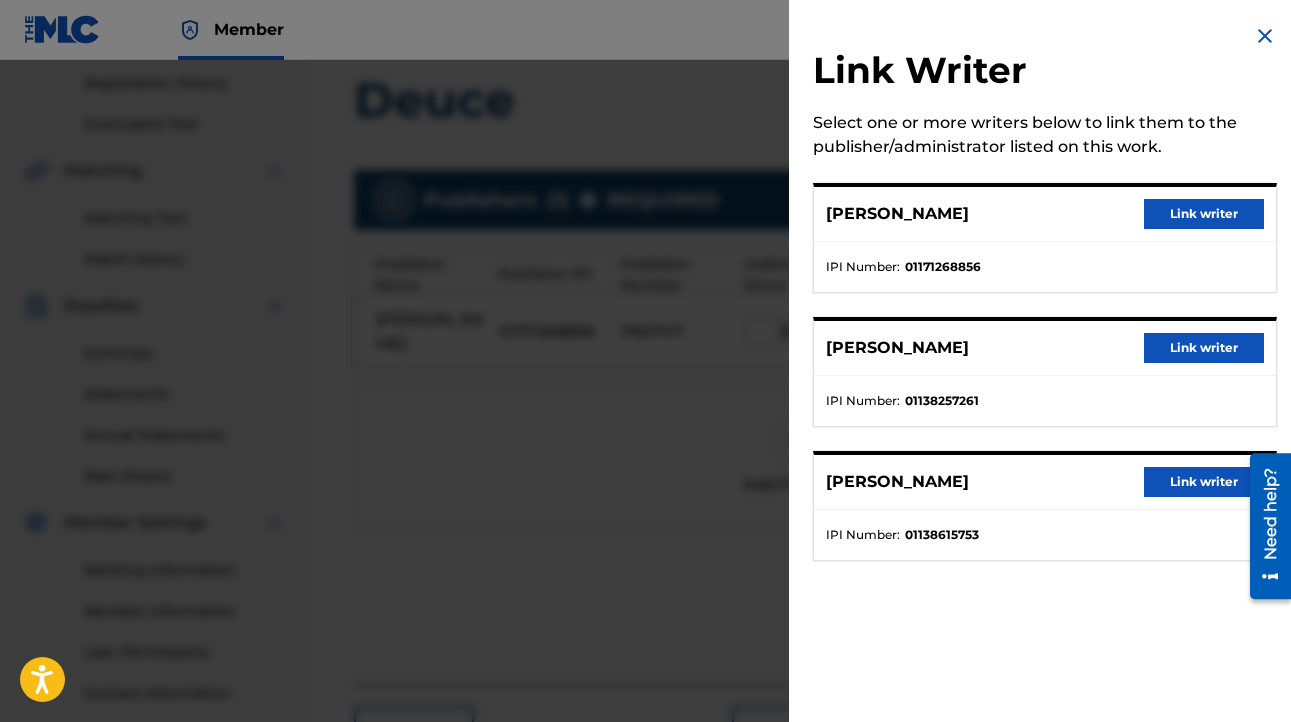 click on "Link writer" at bounding box center [1204, 214] 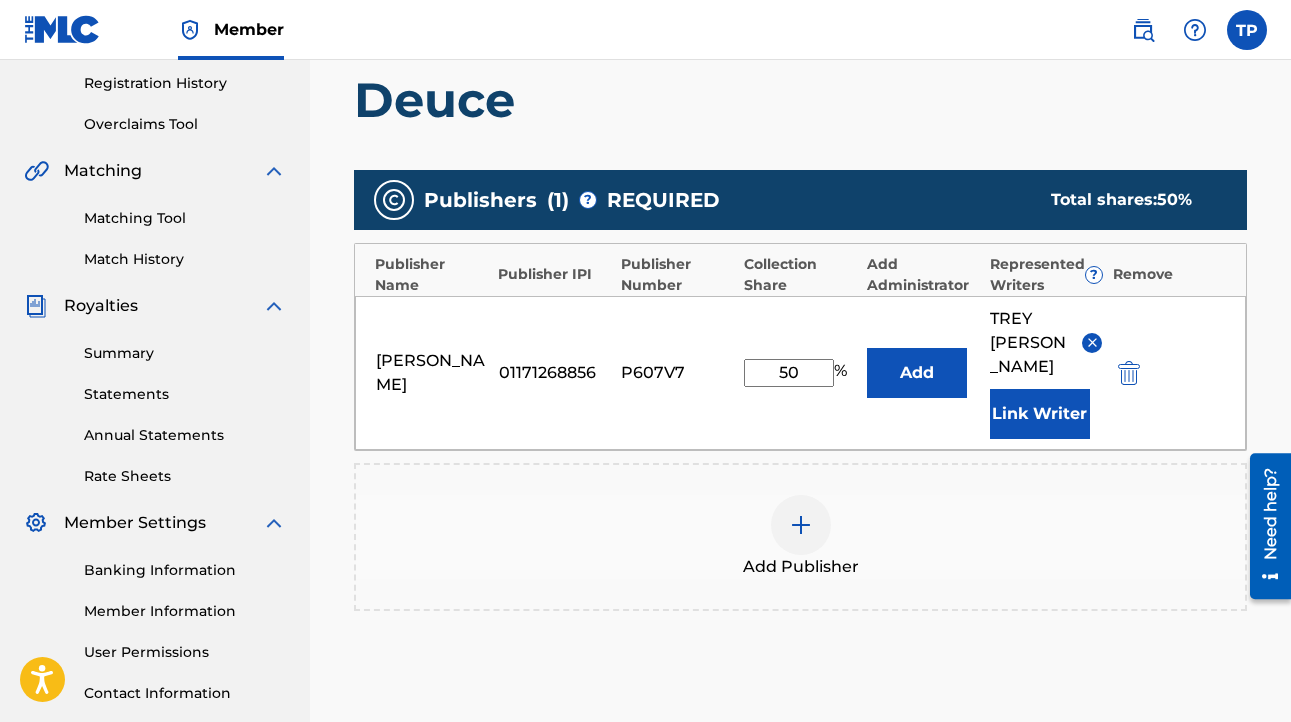 click on "Add" at bounding box center [917, 373] 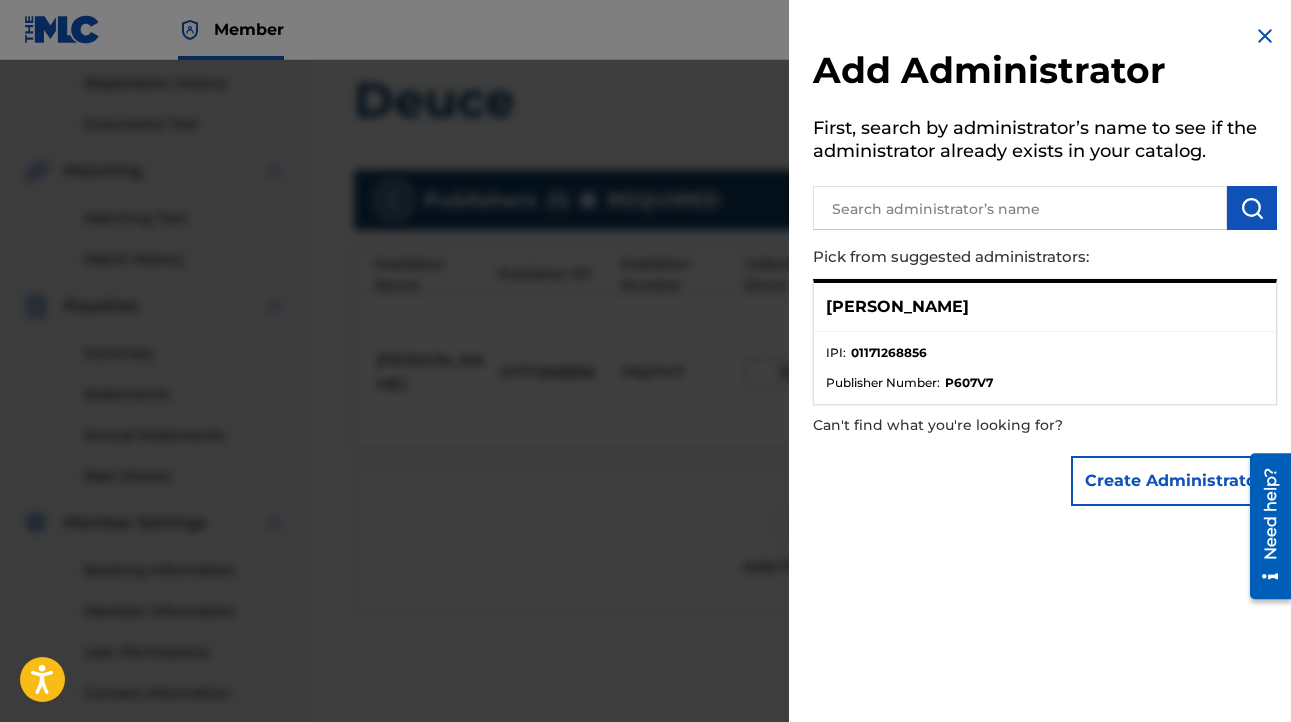 click on "IPI : 01171268856" at bounding box center (1045, 359) 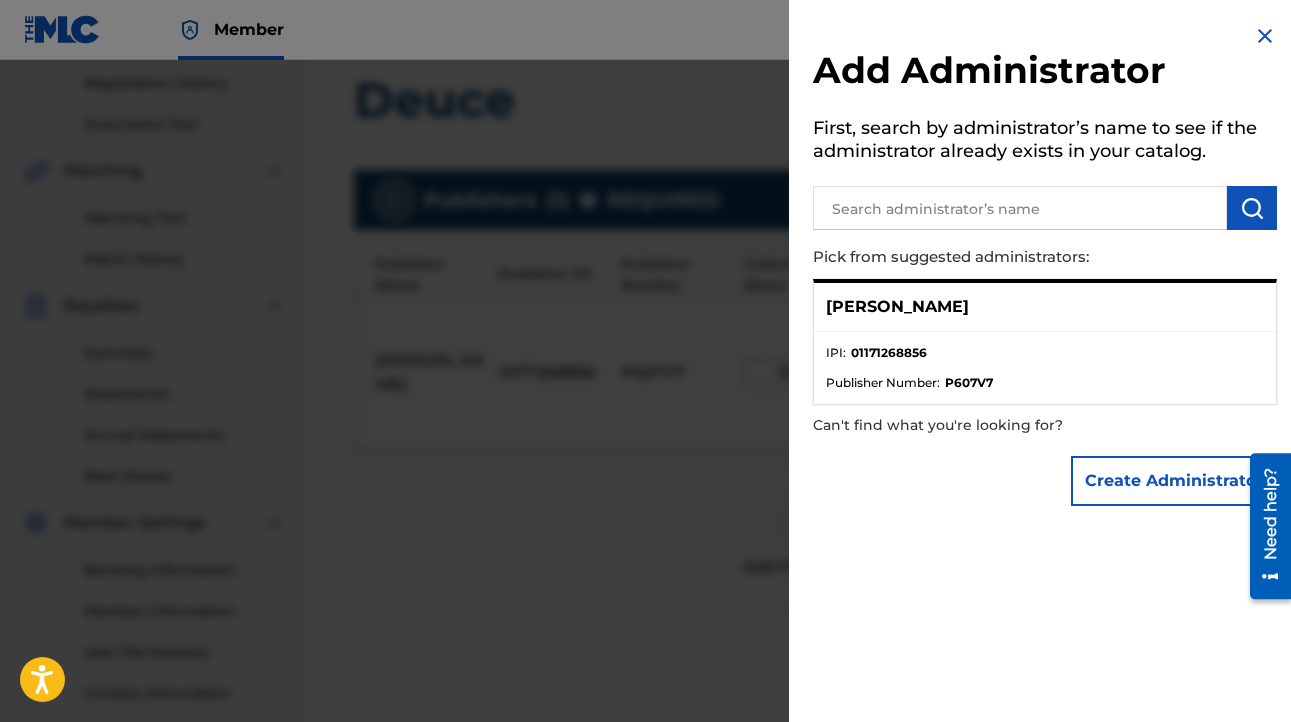 click at bounding box center [1265, 36] 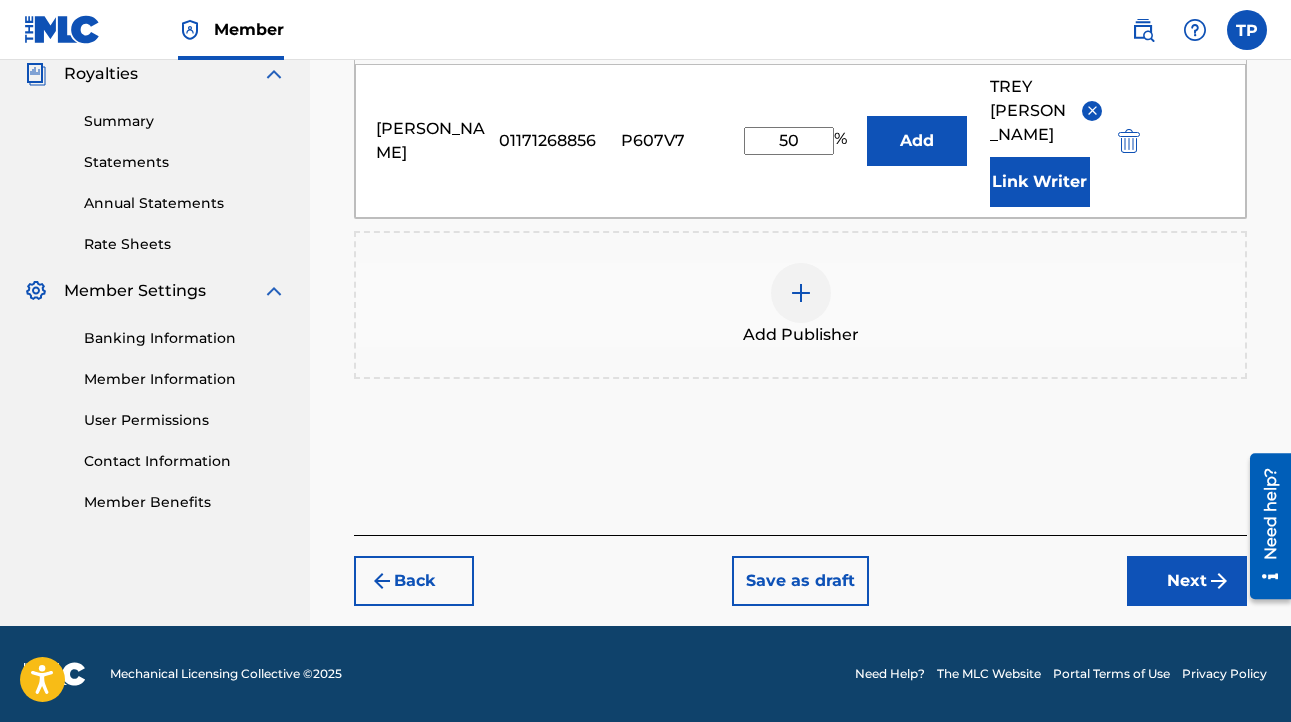 scroll, scrollTop: 607, scrollLeft: 0, axis: vertical 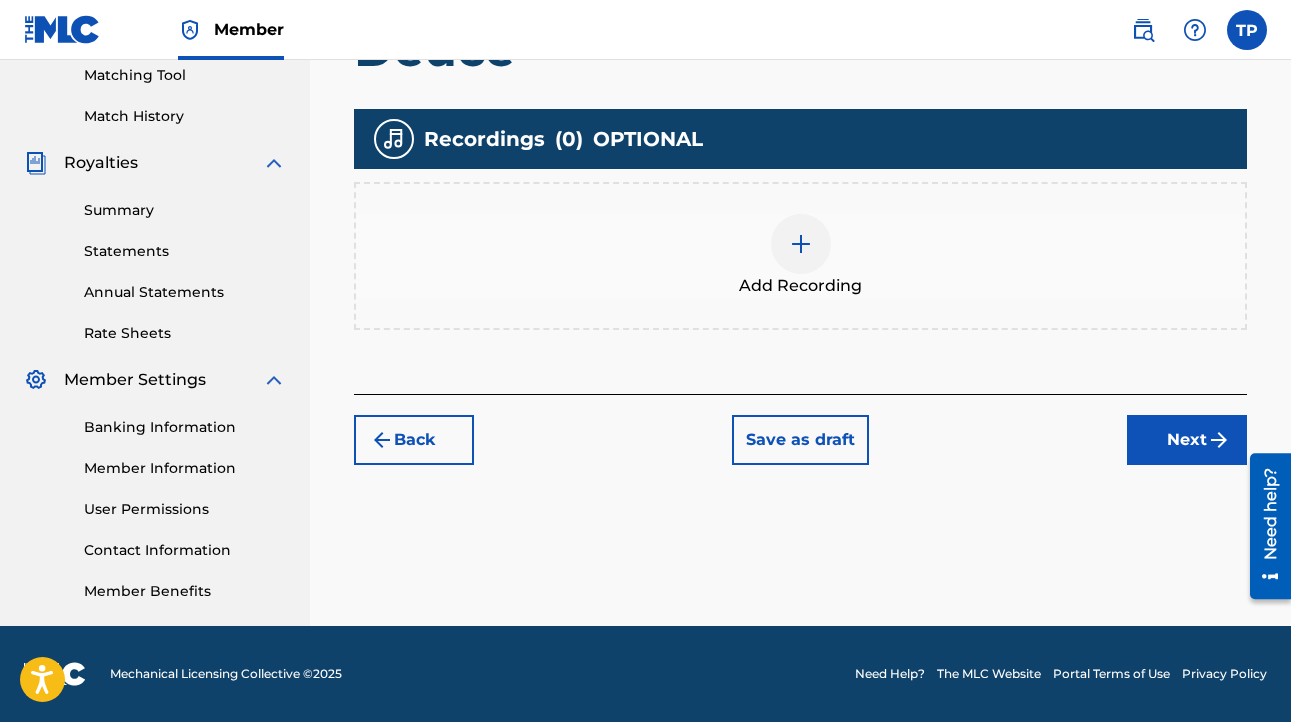 click at bounding box center (801, 244) 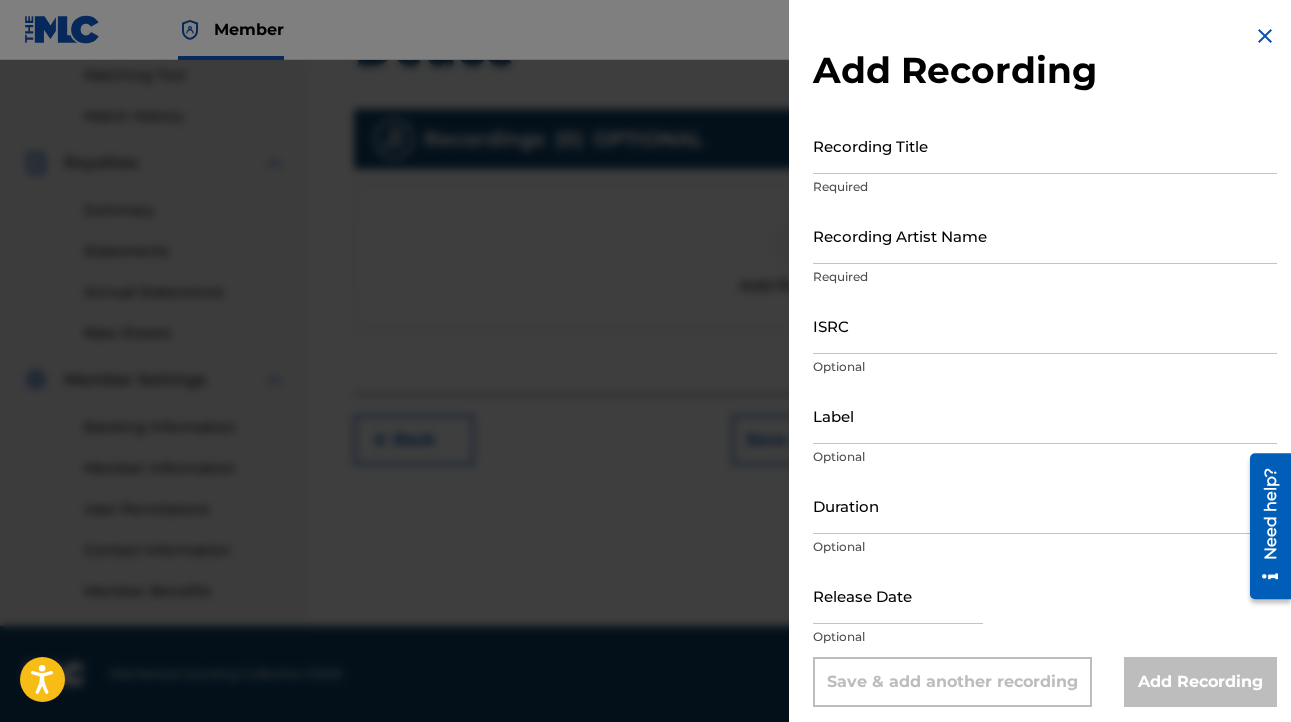 click on "Recording Title" at bounding box center (1045, 145) 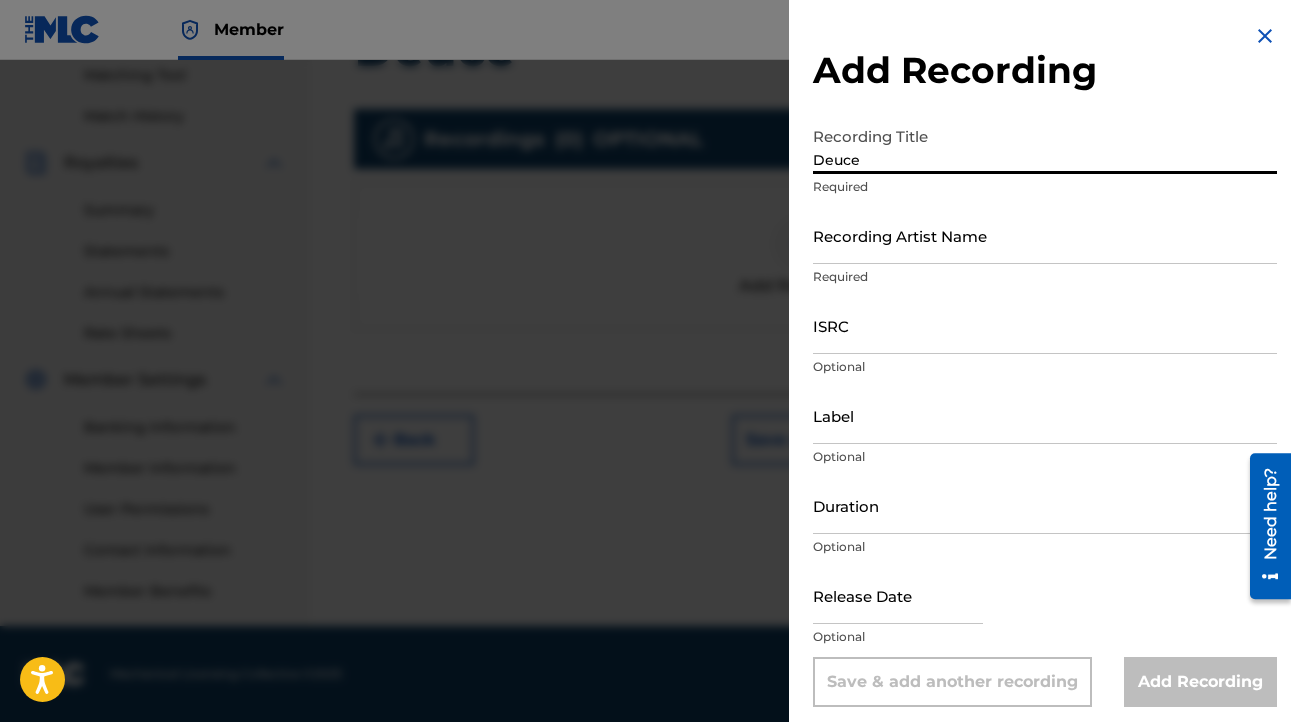 type on "Deuce" 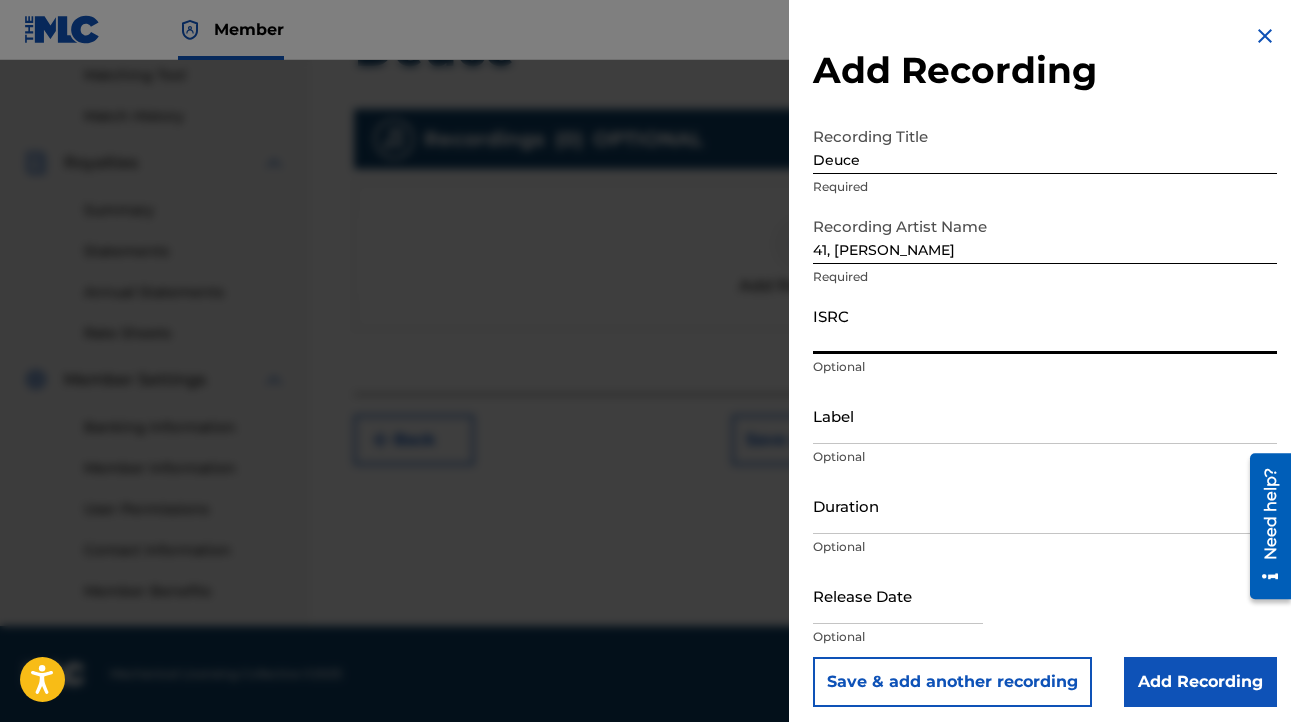click on "41, [PERSON_NAME]" at bounding box center (1045, 235) 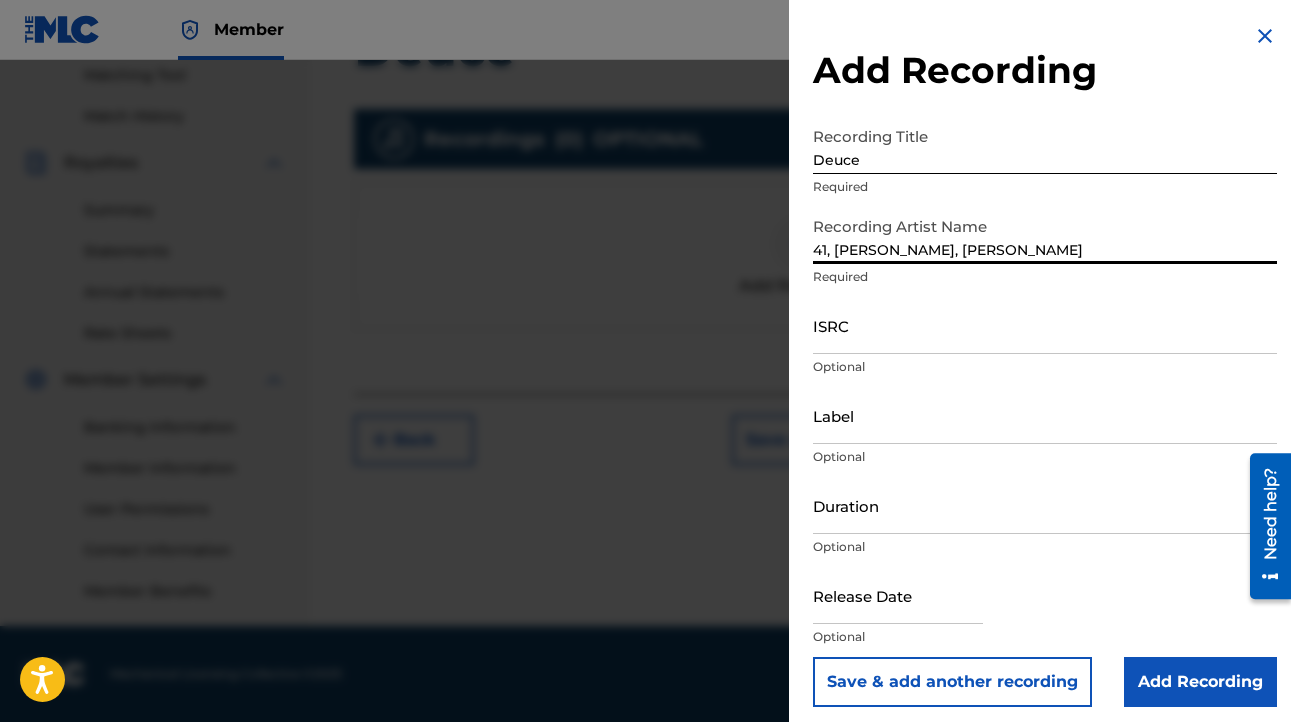 type on "41, [PERSON_NAME], [PERSON_NAME]" 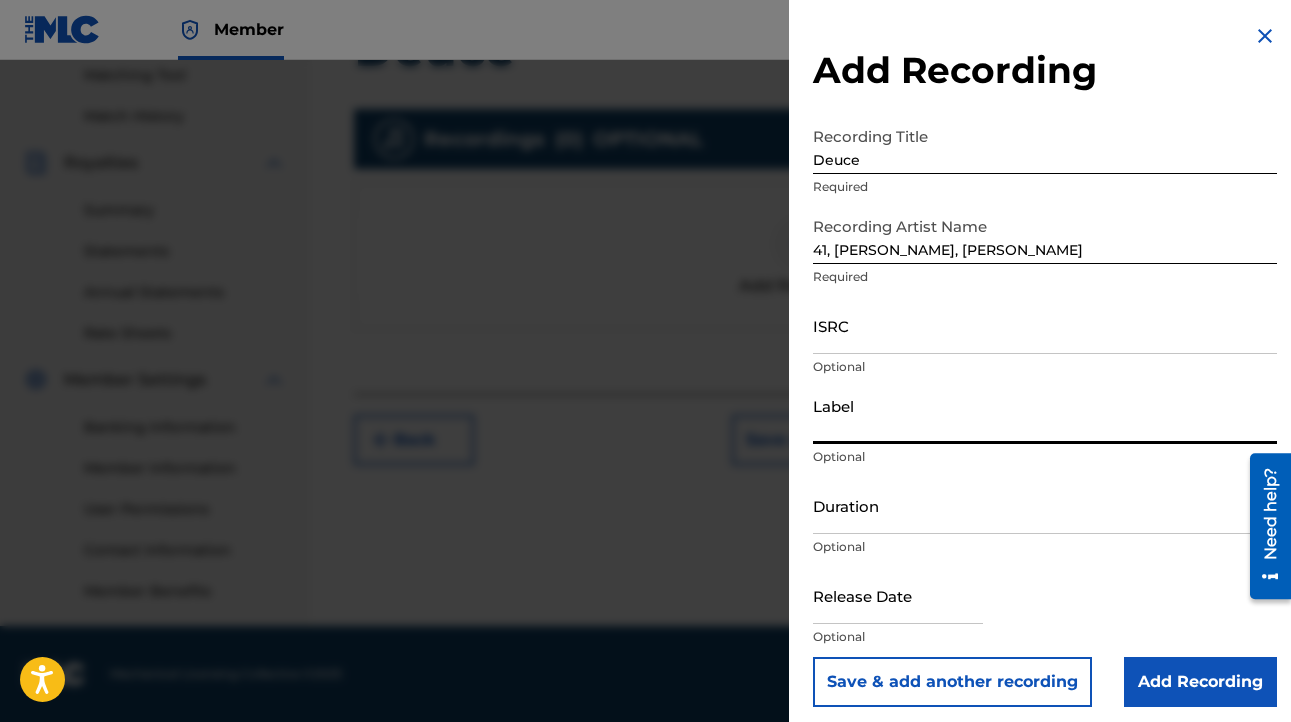 click on "Label" at bounding box center (1045, 415) 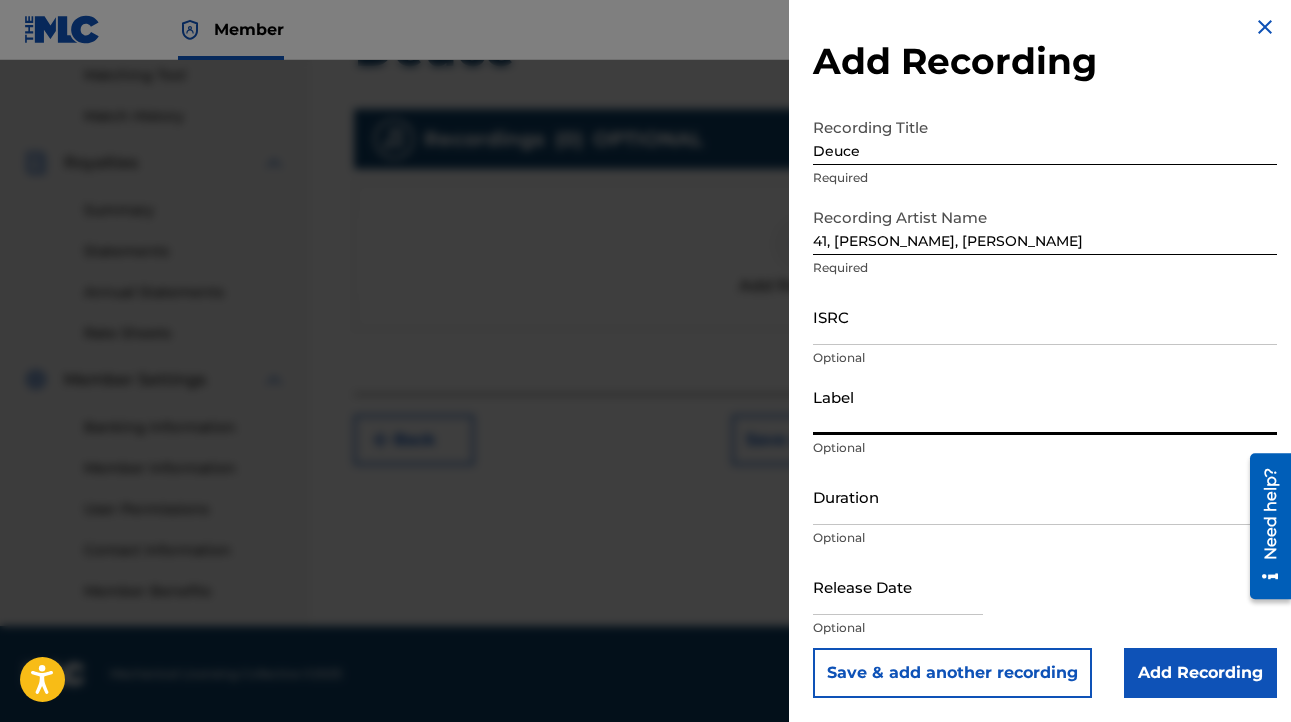 scroll, scrollTop: 9, scrollLeft: 0, axis: vertical 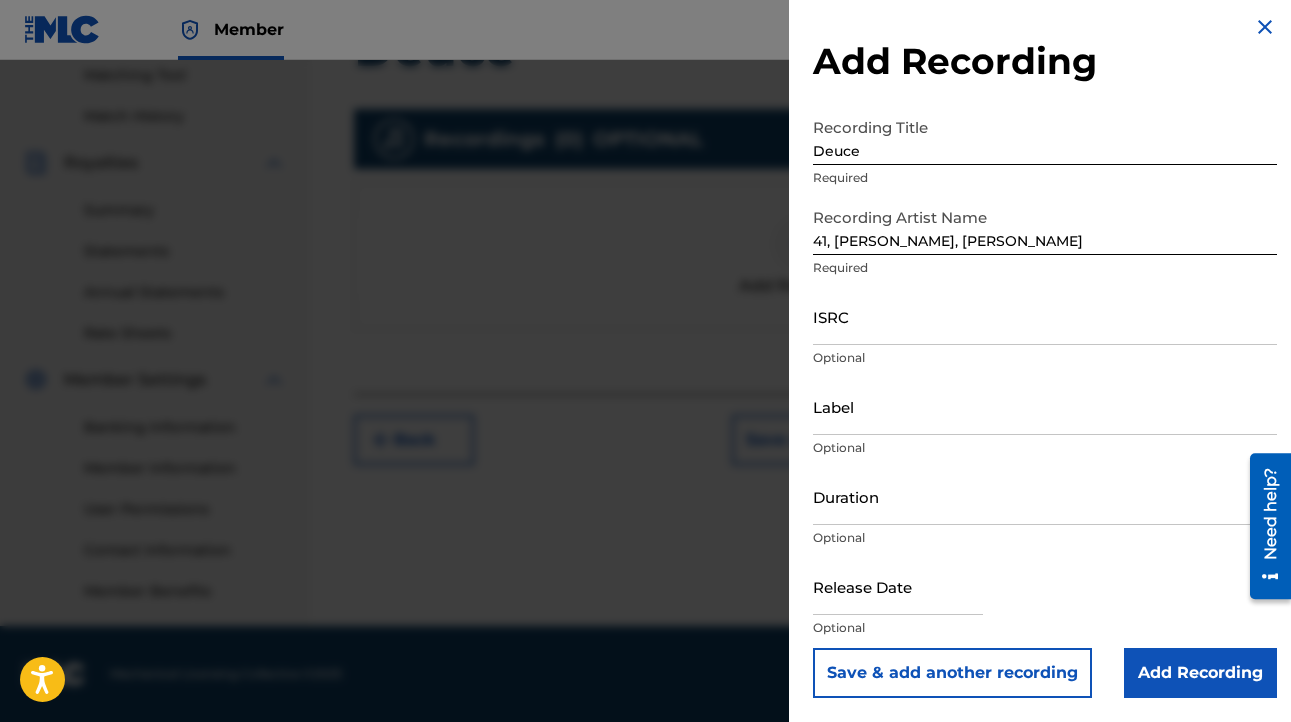 click on "Add Recording" at bounding box center (1200, 673) 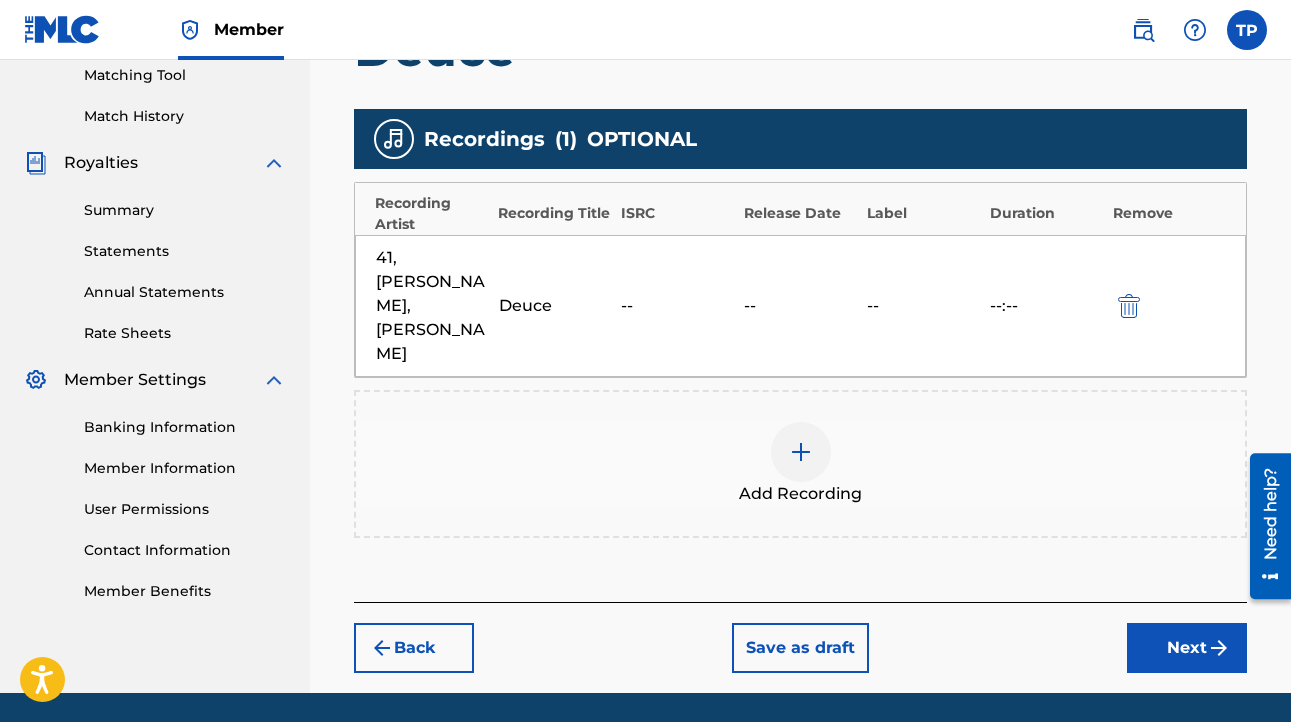 click on "Next" at bounding box center (1187, 648) 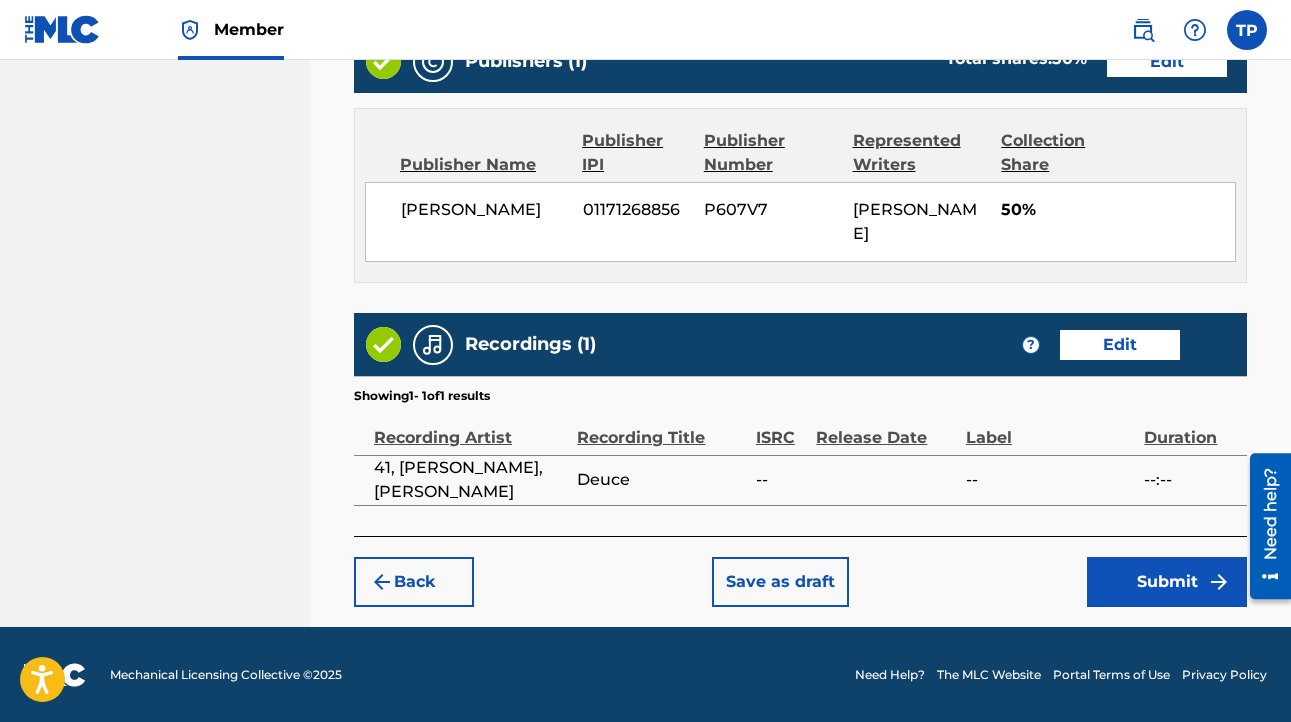 scroll, scrollTop: 1099, scrollLeft: 0, axis: vertical 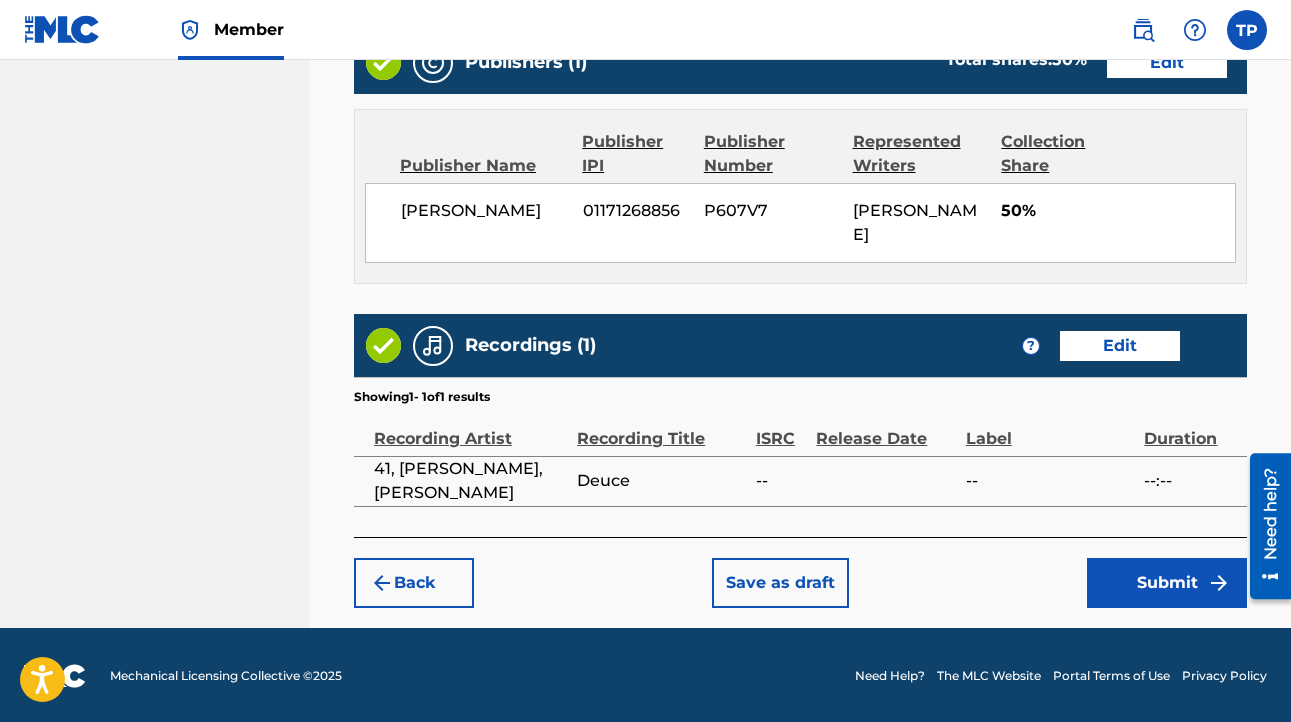 click on "Submit" at bounding box center [1167, 583] 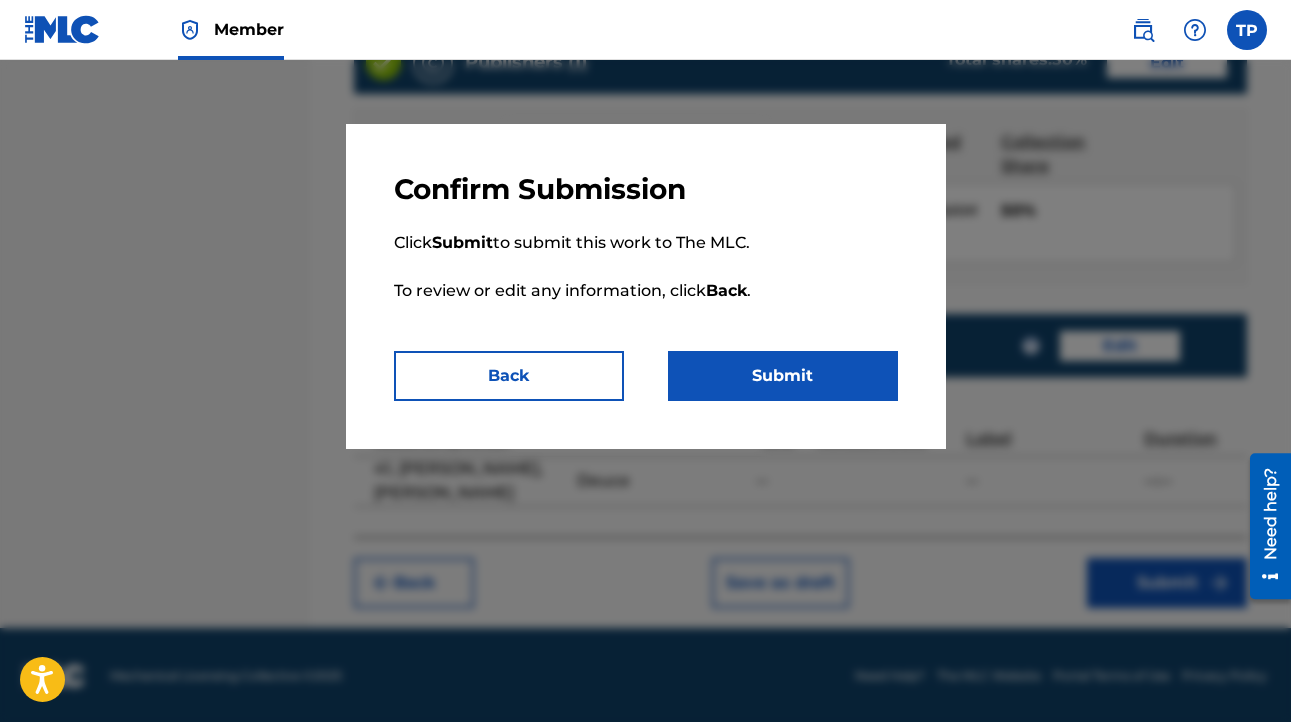 click on "Submit" at bounding box center [783, 376] 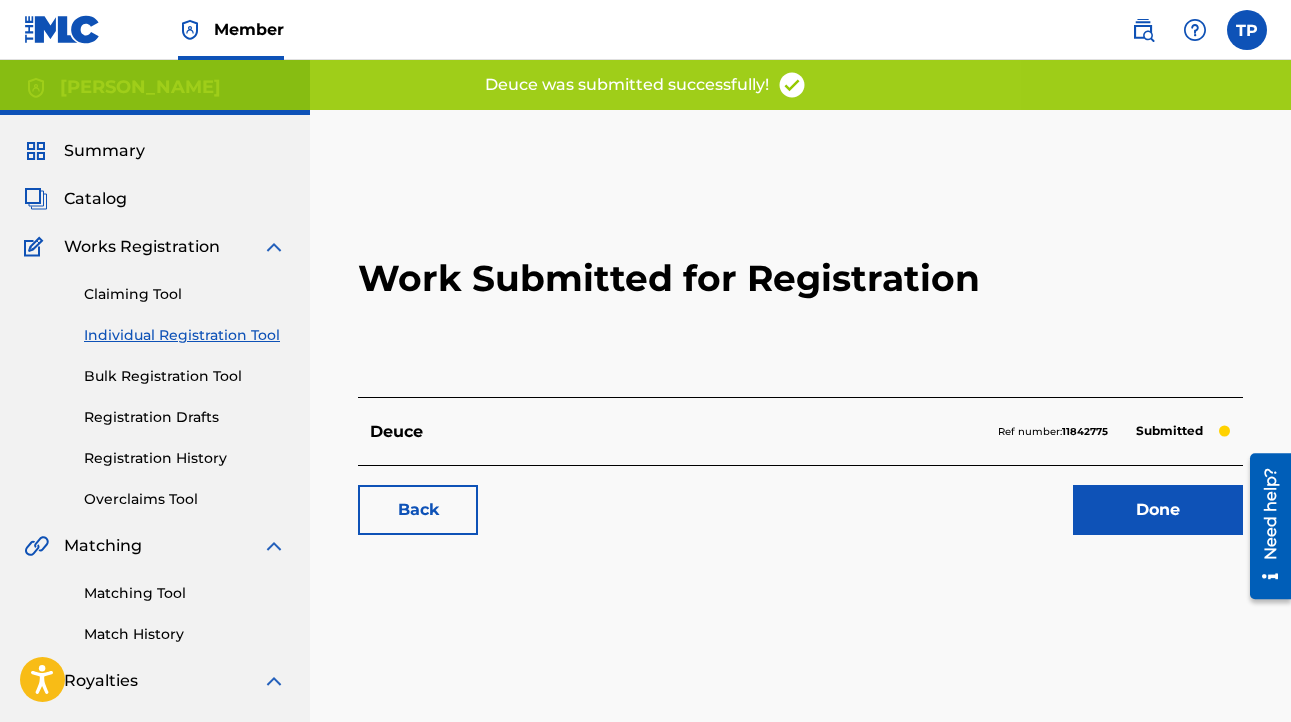 click on "Done" at bounding box center (1158, 510) 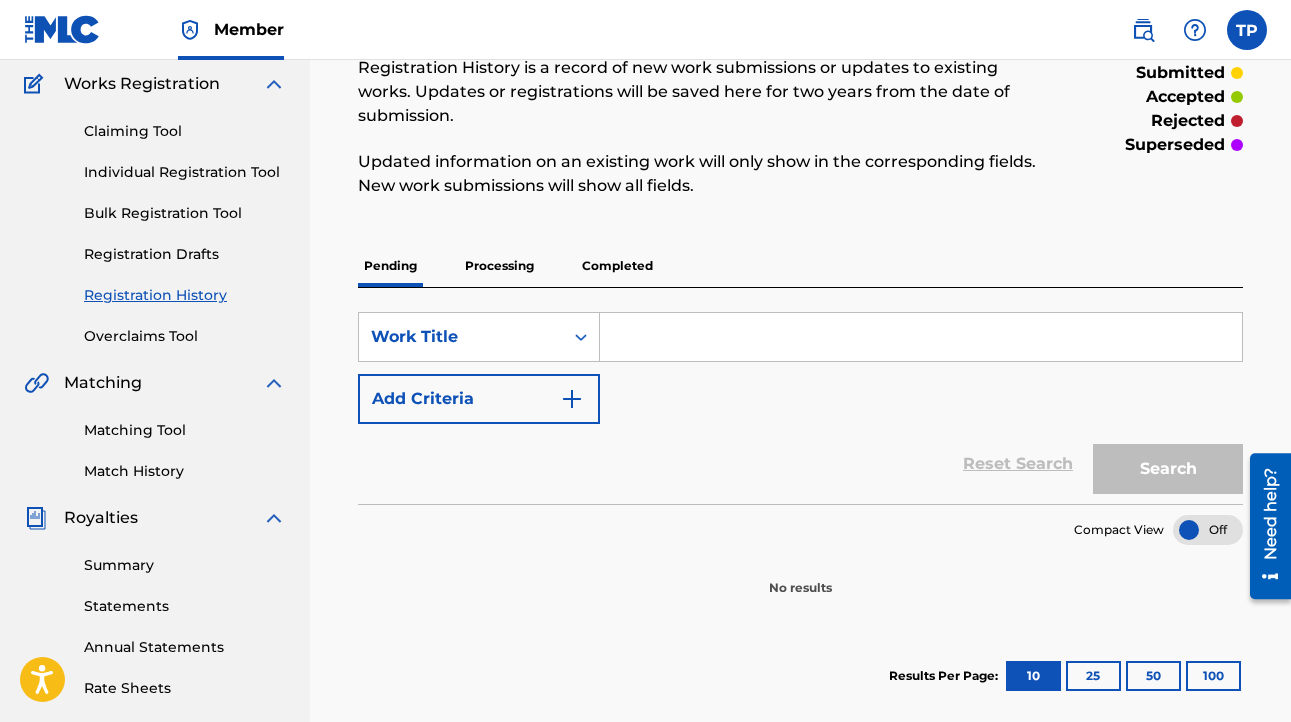 scroll, scrollTop: 133, scrollLeft: 0, axis: vertical 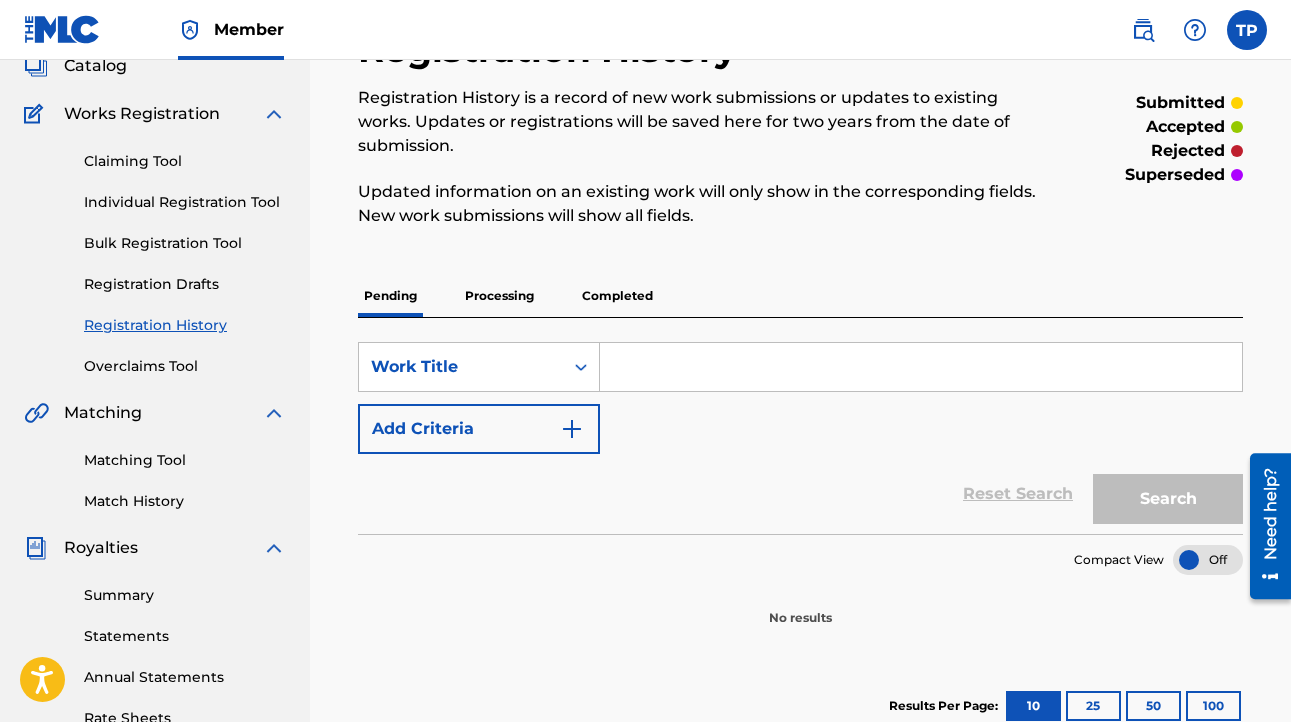 click on "Registration Drafts" at bounding box center [185, 284] 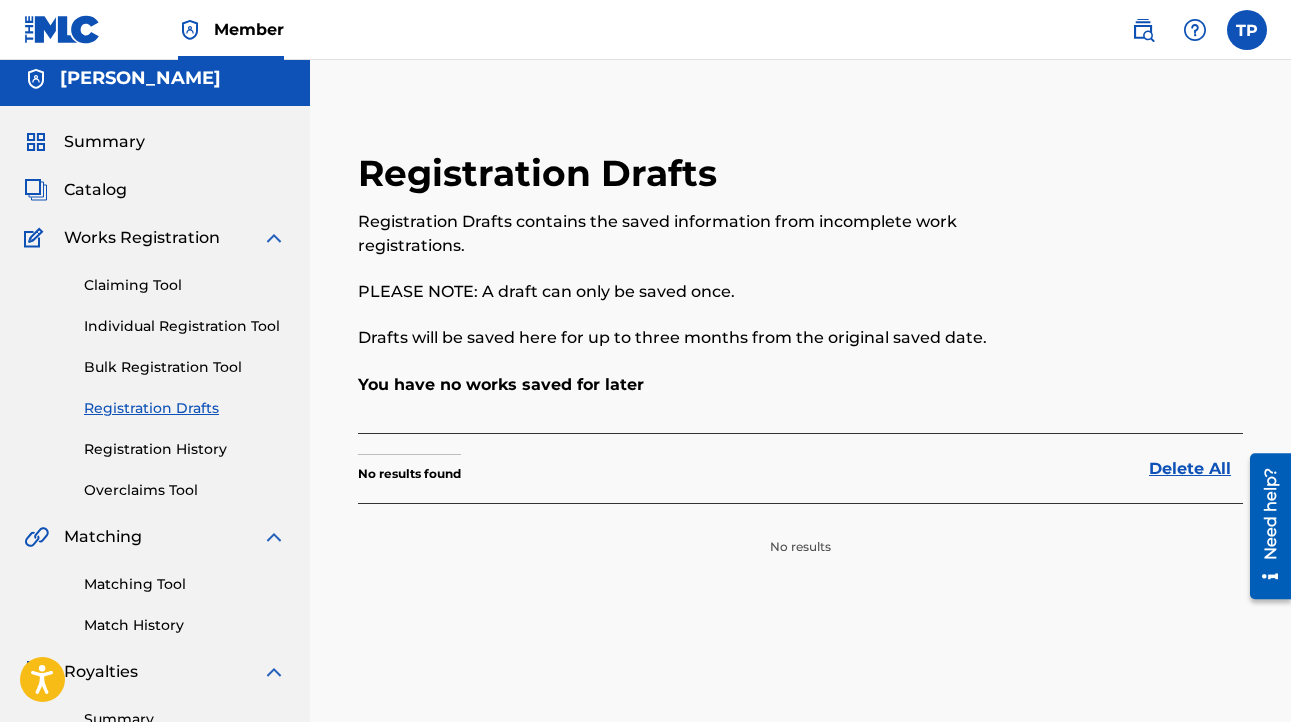 scroll, scrollTop: 16, scrollLeft: 0, axis: vertical 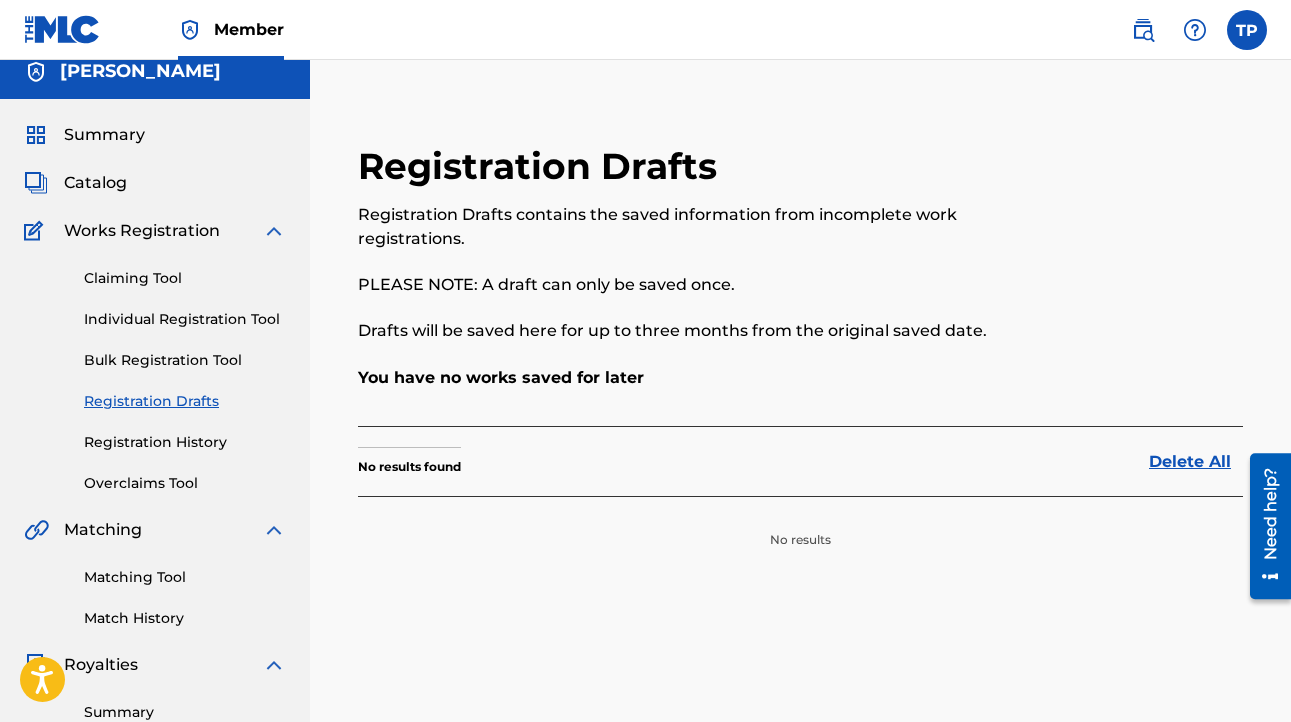click on "Registration History" at bounding box center (185, 442) 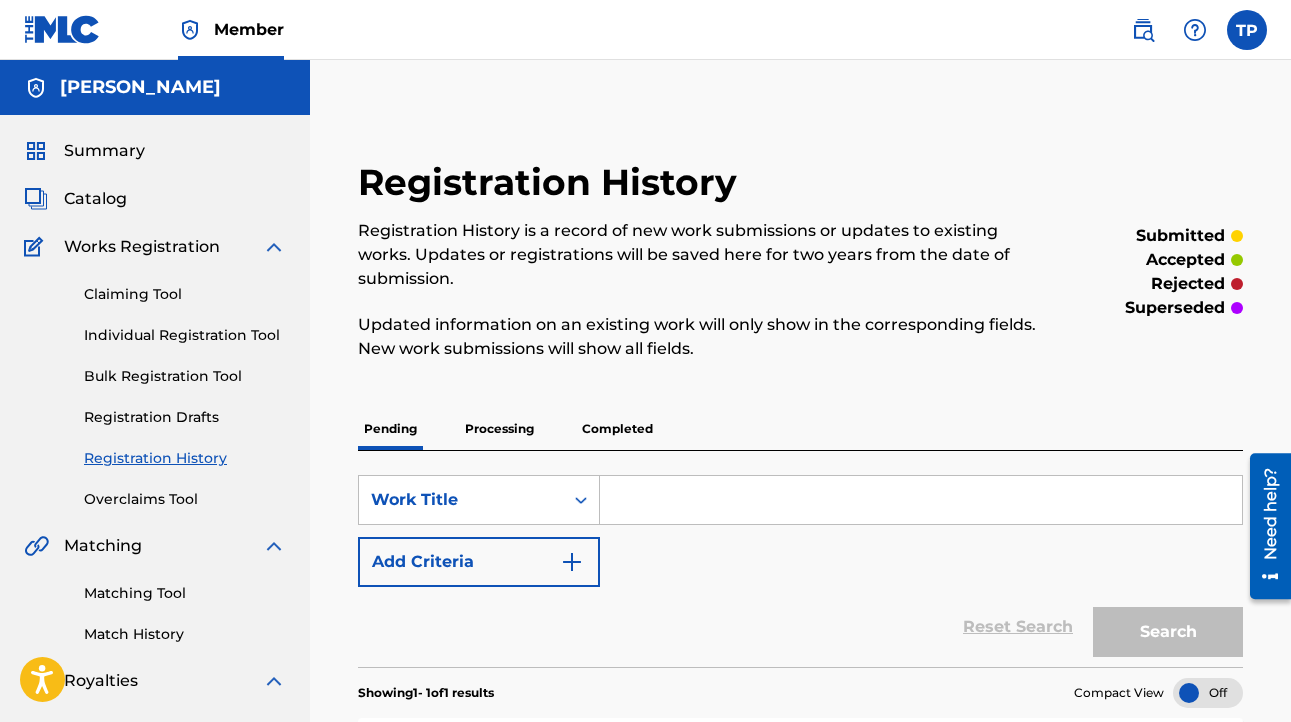 scroll, scrollTop: 0, scrollLeft: 0, axis: both 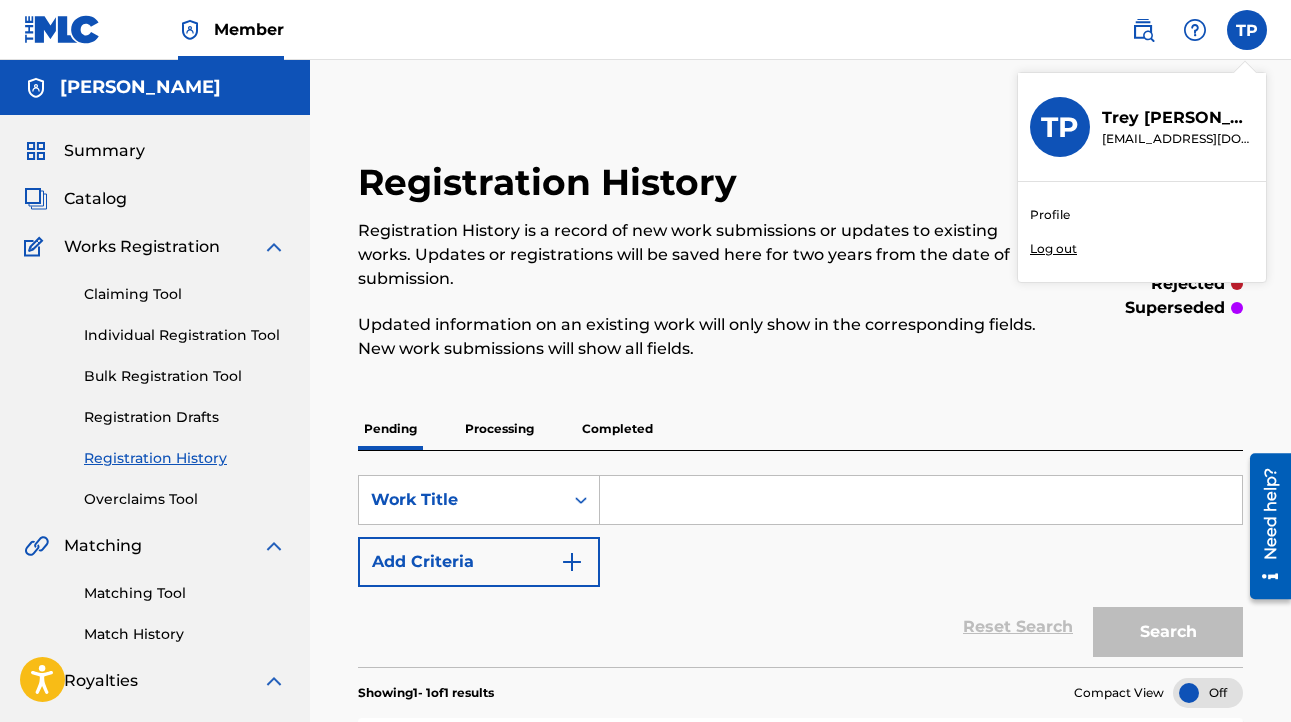click on "Log out" at bounding box center (1053, 249) 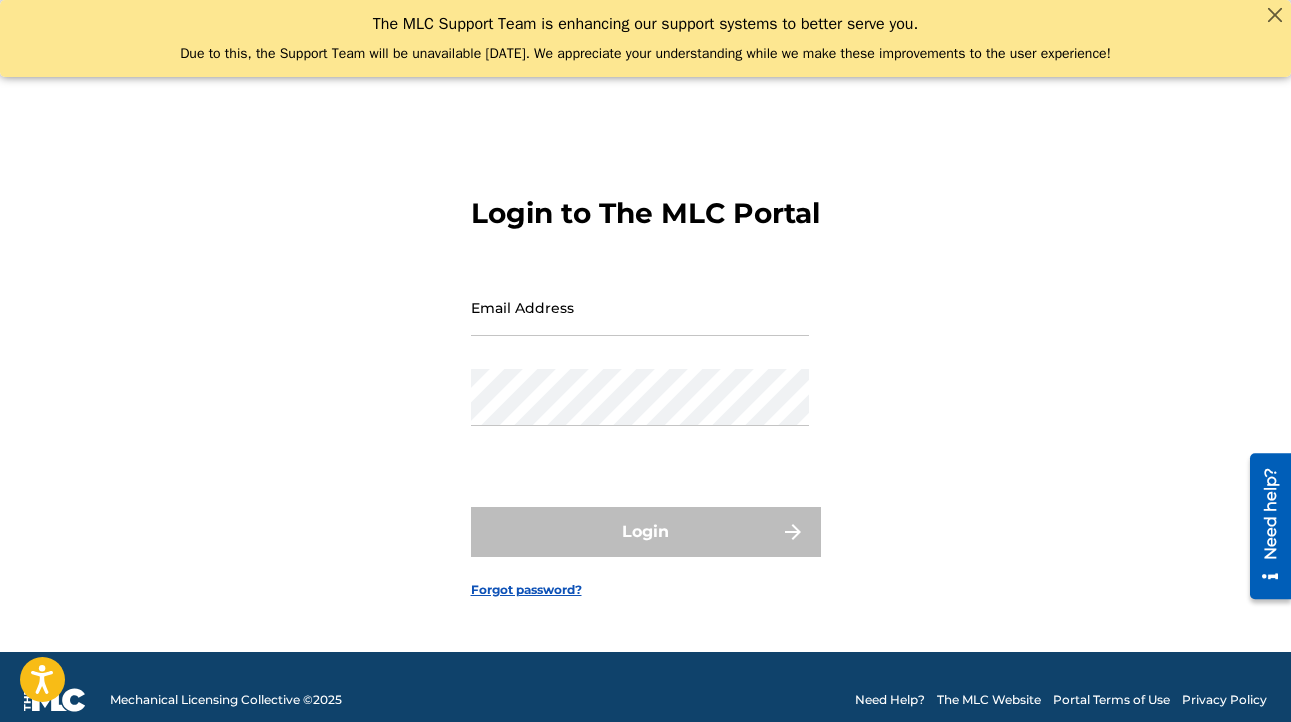 scroll, scrollTop: 0, scrollLeft: 0, axis: both 